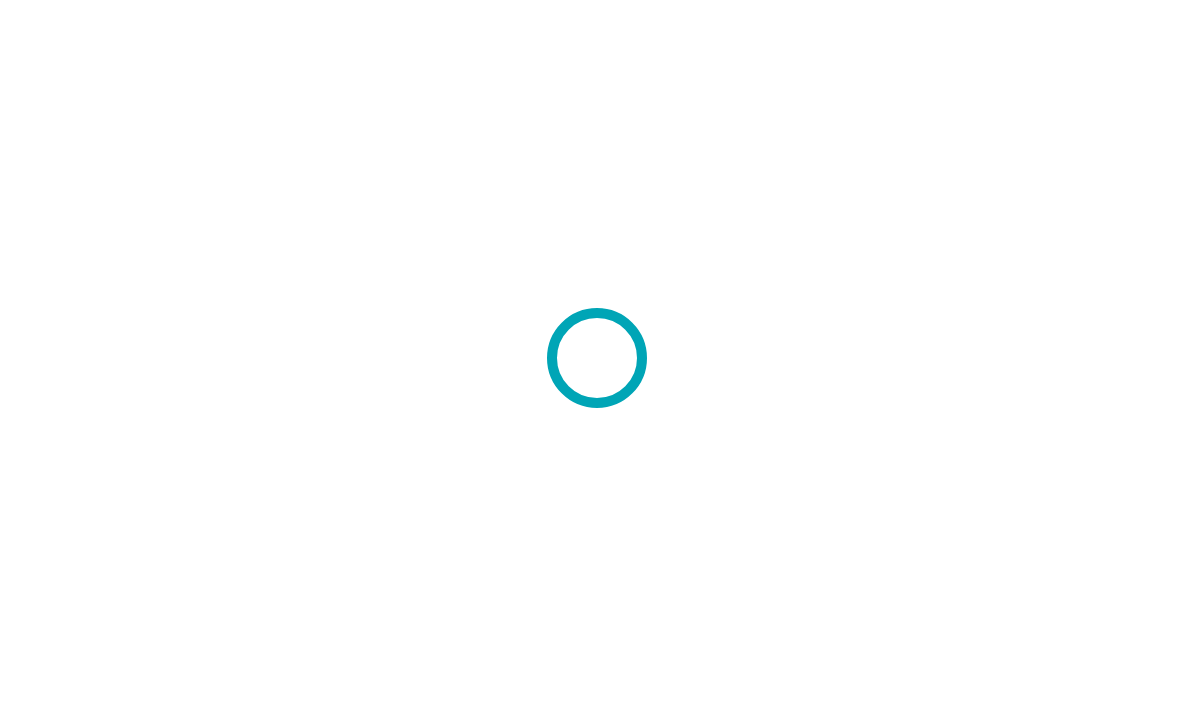 scroll, scrollTop: 0, scrollLeft: 0, axis: both 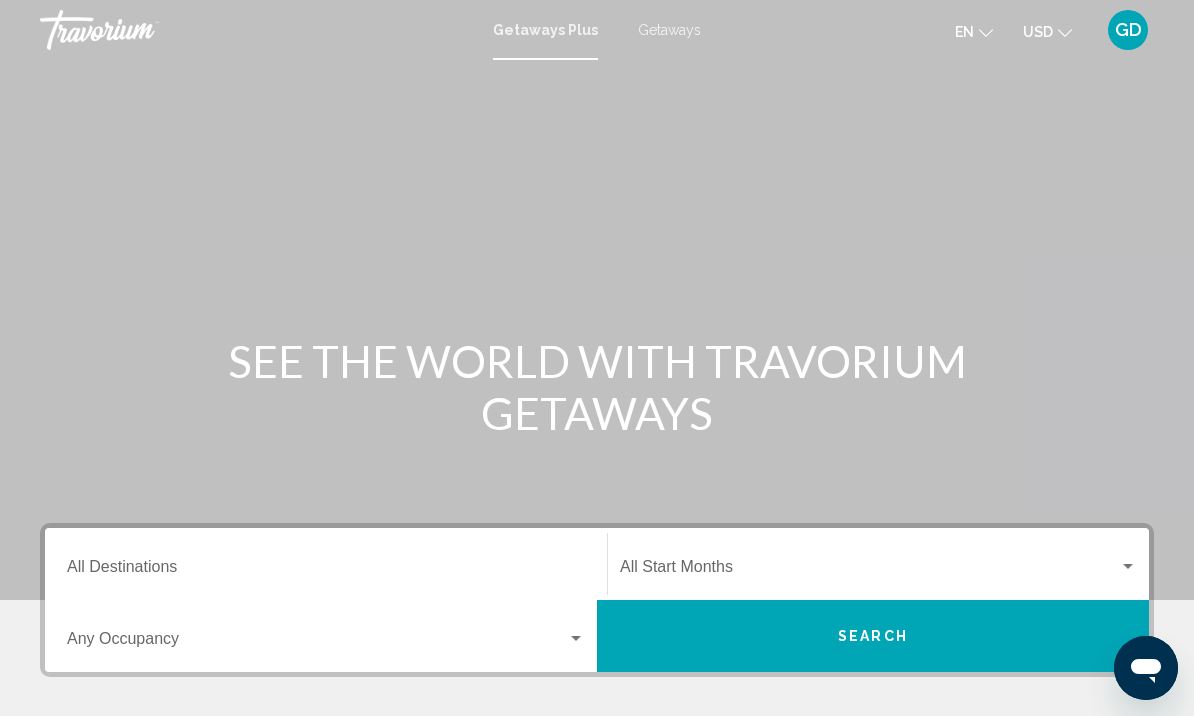 click on "Getaways" at bounding box center (669, 30) 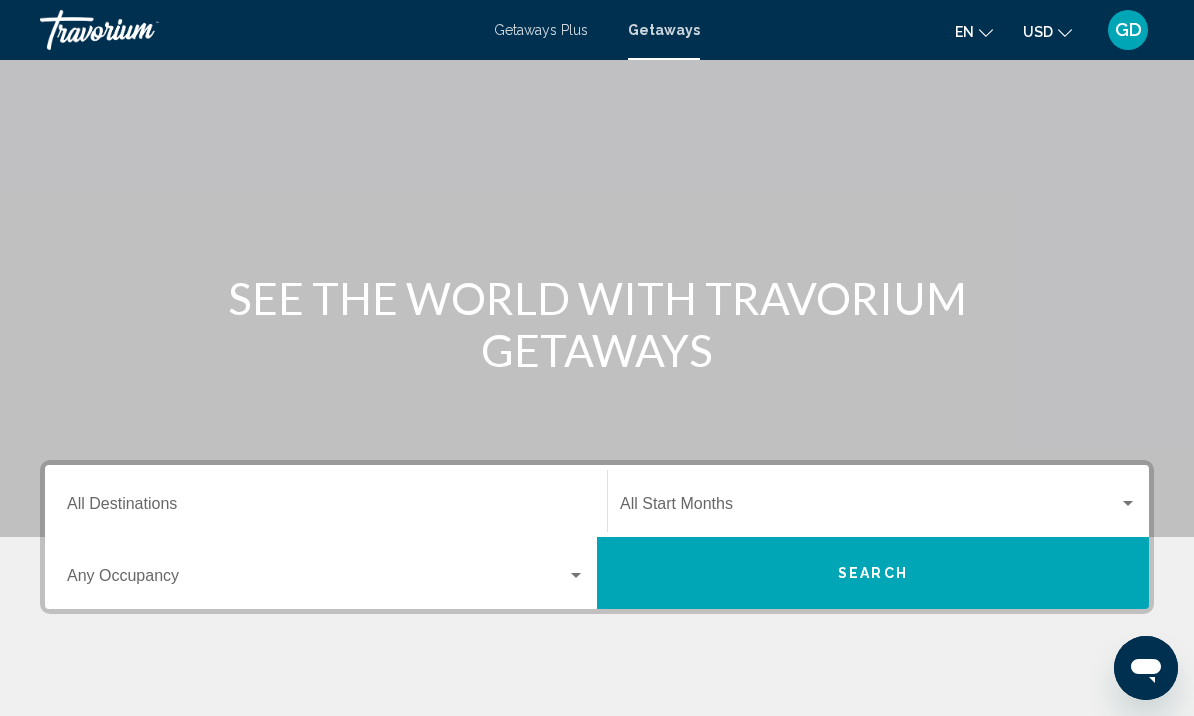 click on "Destination All Destinations" at bounding box center (326, 508) 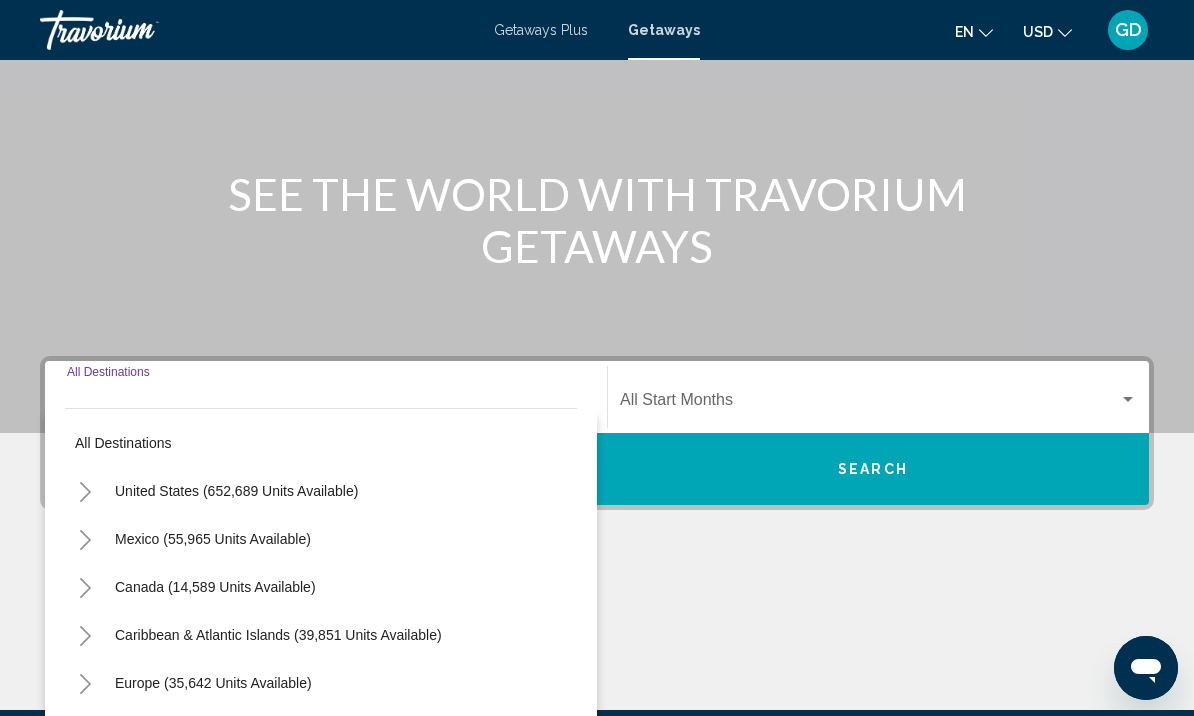scroll, scrollTop: 337, scrollLeft: 0, axis: vertical 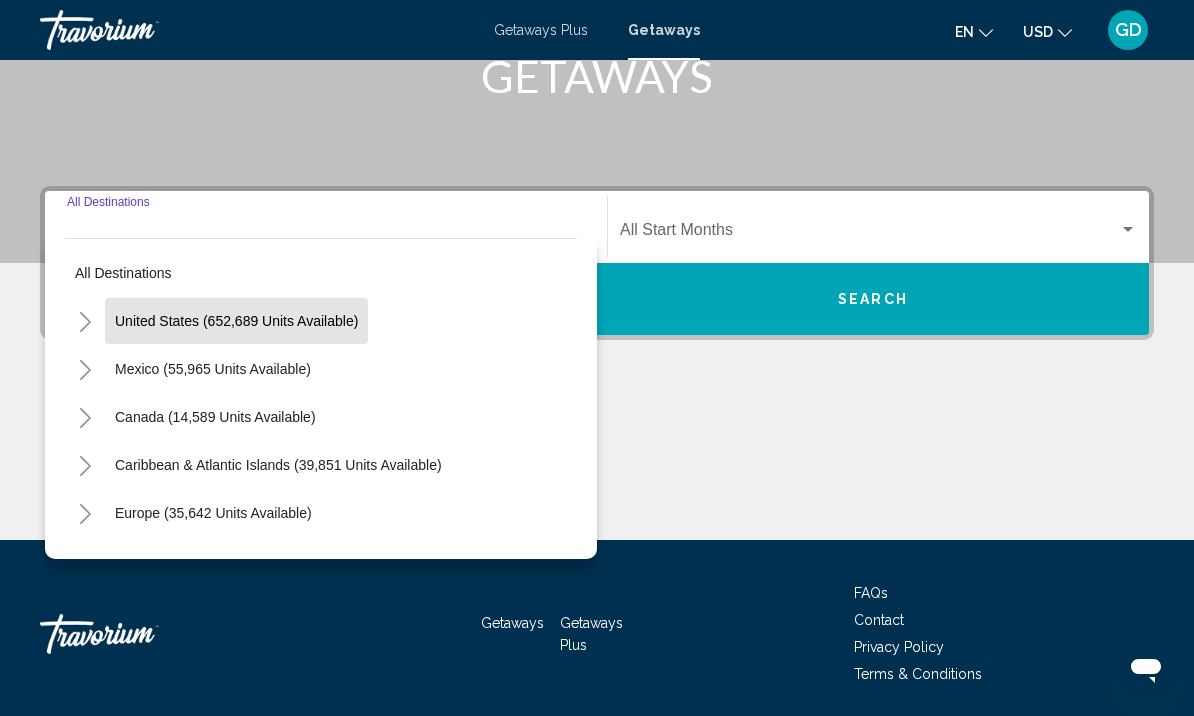 click on "United States (652,689 units available)" at bounding box center [213, 369] 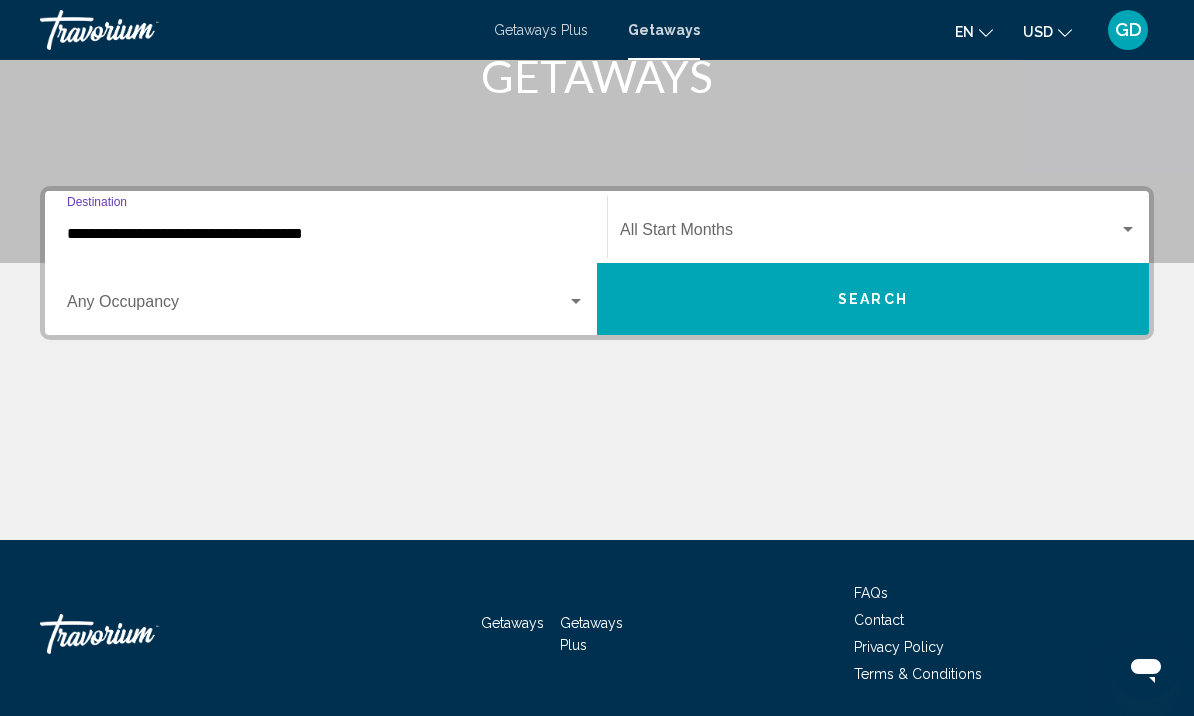 click on "**********" at bounding box center [326, 234] 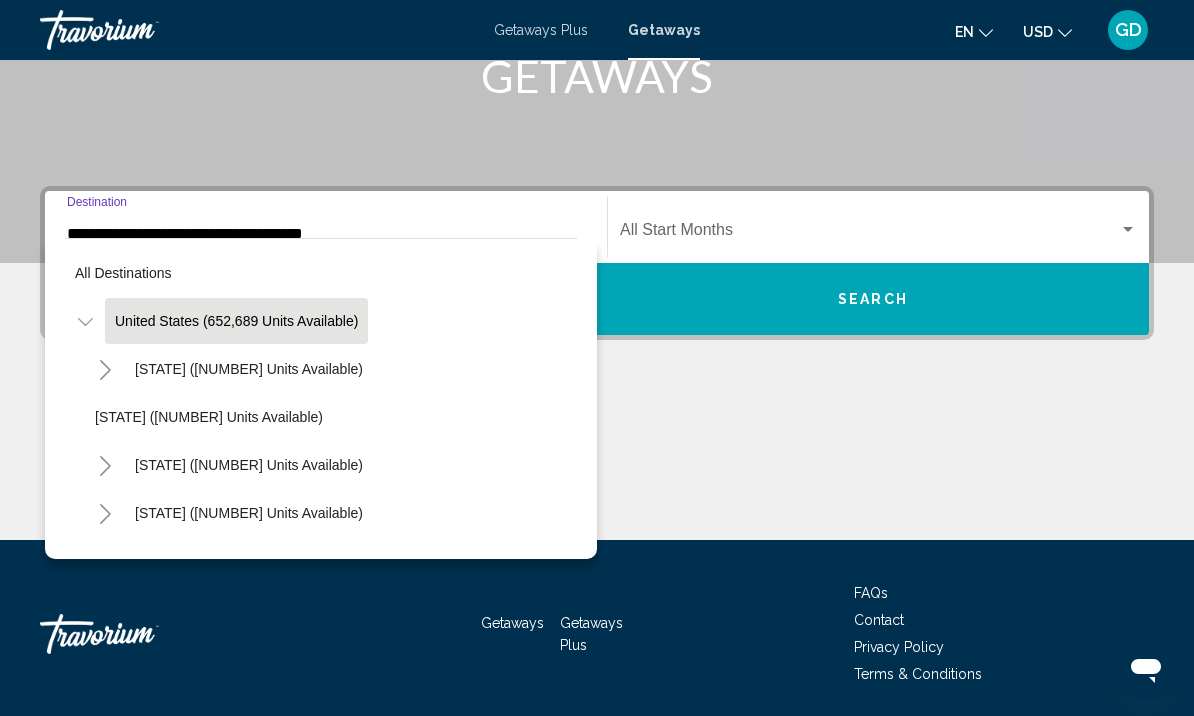 scroll, scrollTop: 266, scrollLeft: 0, axis: vertical 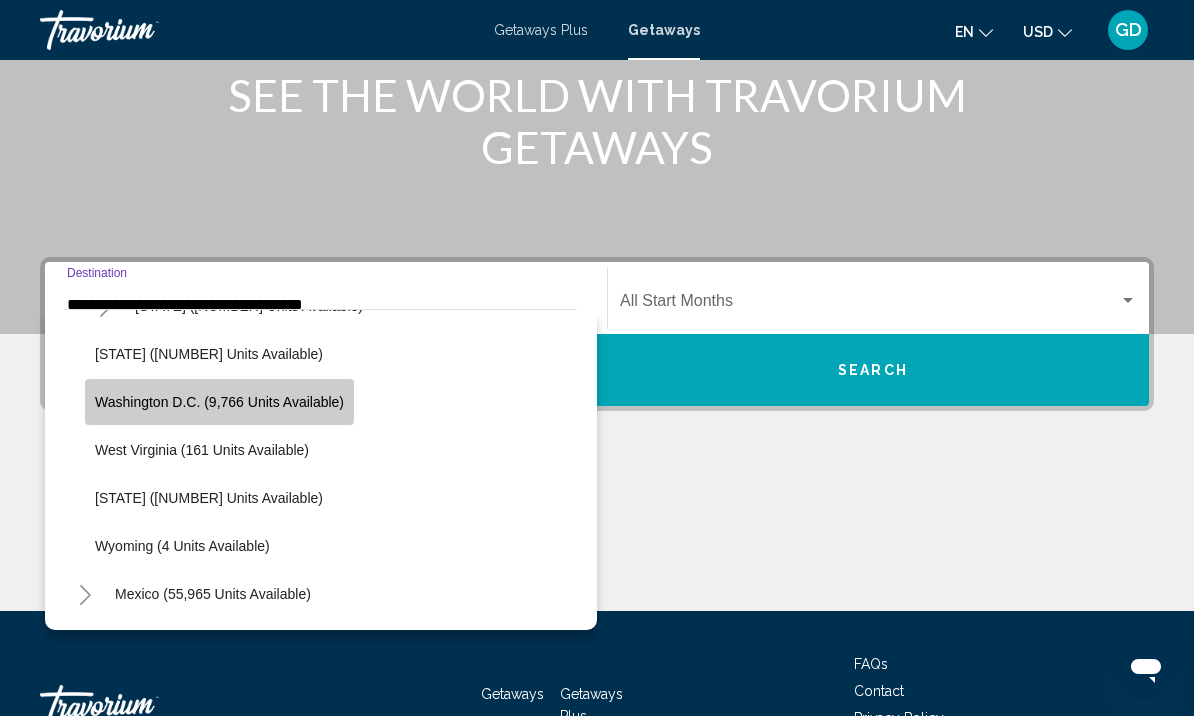 click on "Washington D.C. (9,766 units available)" 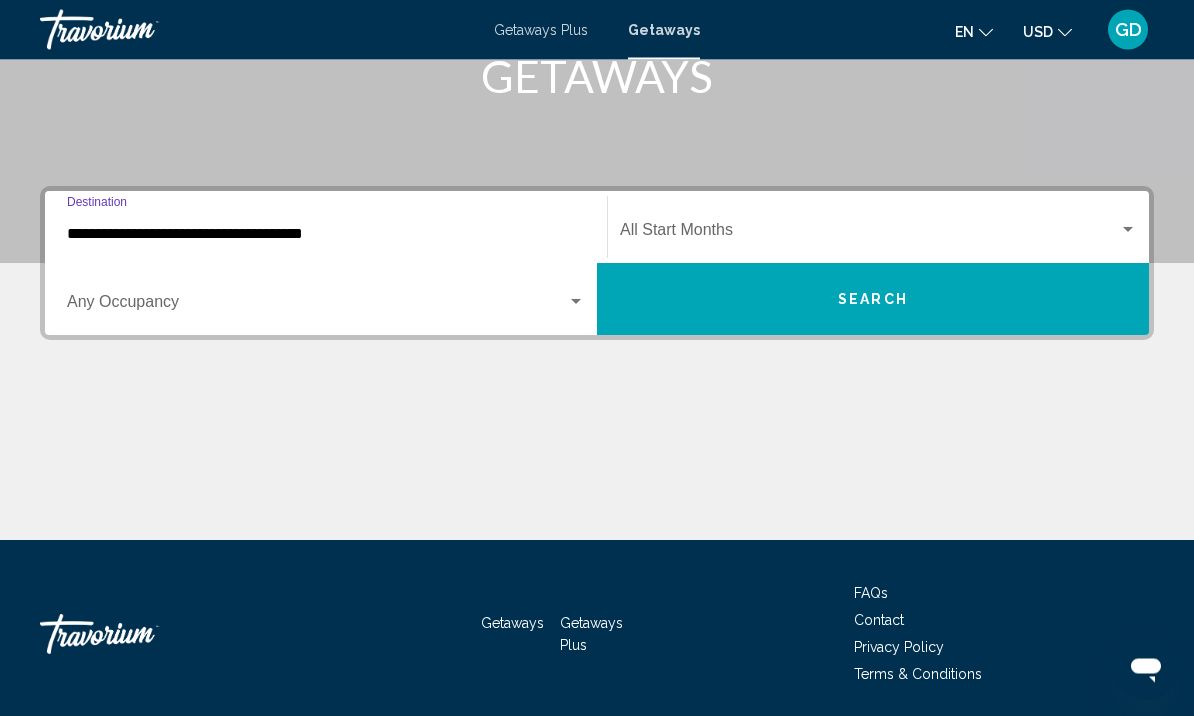 scroll, scrollTop: 337, scrollLeft: 0, axis: vertical 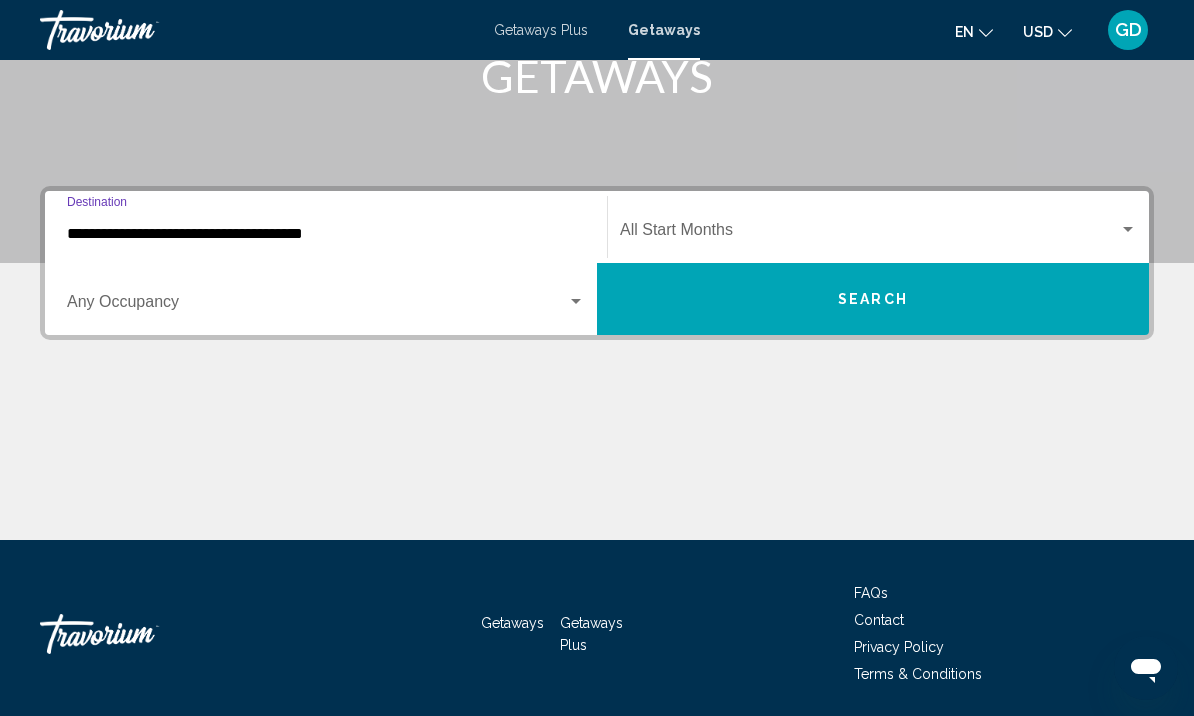 click at bounding box center [869, 234] 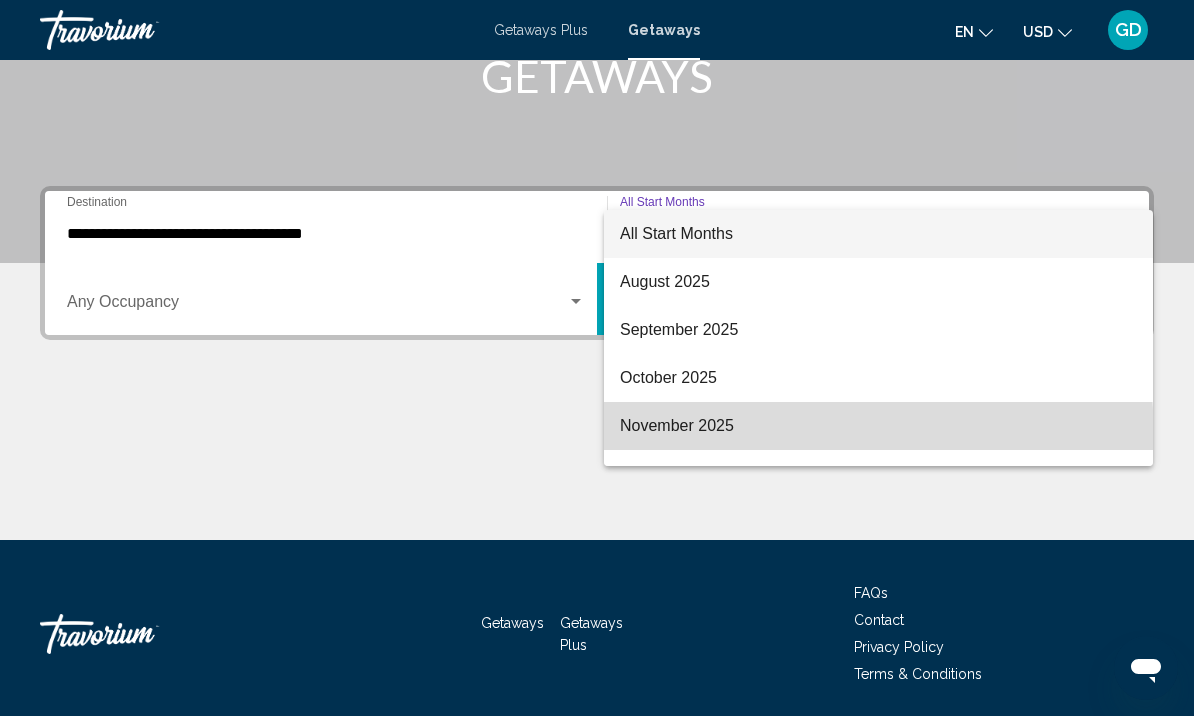 click on "November 2025" at bounding box center [878, 426] 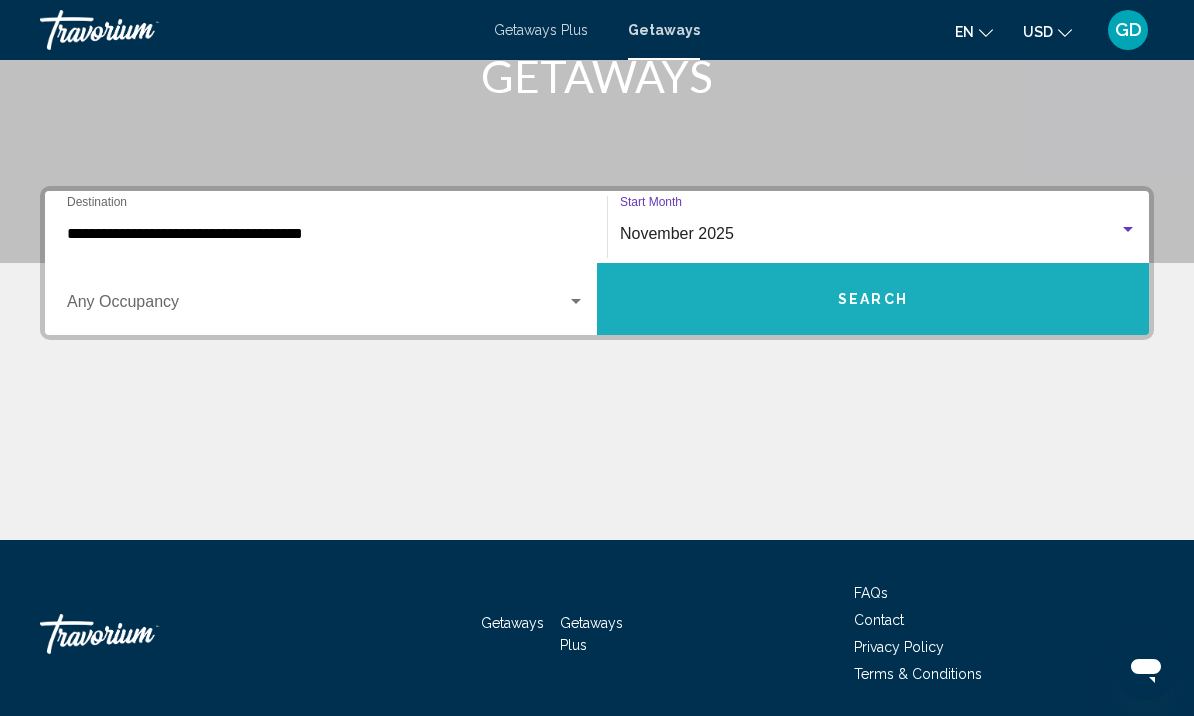 click on "Search" at bounding box center [873, 300] 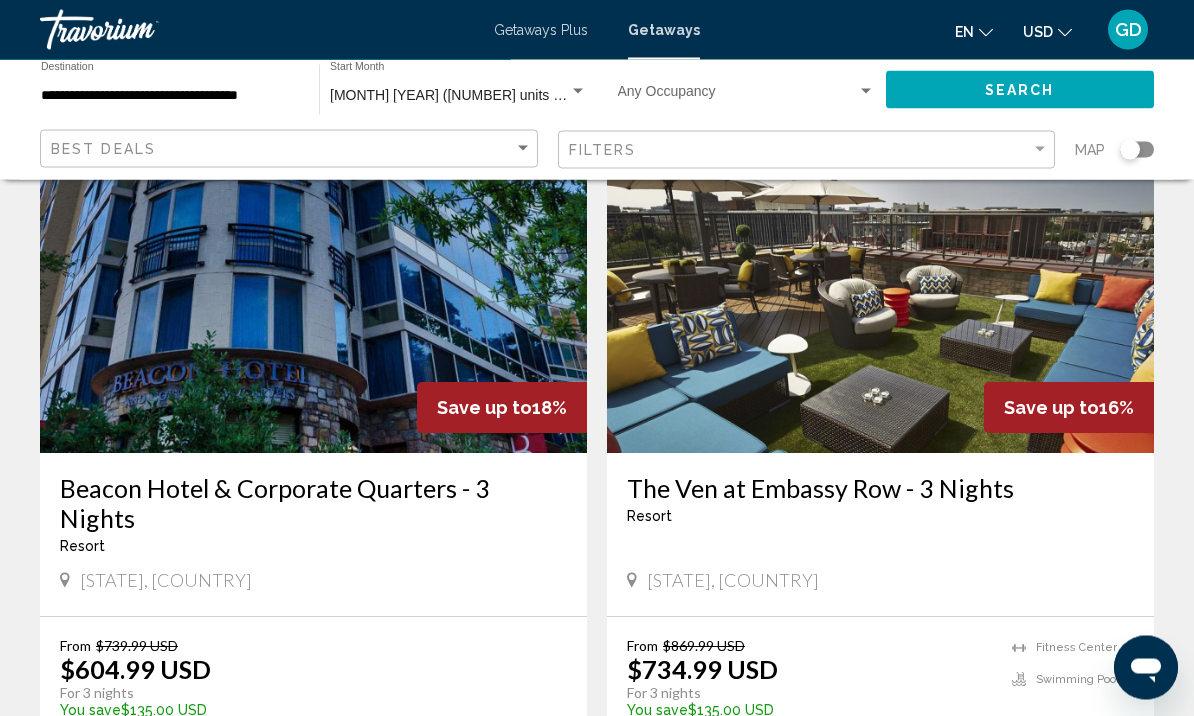 scroll, scrollTop: 138, scrollLeft: 0, axis: vertical 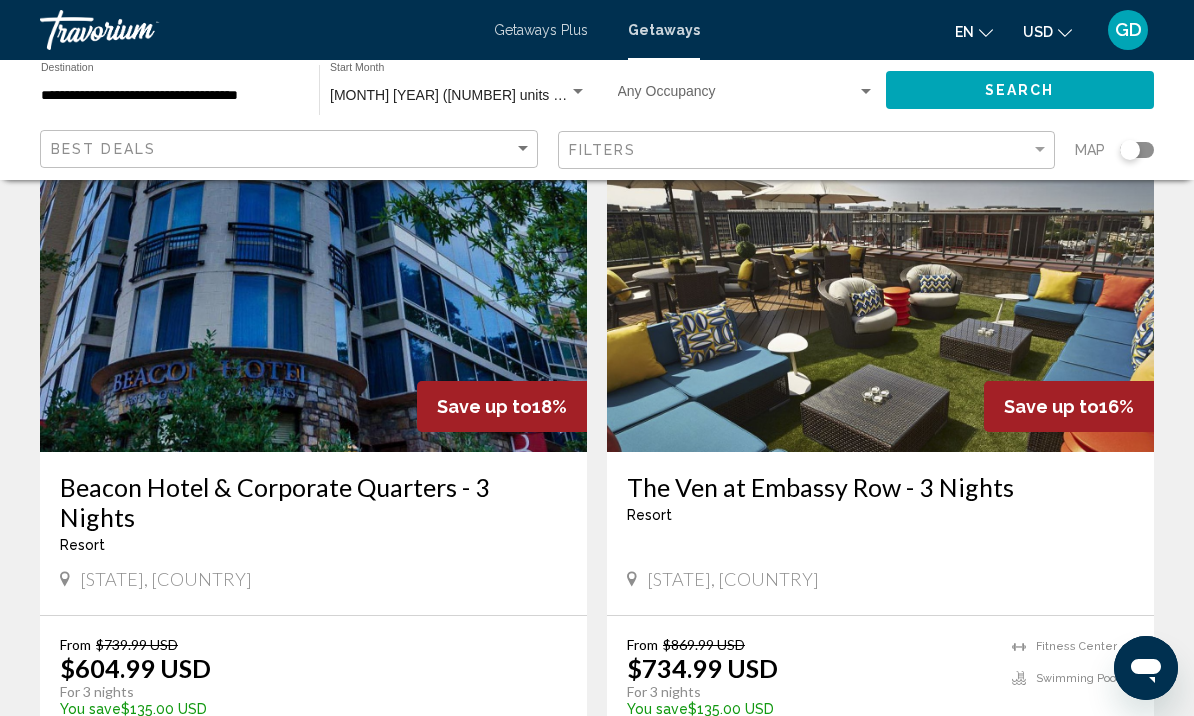 click on "GD" at bounding box center (1128, 30) 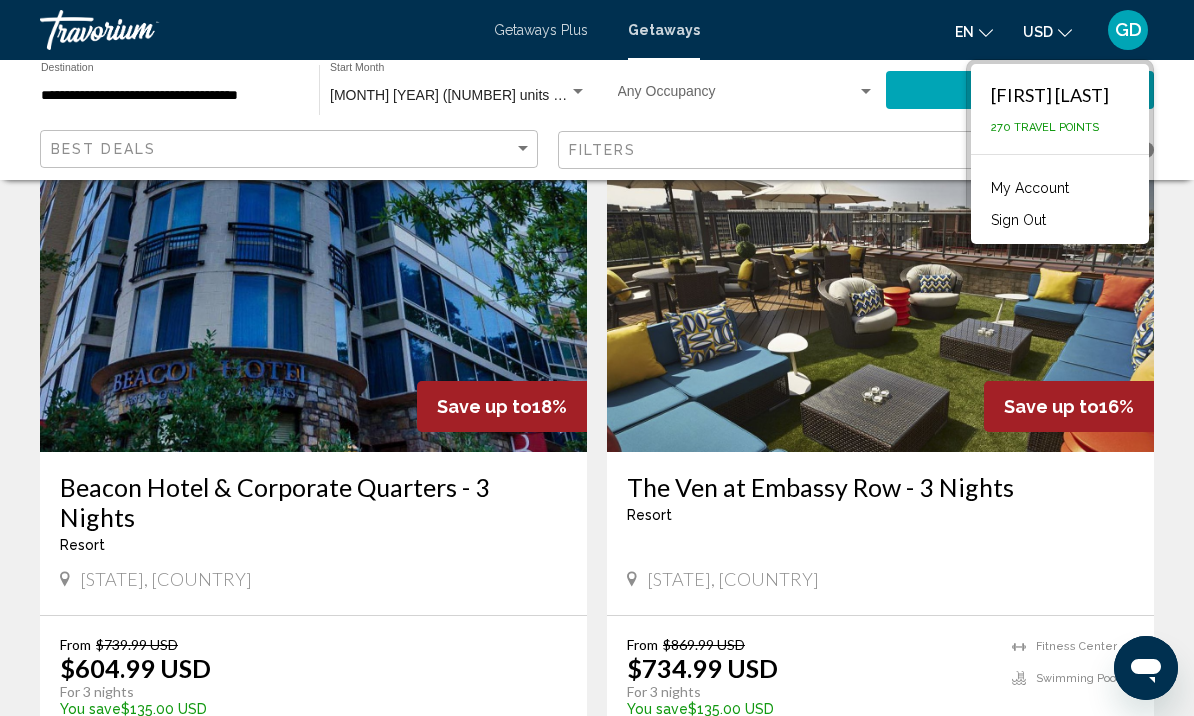 click on "Sign Out" at bounding box center [1018, 220] 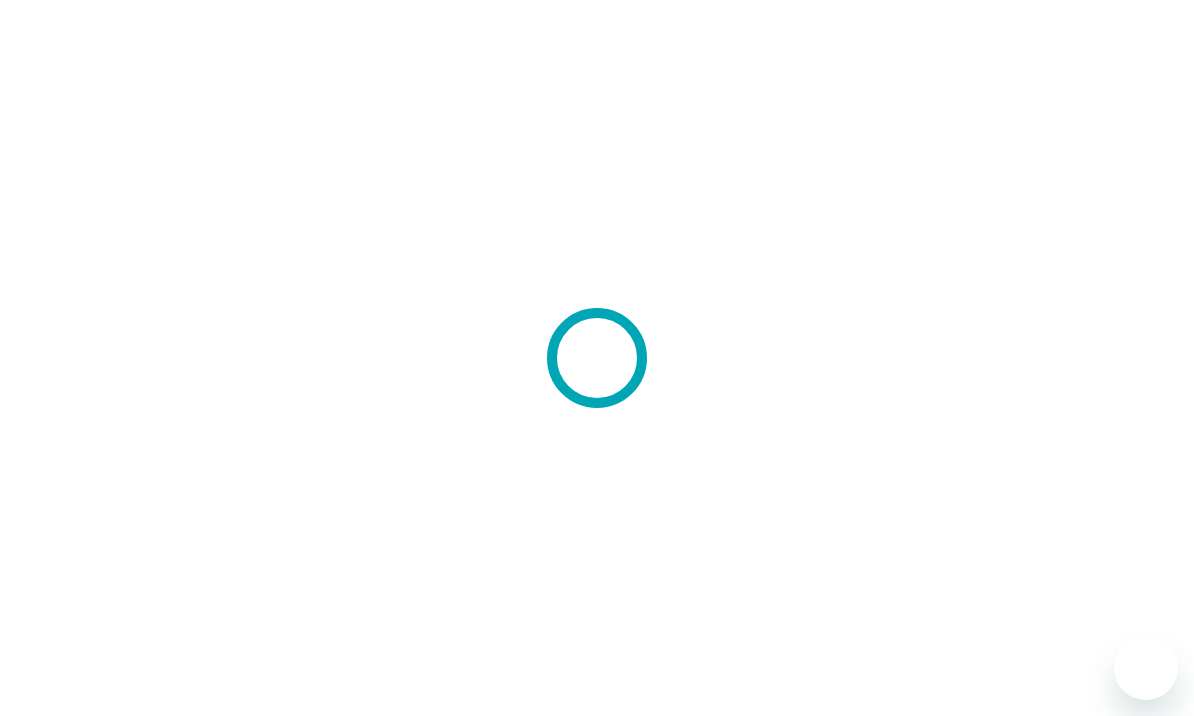 scroll, scrollTop: 0, scrollLeft: 0, axis: both 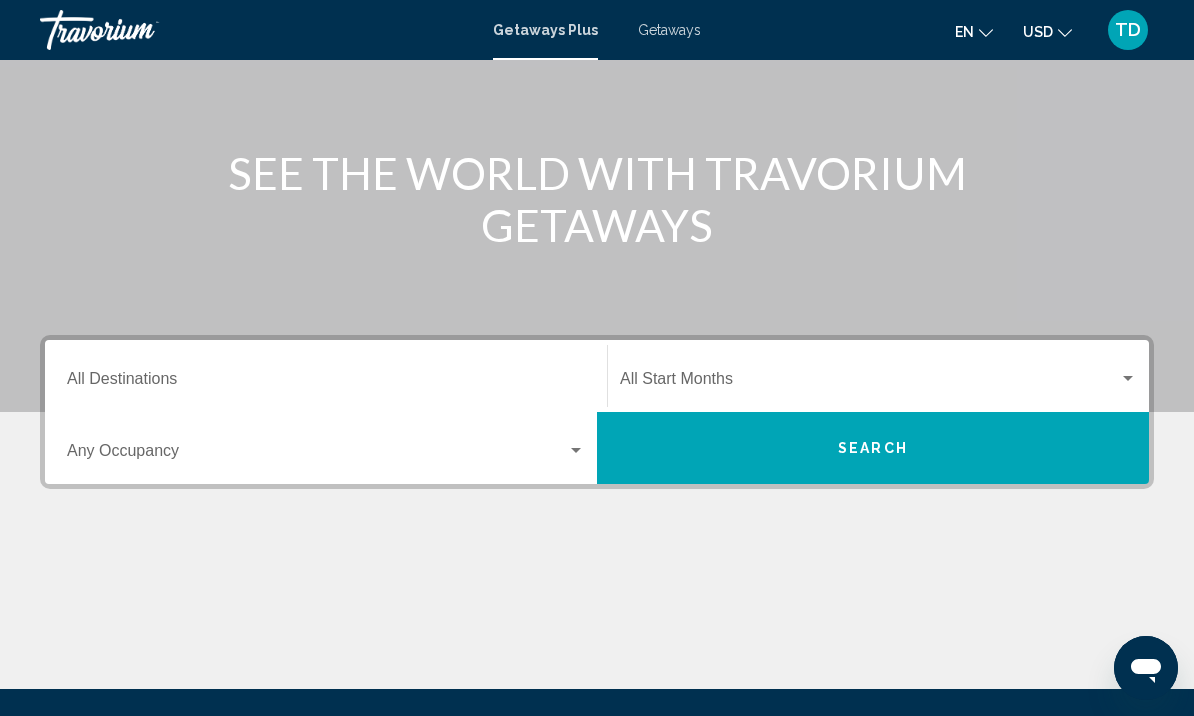 click on "Destination All Destinations" at bounding box center [326, 383] 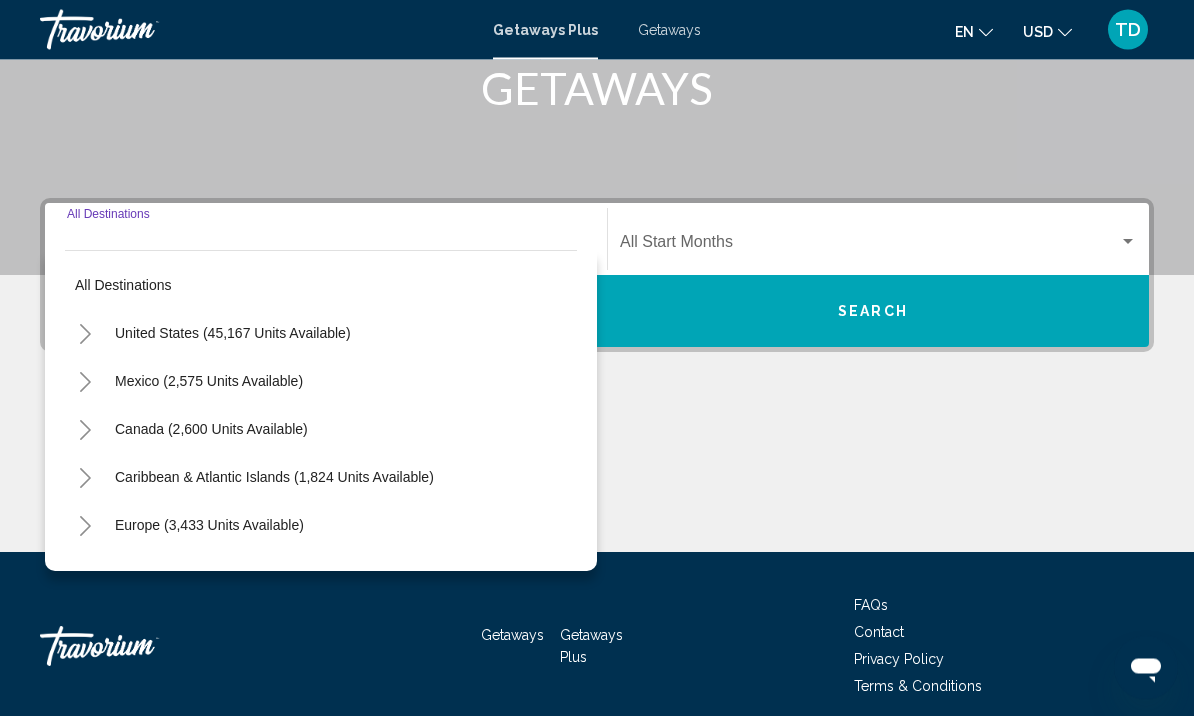 scroll, scrollTop: 337, scrollLeft: 0, axis: vertical 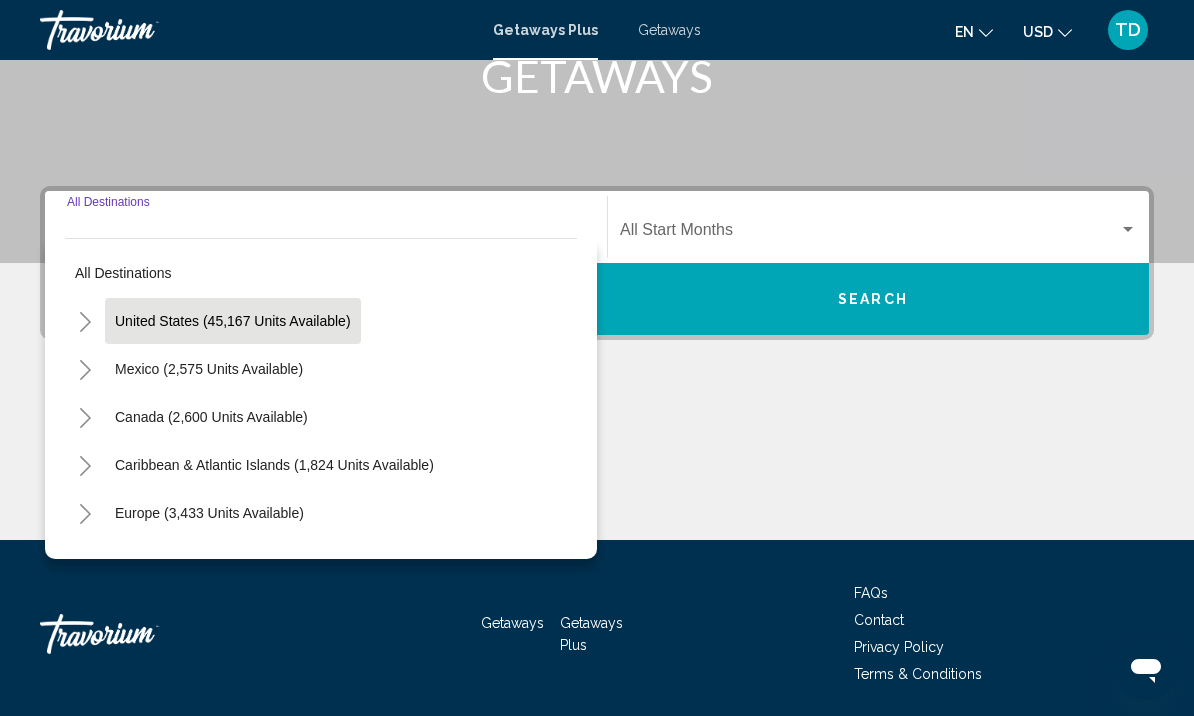 click on "United States (45,167 units available)" at bounding box center [209, 369] 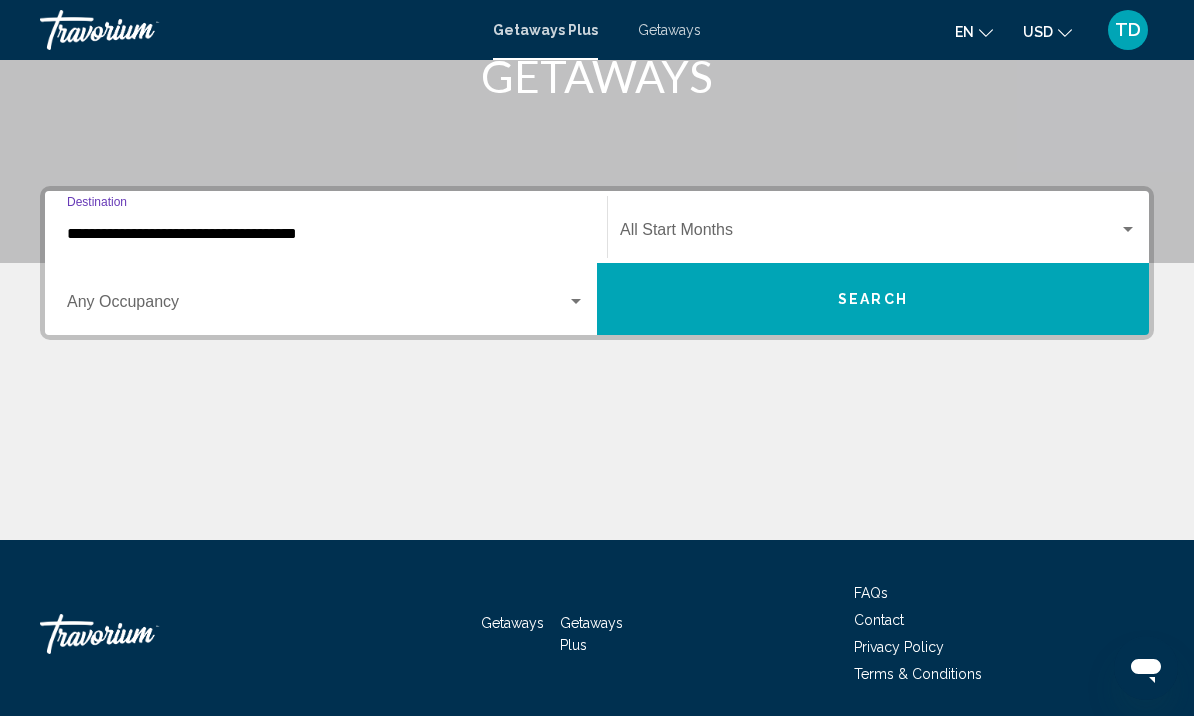 click on "**********" at bounding box center (326, 234) 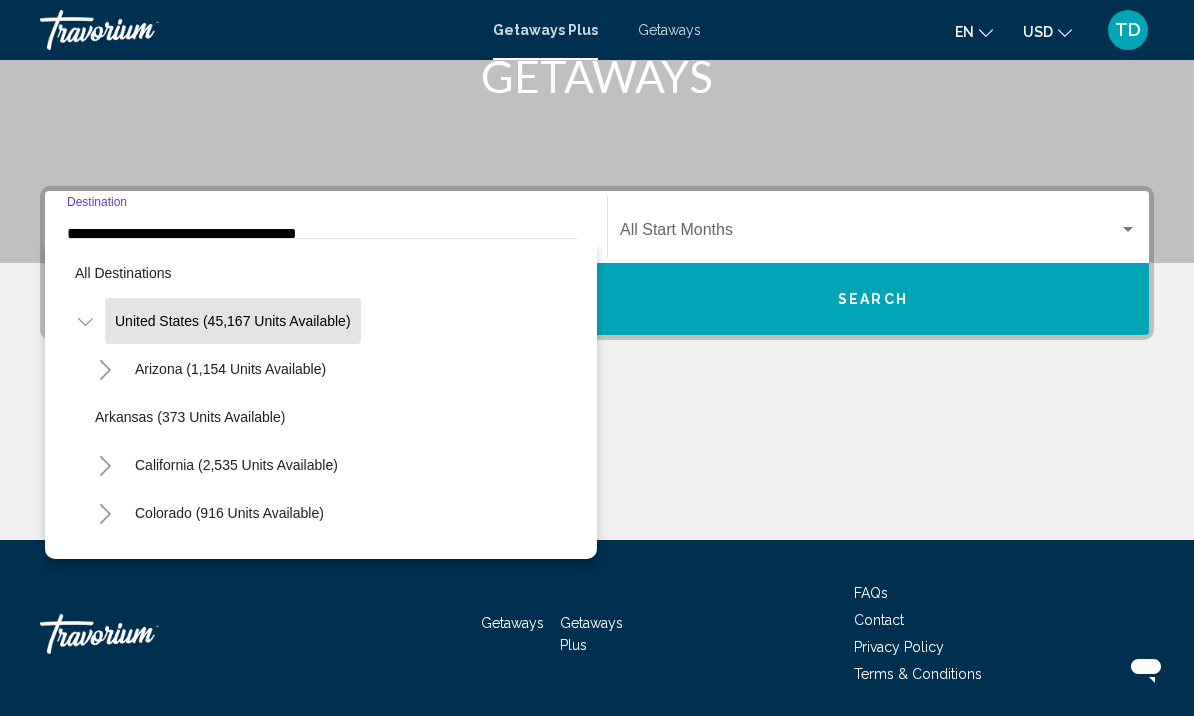 scroll, scrollTop: 266, scrollLeft: 0, axis: vertical 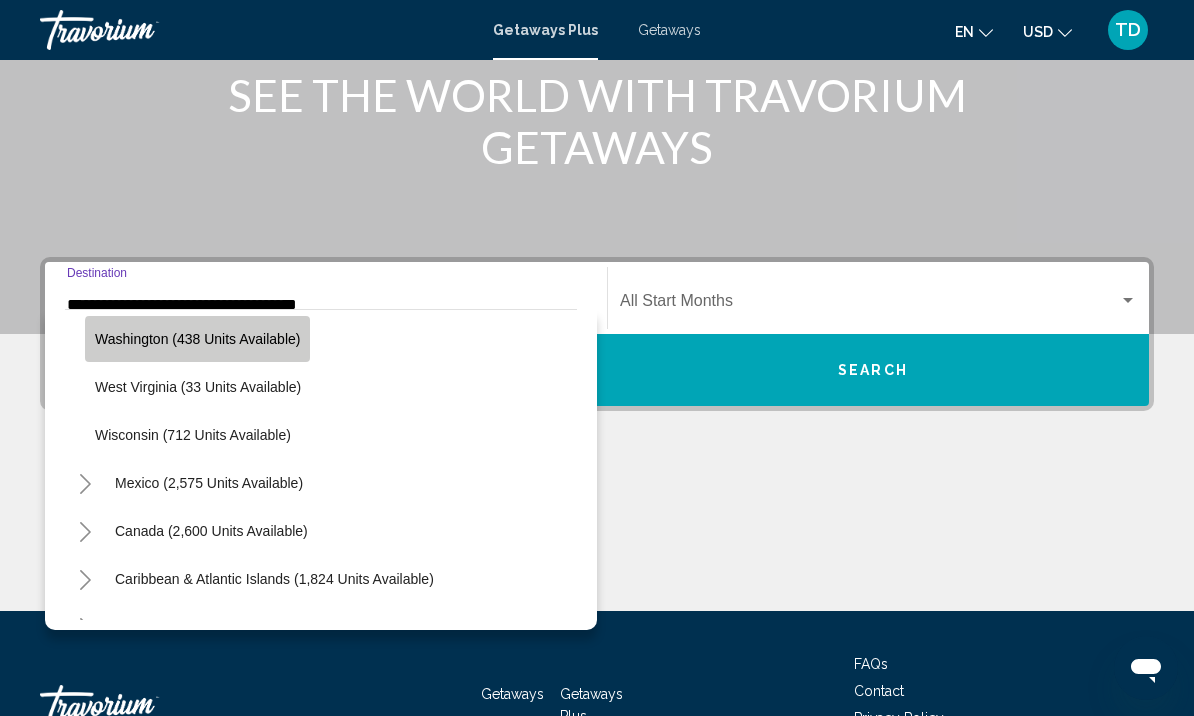 click on "Washington (438 units available)" 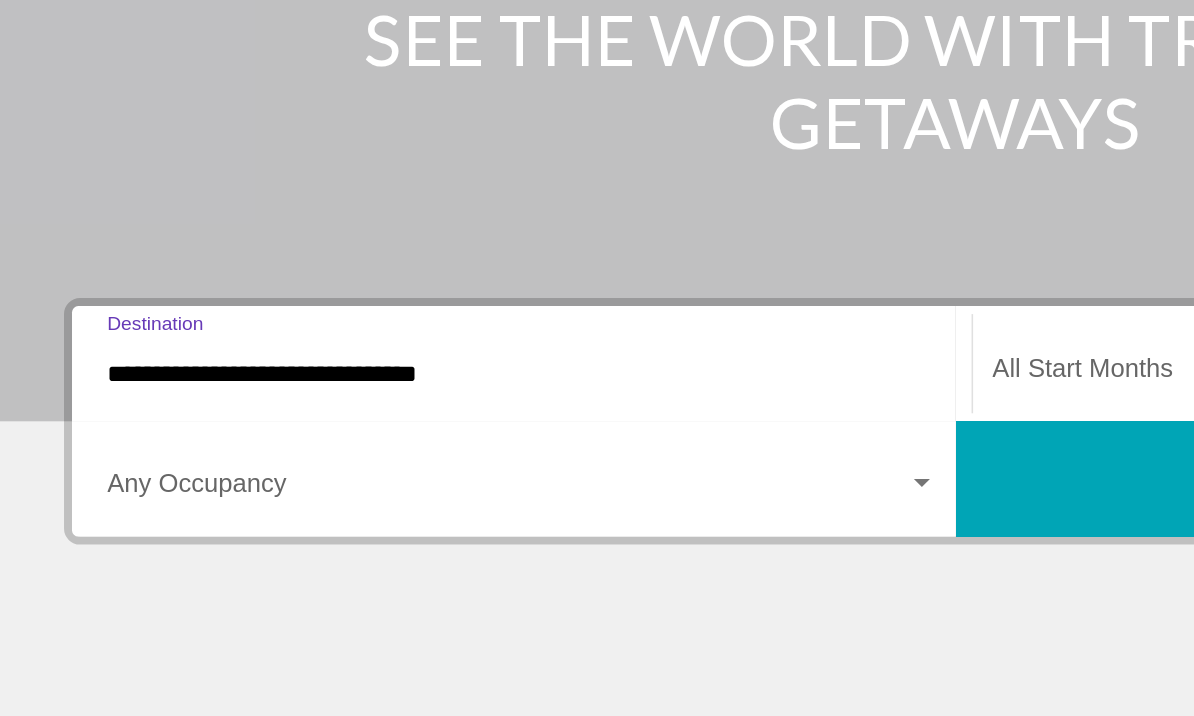 click at bounding box center [597, 536] 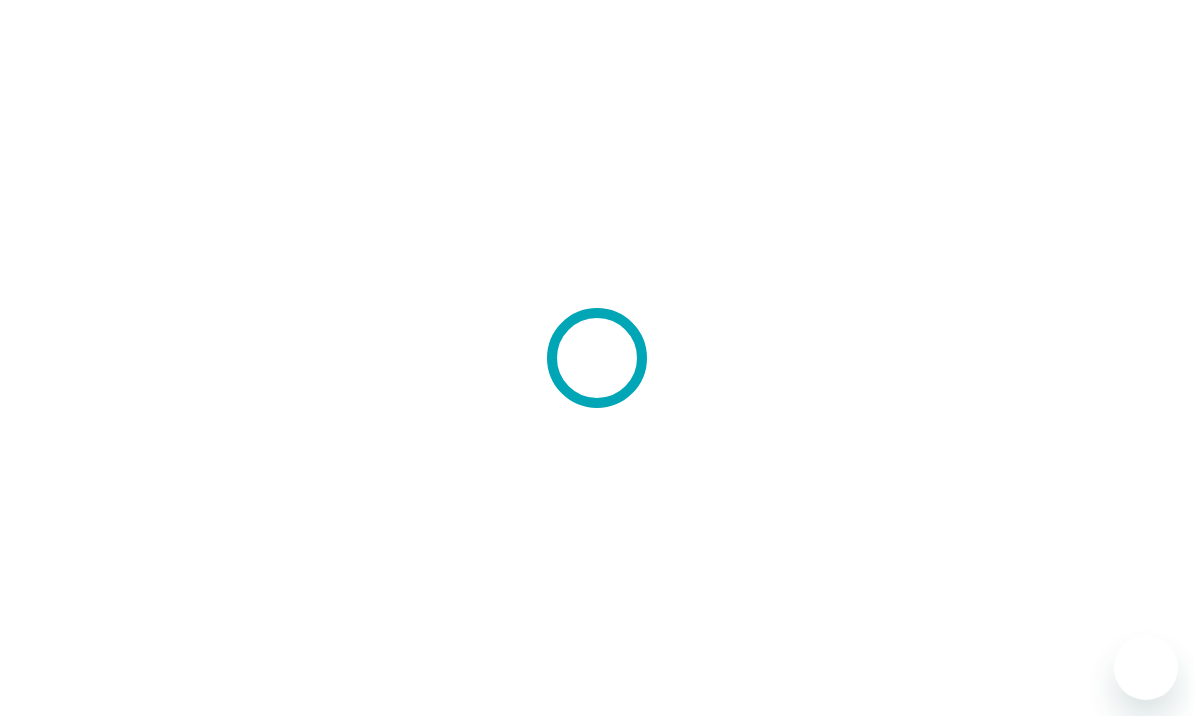 scroll, scrollTop: 0, scrollLeft: 0, axis: both 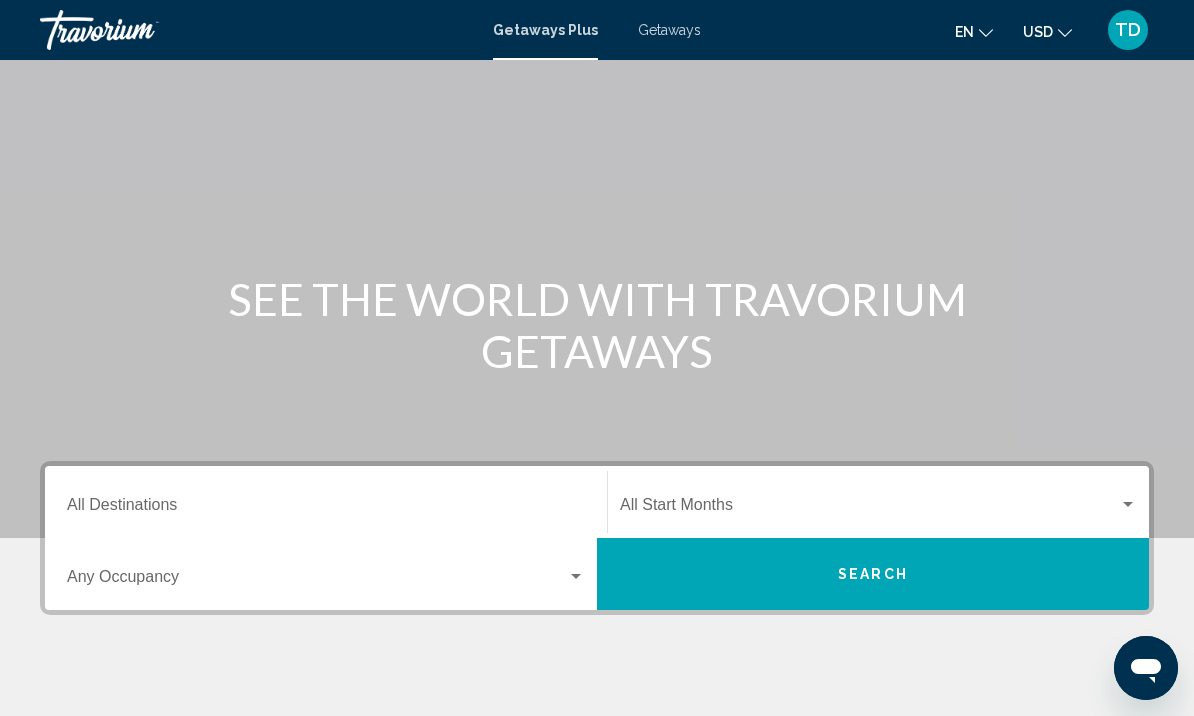 click on "Destination All Destinations" at bounding box center [326, 509] 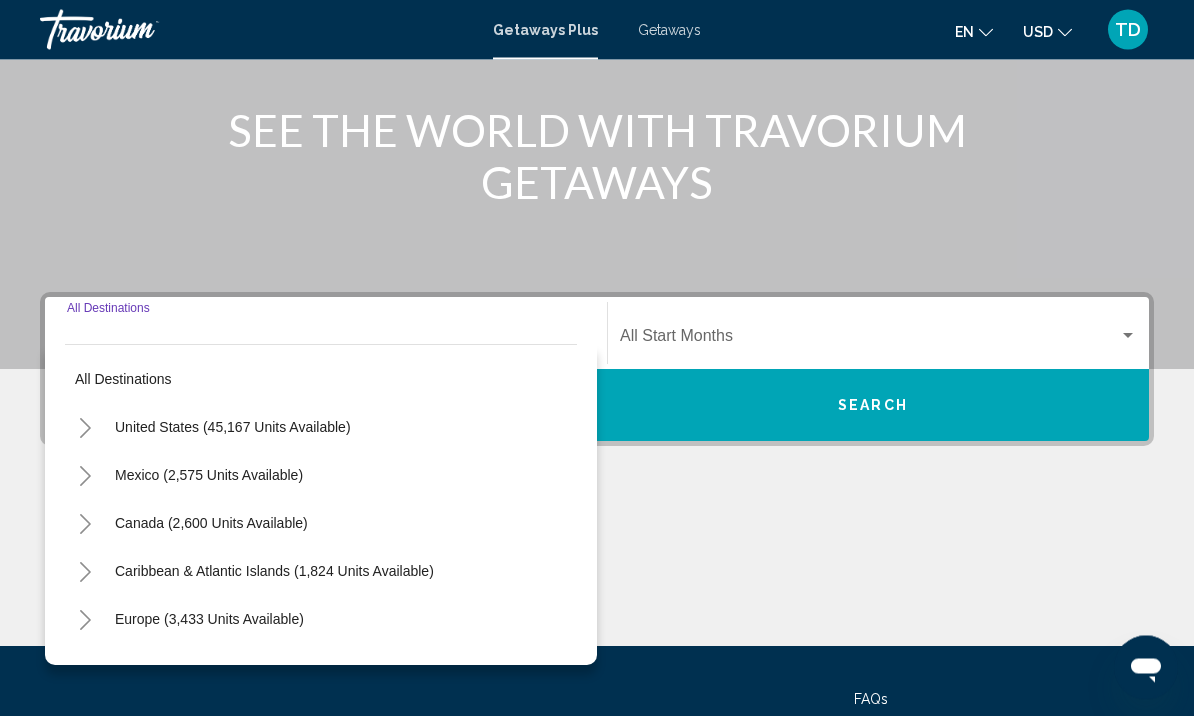 scroll, scrollTop: 406, scrollLeft: 0, axis: vertical 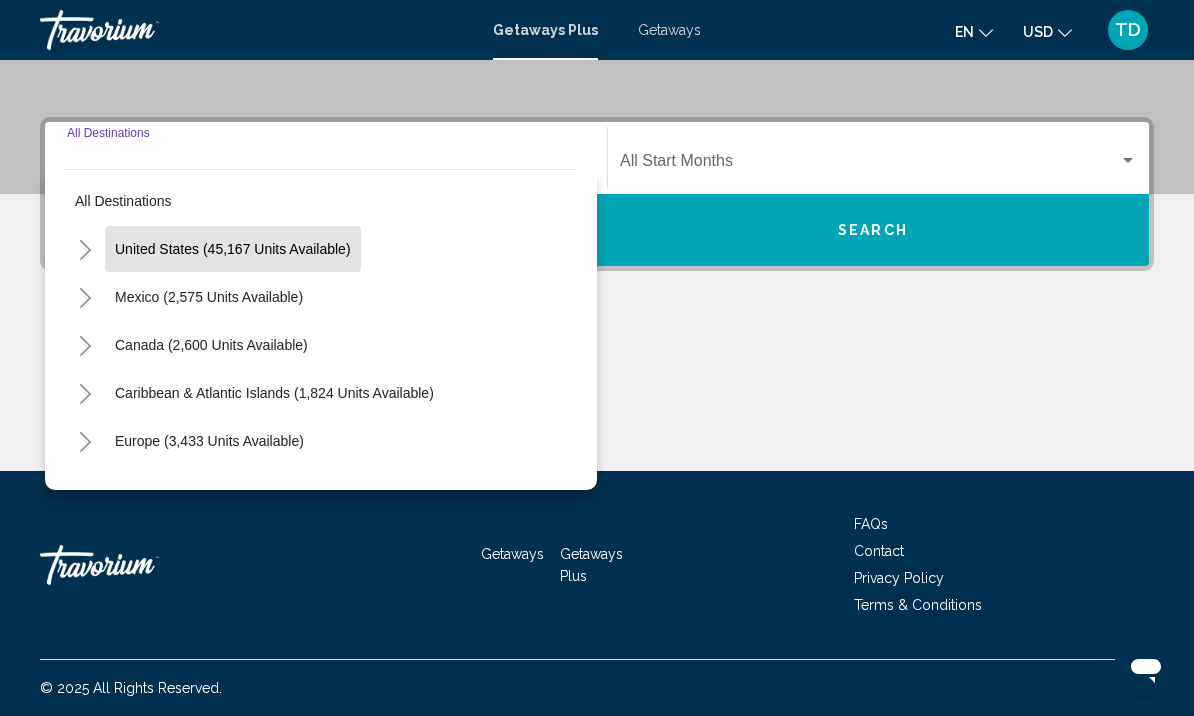 click on "United States (45,167 units available)" at bounding box center (209, 297) 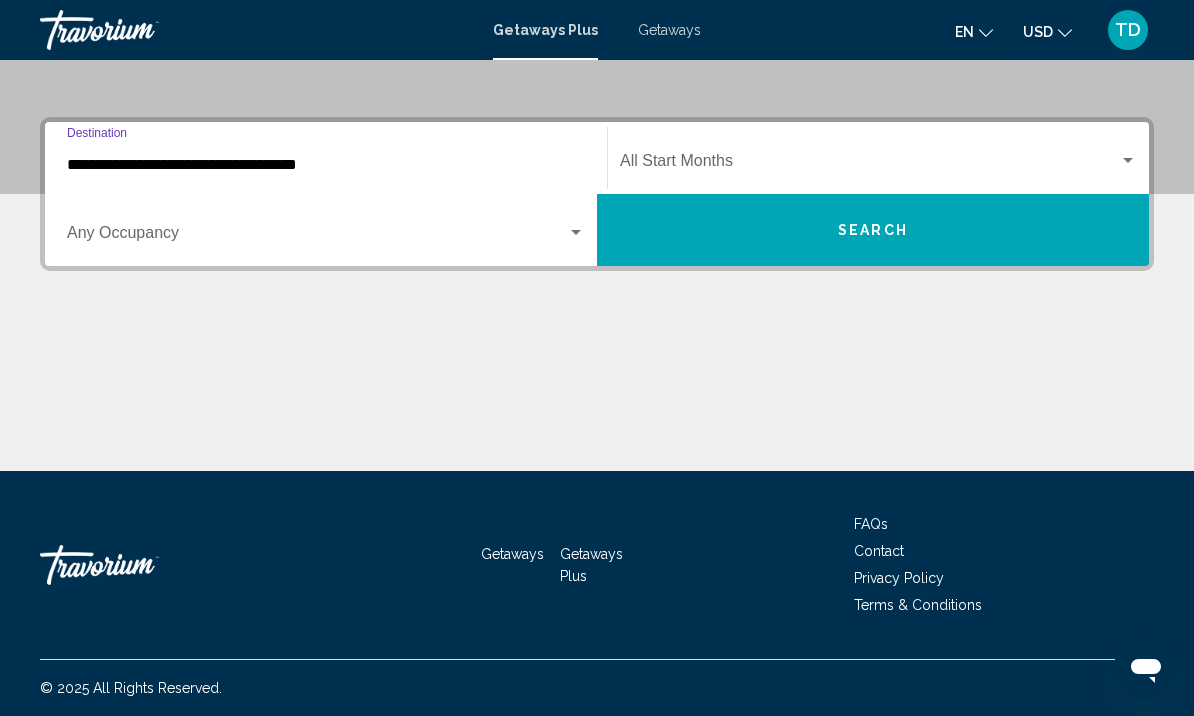 click on "**********" at bounding box center [326, 165] 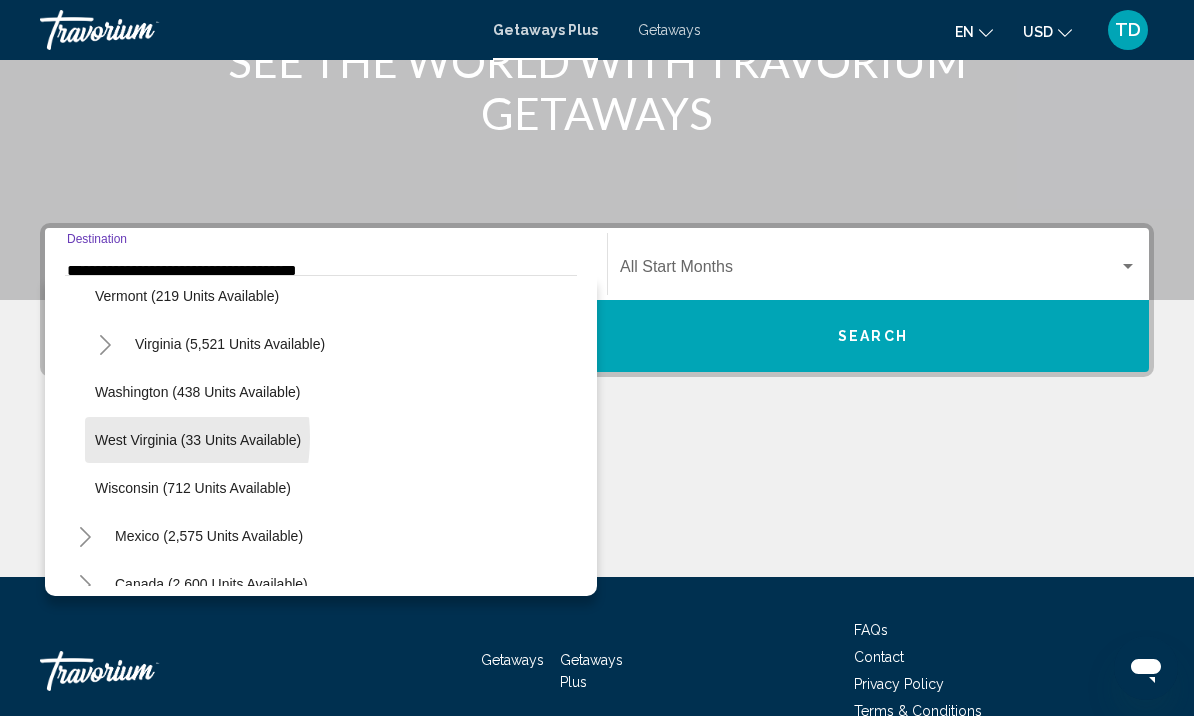 scroll, scrollTop: 1787, scrollLeft: 0, axis: vertical 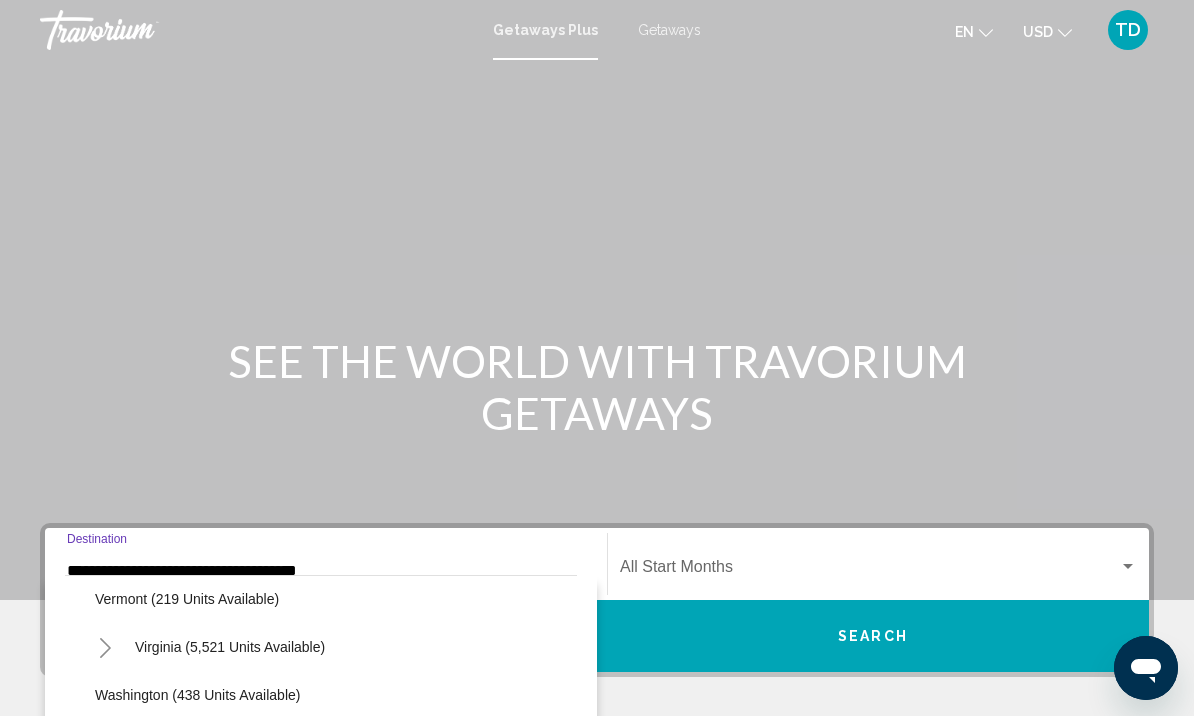click on "Getaways" at bounding box center (669, 30) 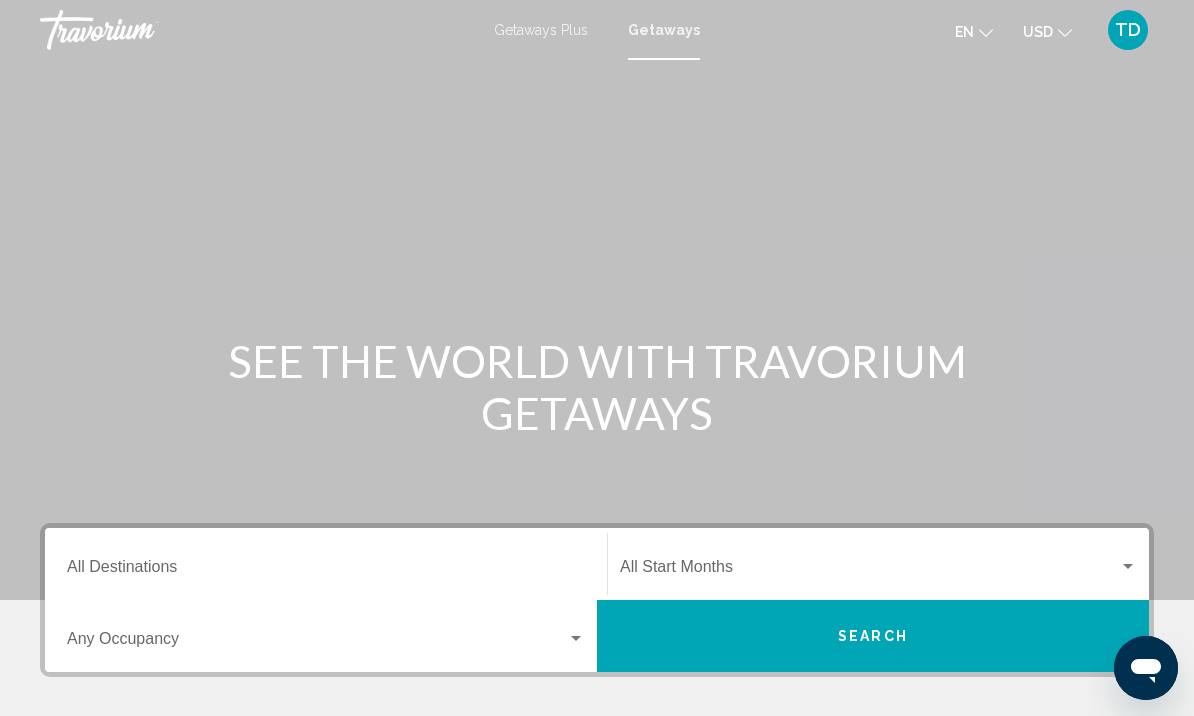 click on "Destination All Destinations" at bounding box center (326, 571) 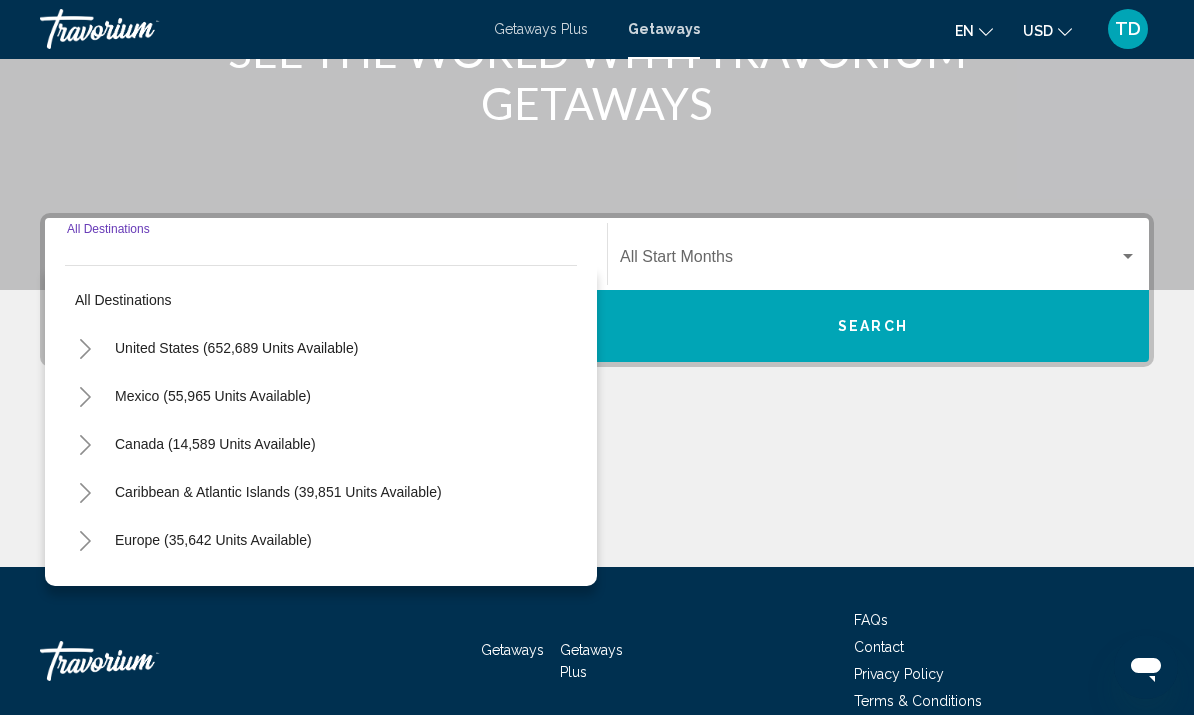 scroll, scrollTop: 406, scrollLeft: 0, axis: vertical 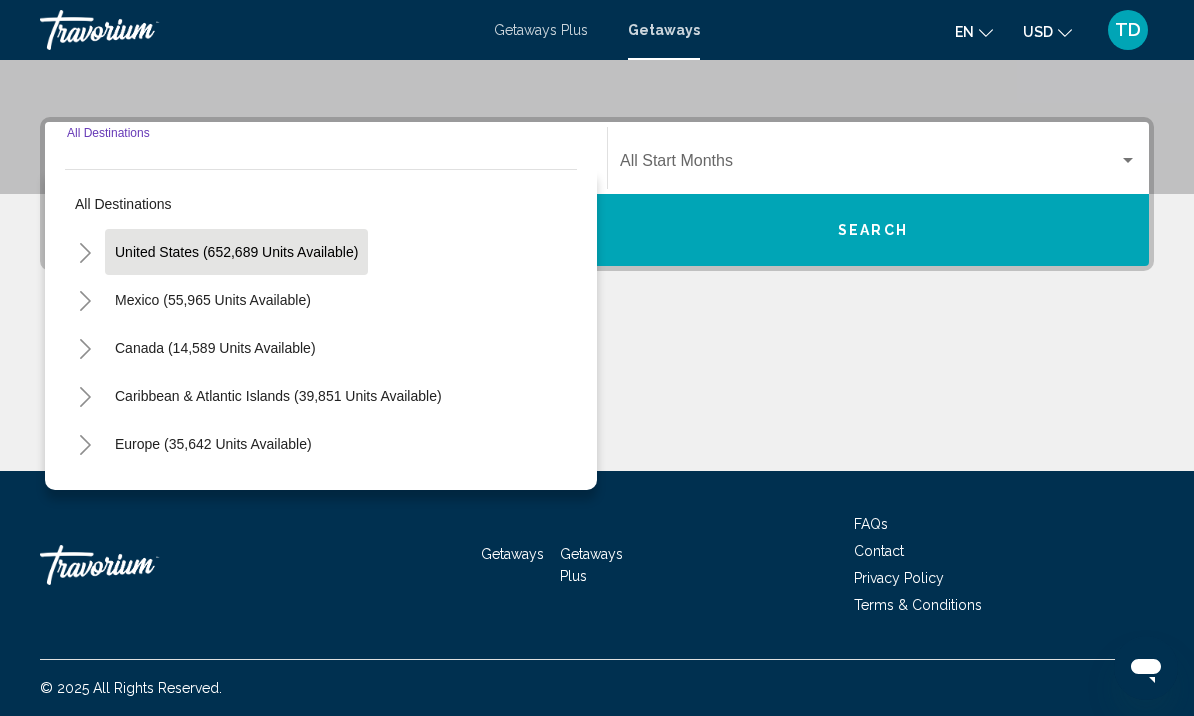 click on "United States (652,689 units available)" at bounding box center [213, 300] 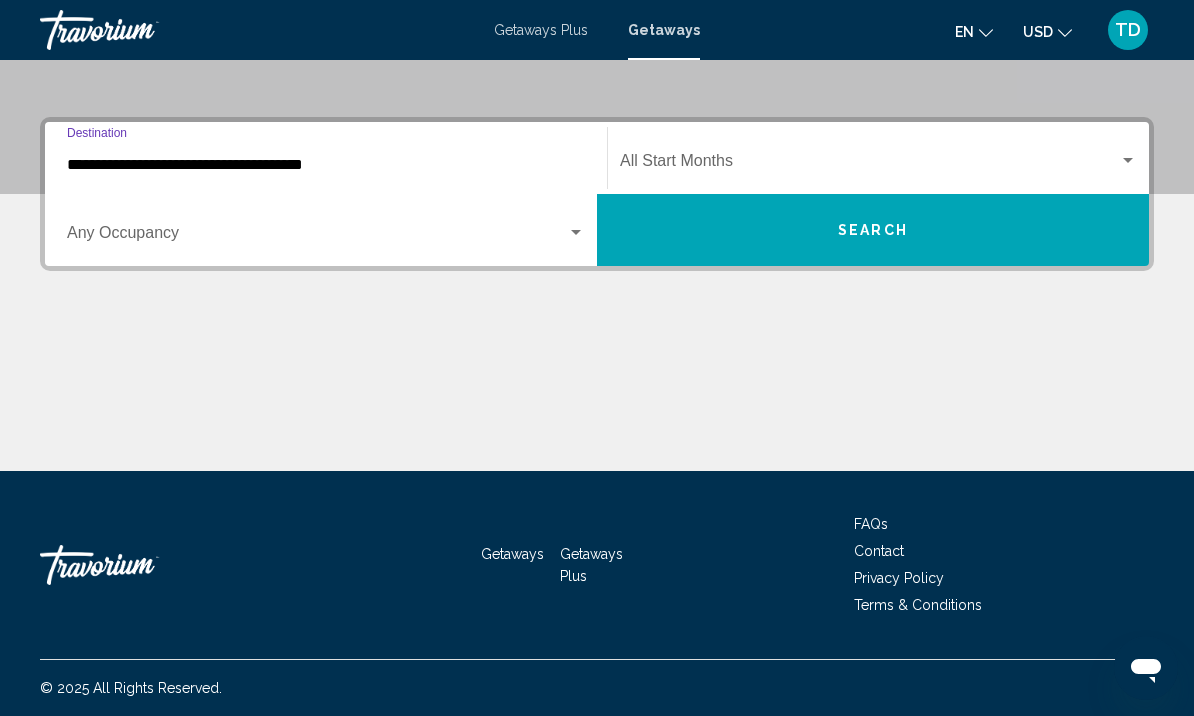 click on "**********" at bounding box center (326, 165) 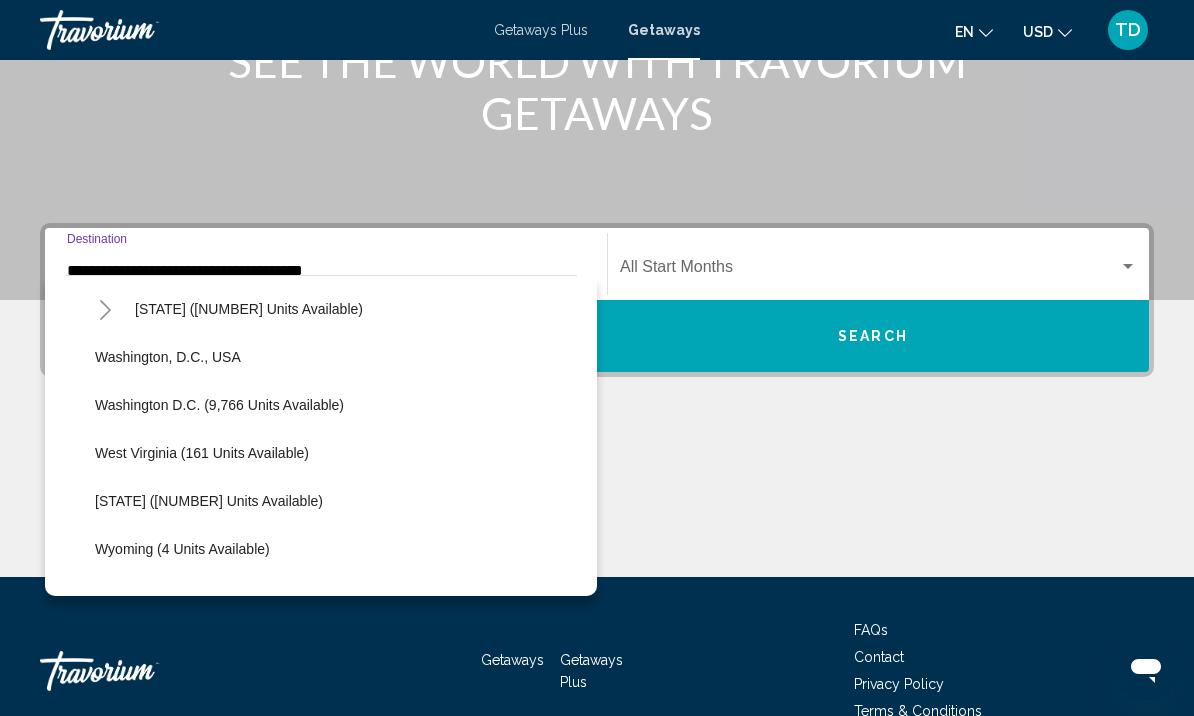 scroll, scrollTop: 1967, scrollLeft: 0, axis: vertical 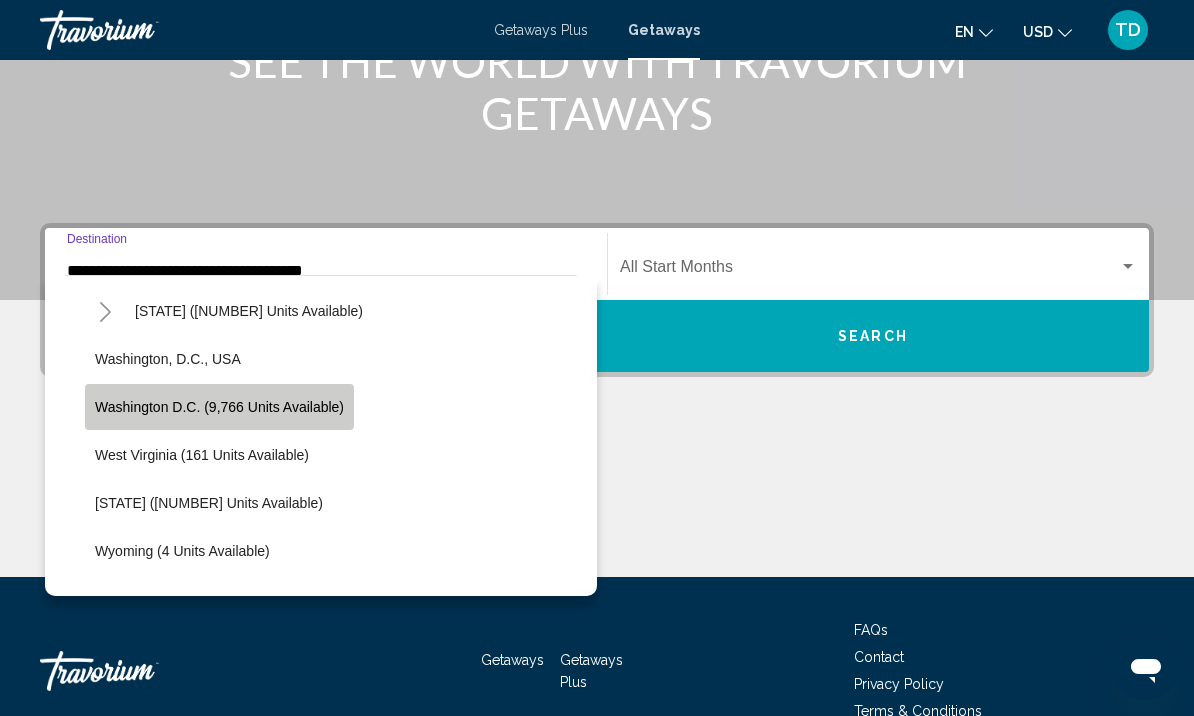 click on "Washington D.C. (9,766 units available)" 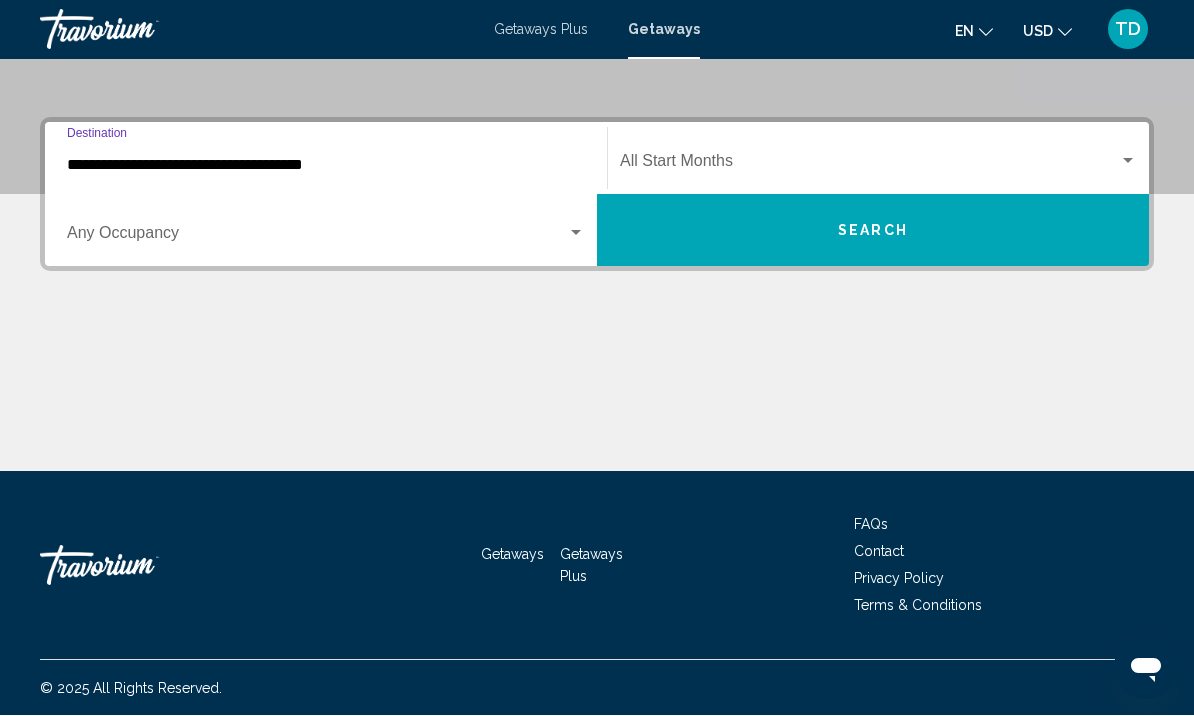 scroll, scrollTop: 406, scrollLeft: 0, axis: vertical 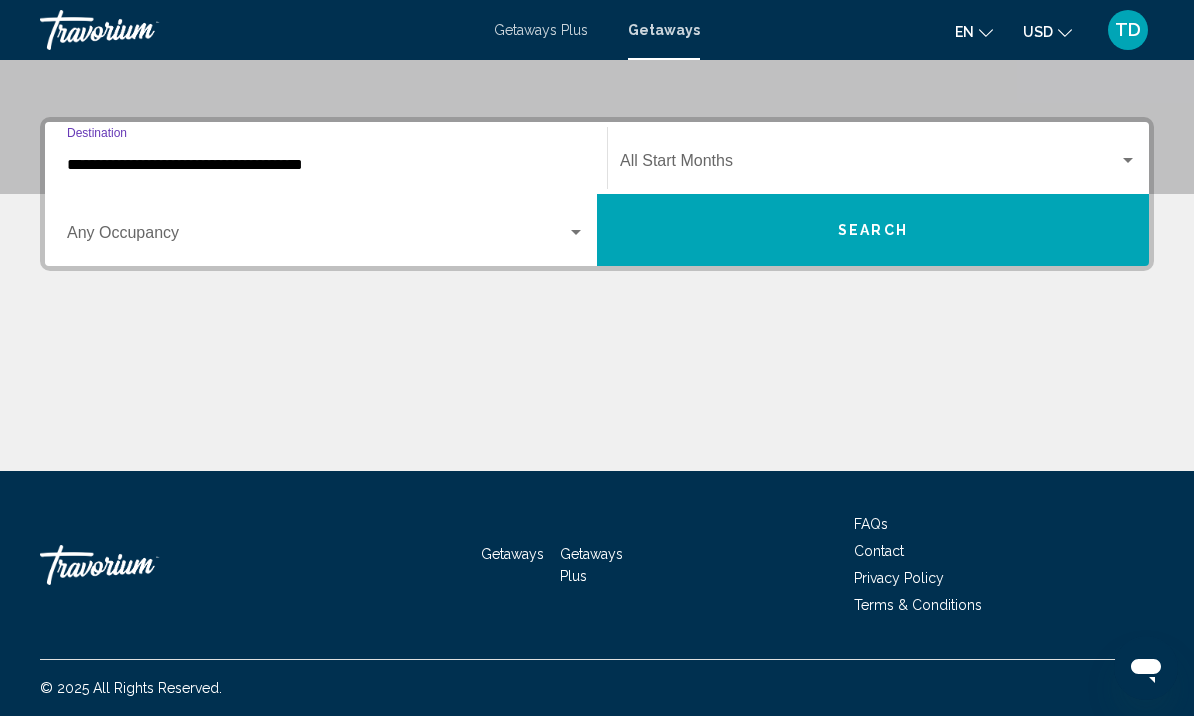 click on "Start Month All Start Months" 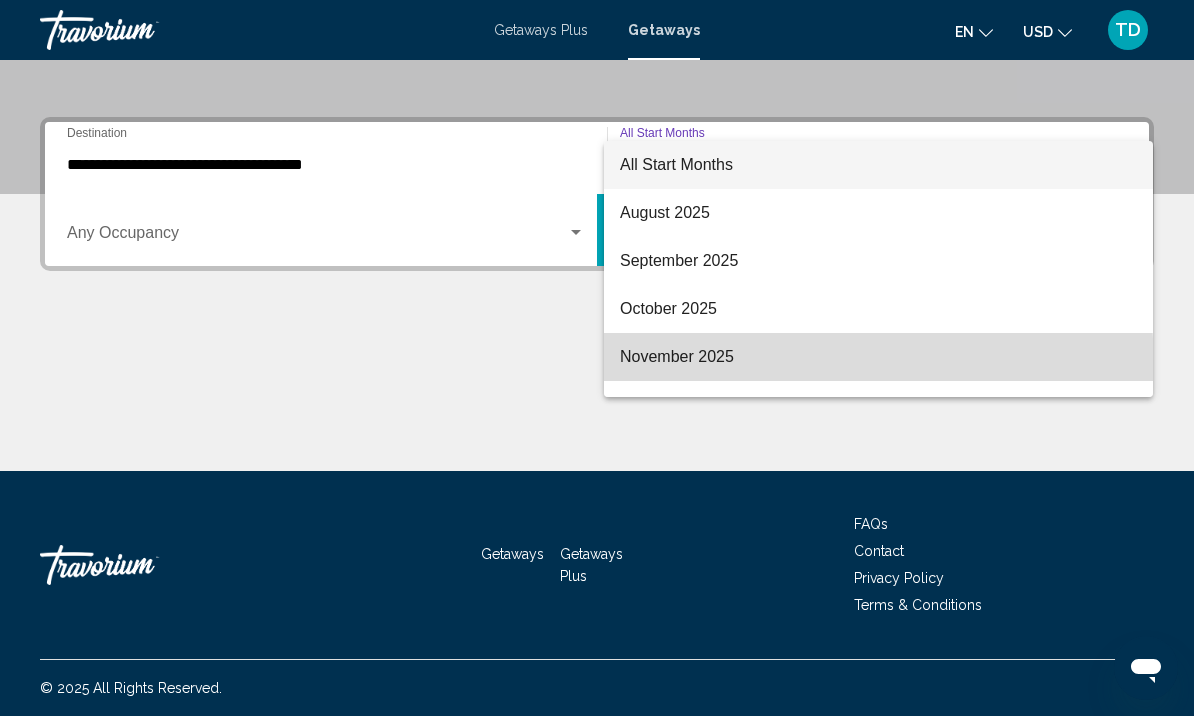 click on "November 2025" at bounding box center (878, 357) 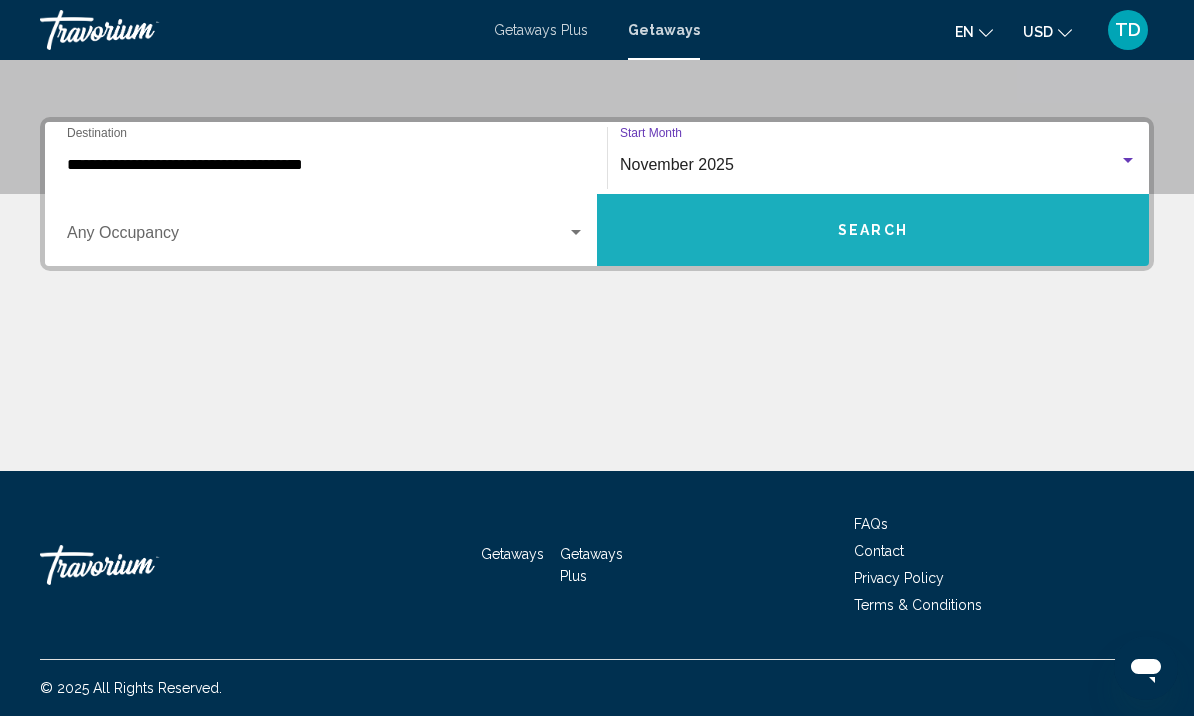 click on "Search" at bounding box center (873, 231) 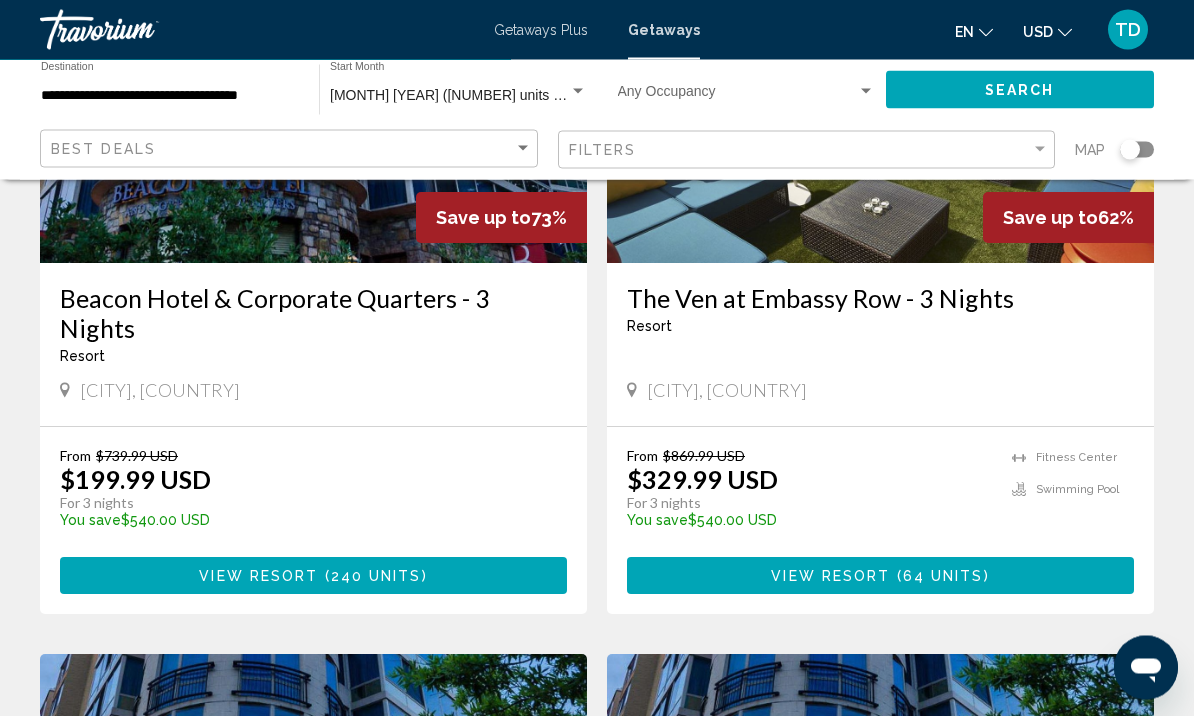 scroll, scrollTop: 328, scrollLeft: 0, axis: vertical 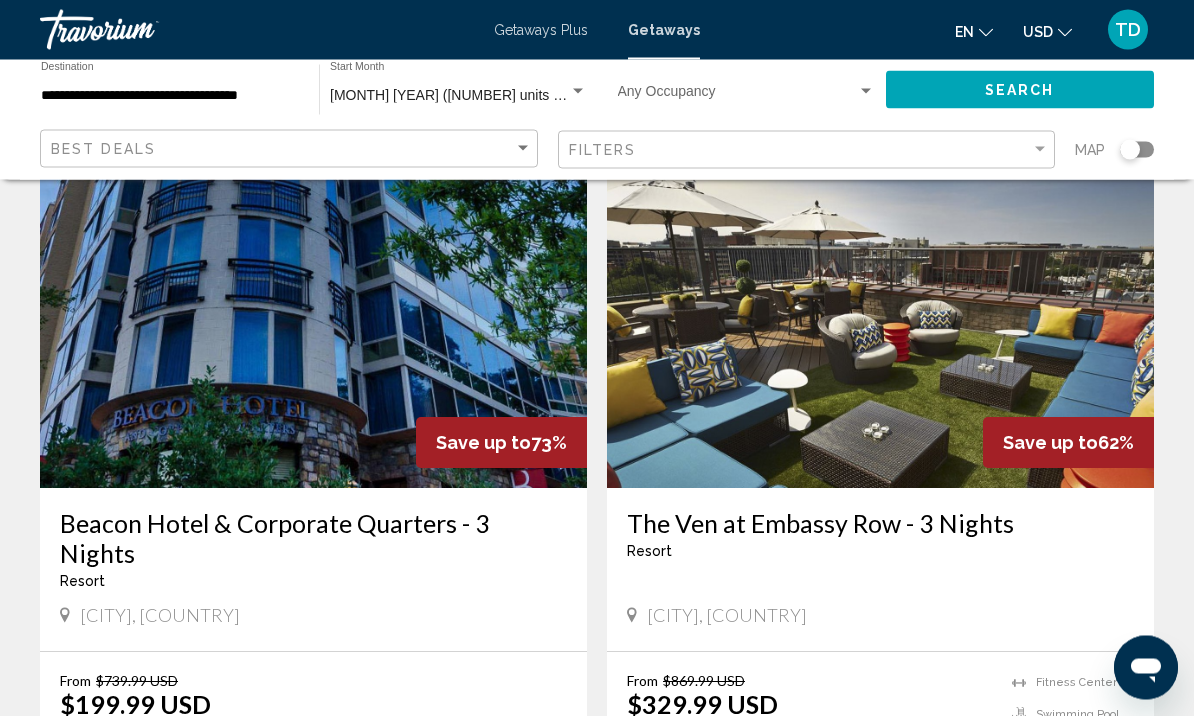 click at bounding box center [880, 329] 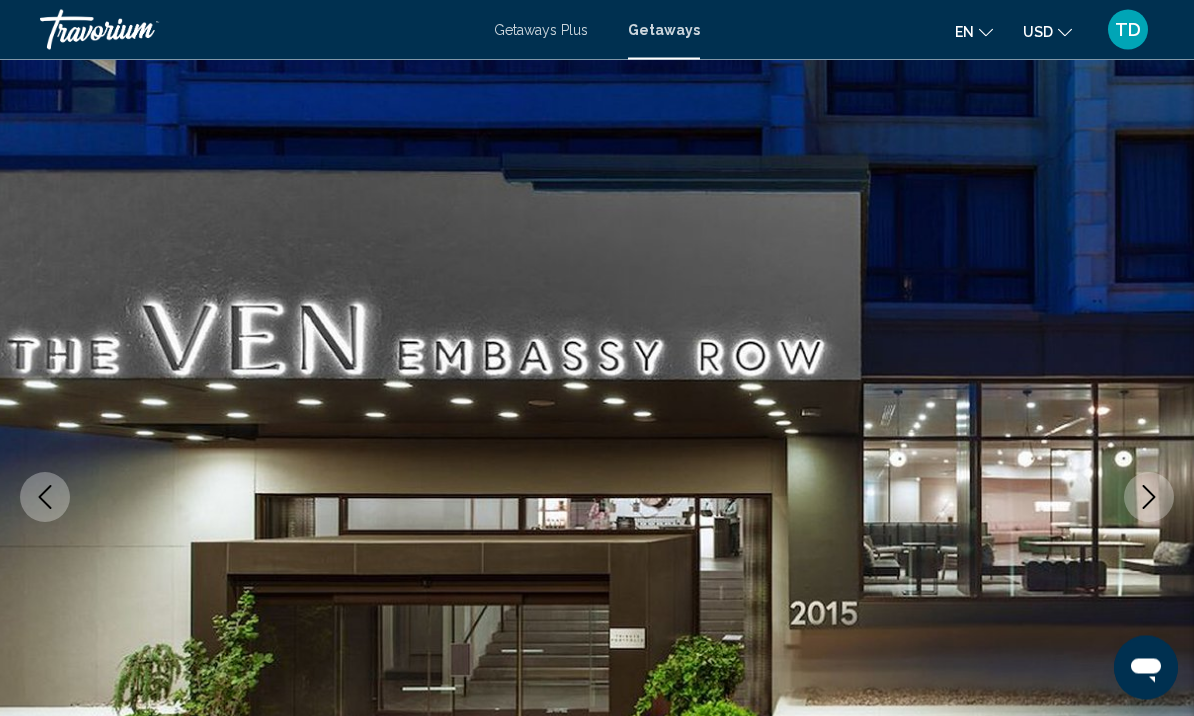 scroll, scrollTop: 0, scrollLeft: 0, axis: both 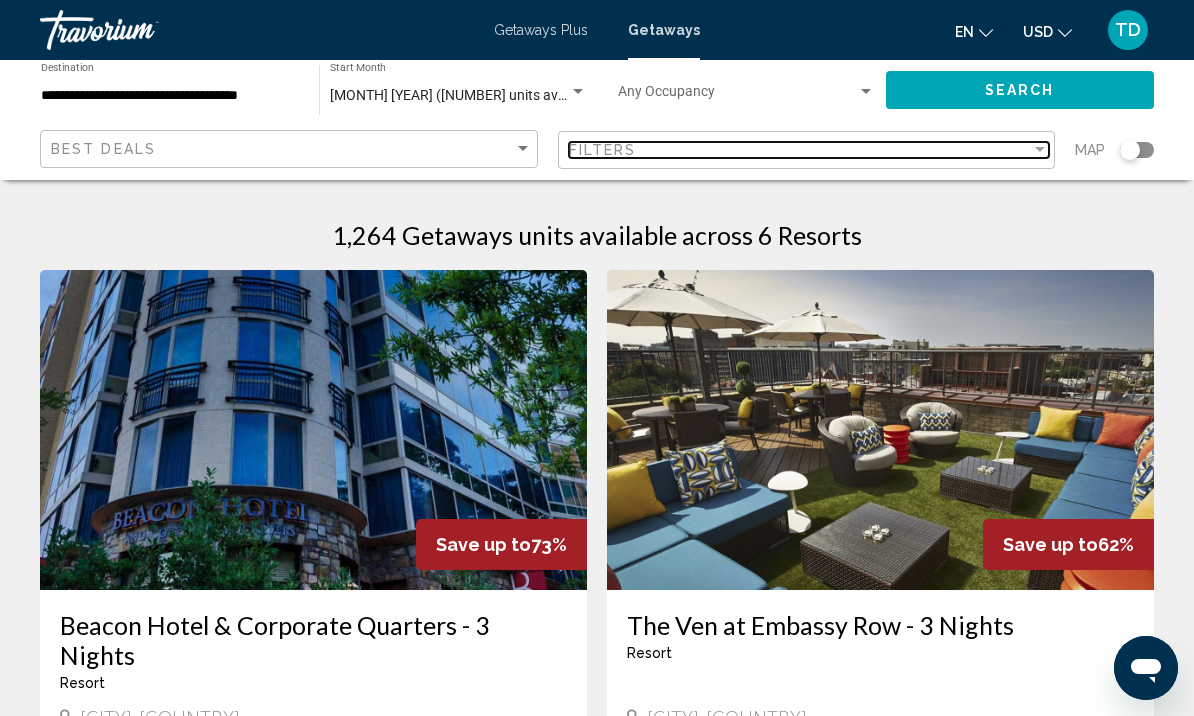 click on "Filters" at bounding box center (800, 150) 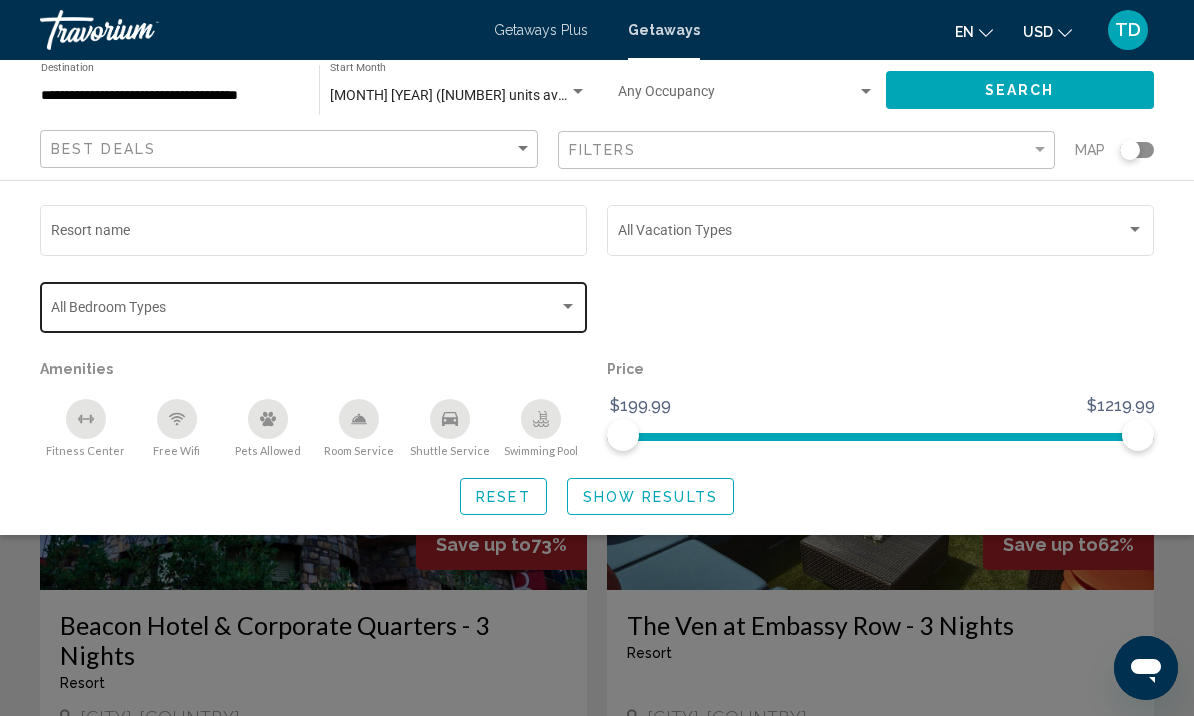 click at bounding box center [314, 311] 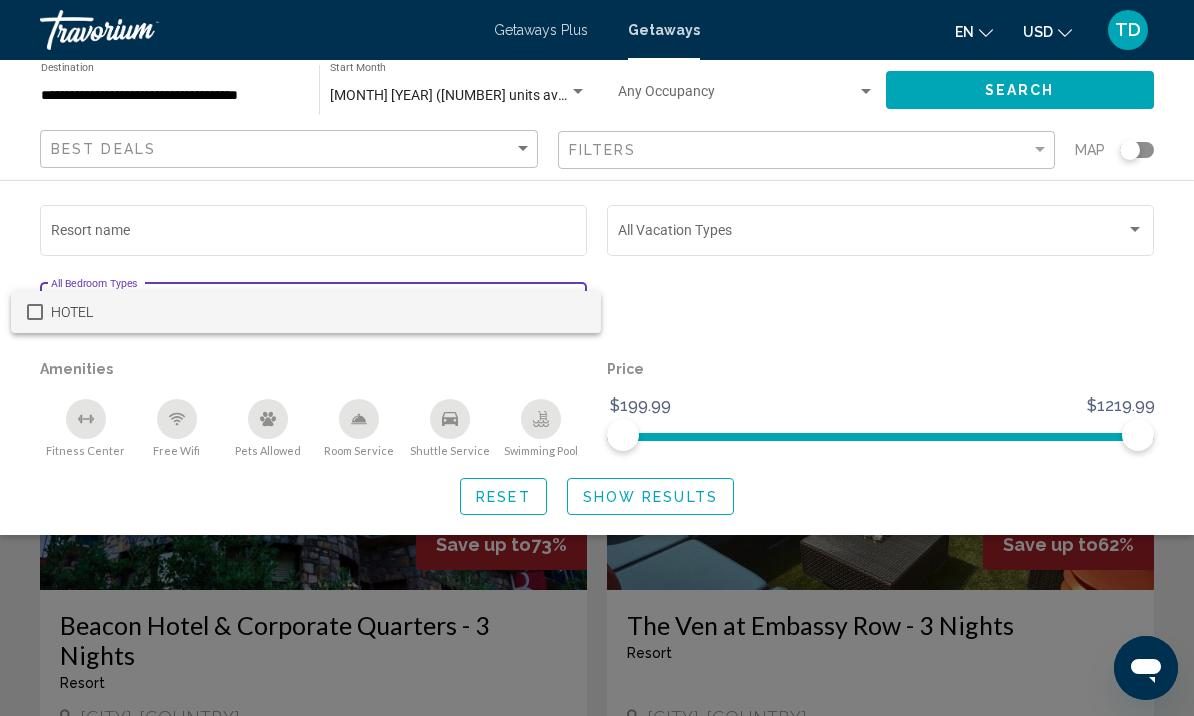 click at bounding box center (597, 358) 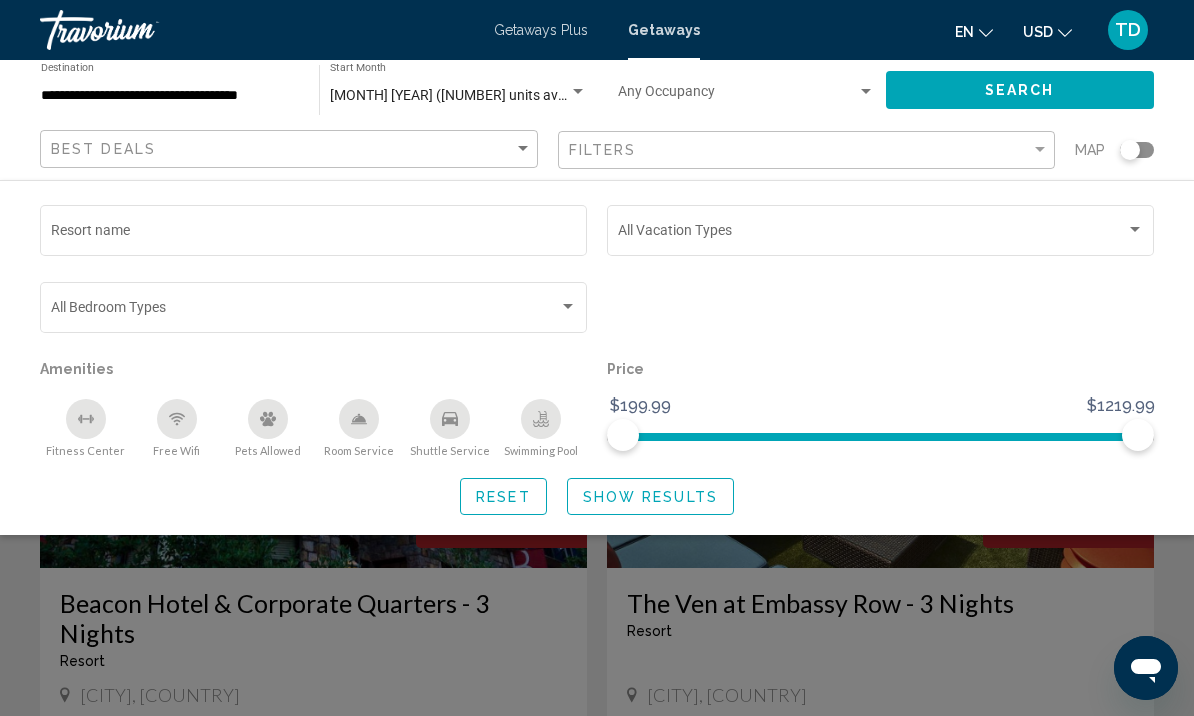 scroll, scrollTop: 26, scrollLeft: 0, axis: vertical 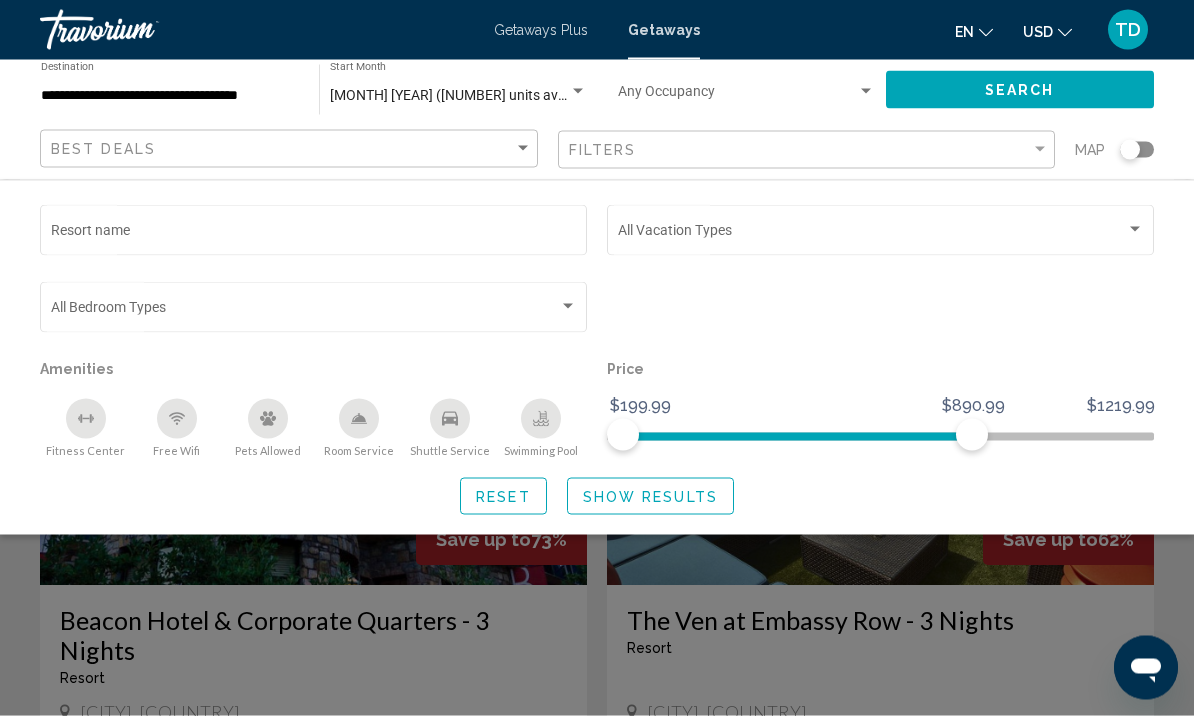 click 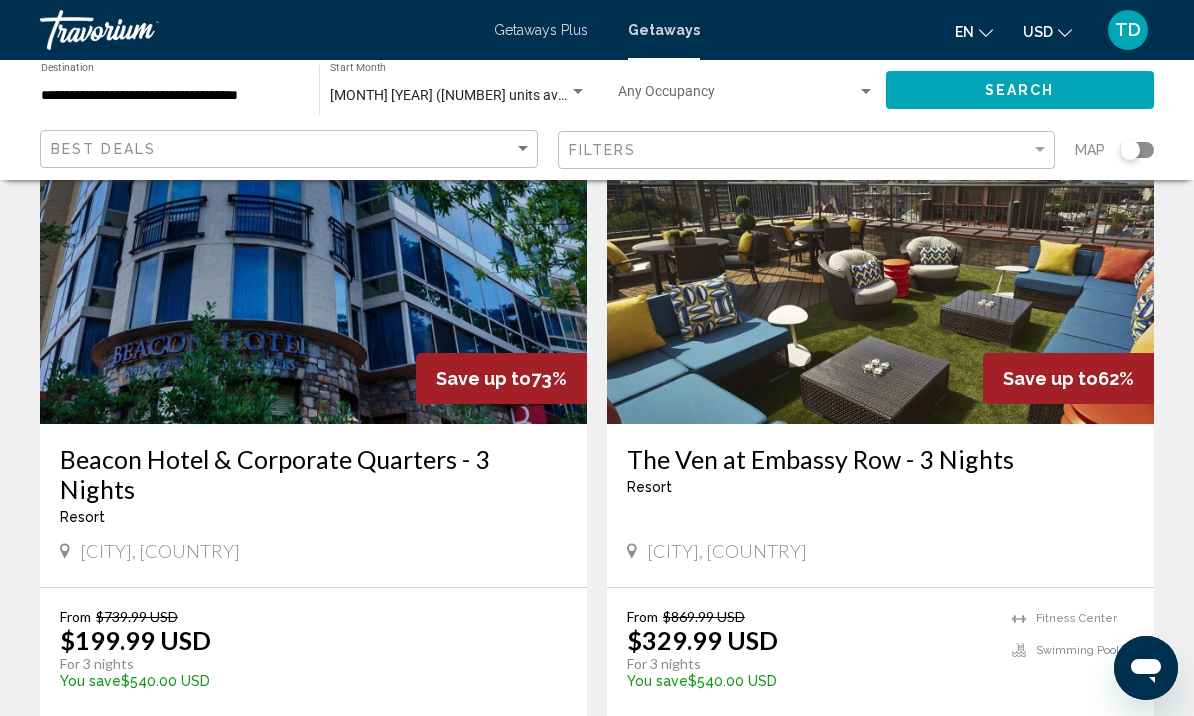 scroll, scrollTop: 125, scrollLeft: 0, axis: vertical 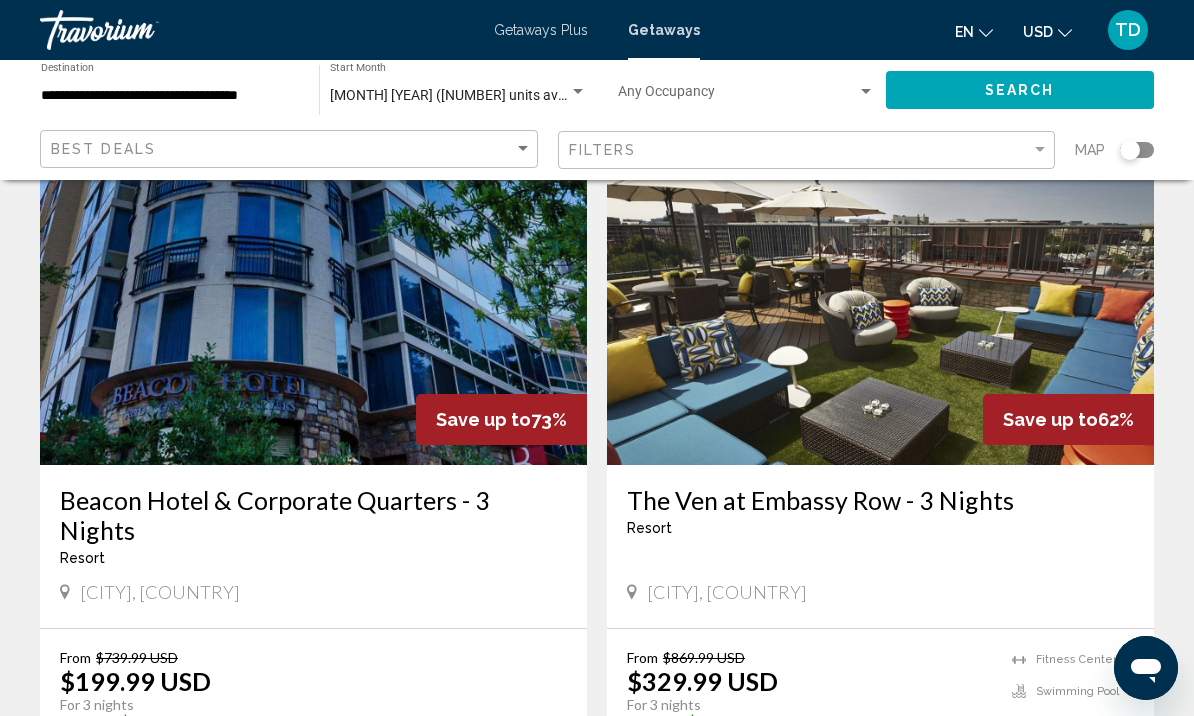 click on "64 units" at bounding box center (943, 778) 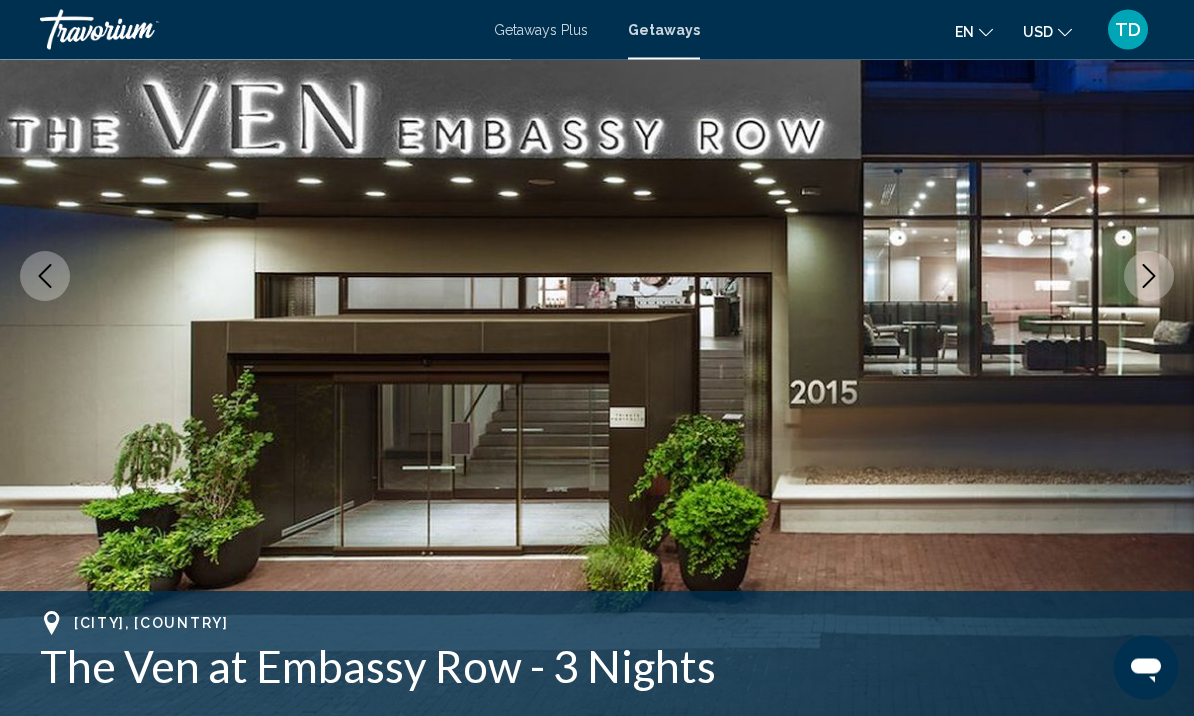 scroll, scrollTop: 253, scrollLeft: 0, axis: vertical 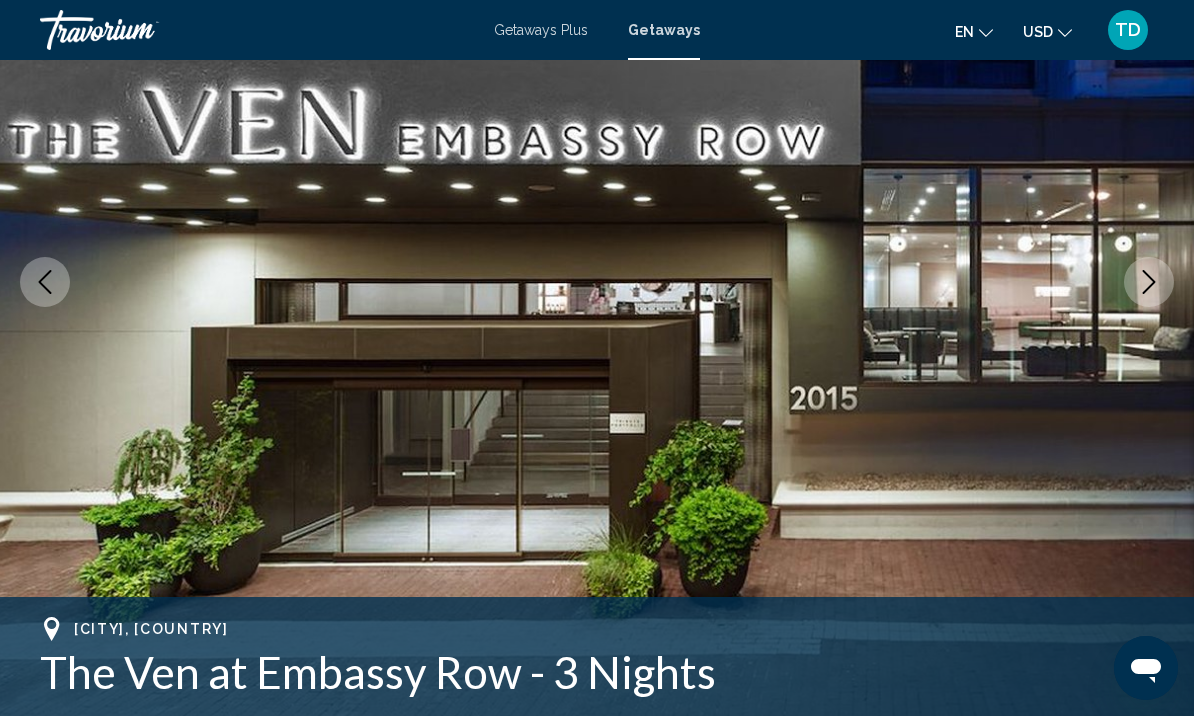 click 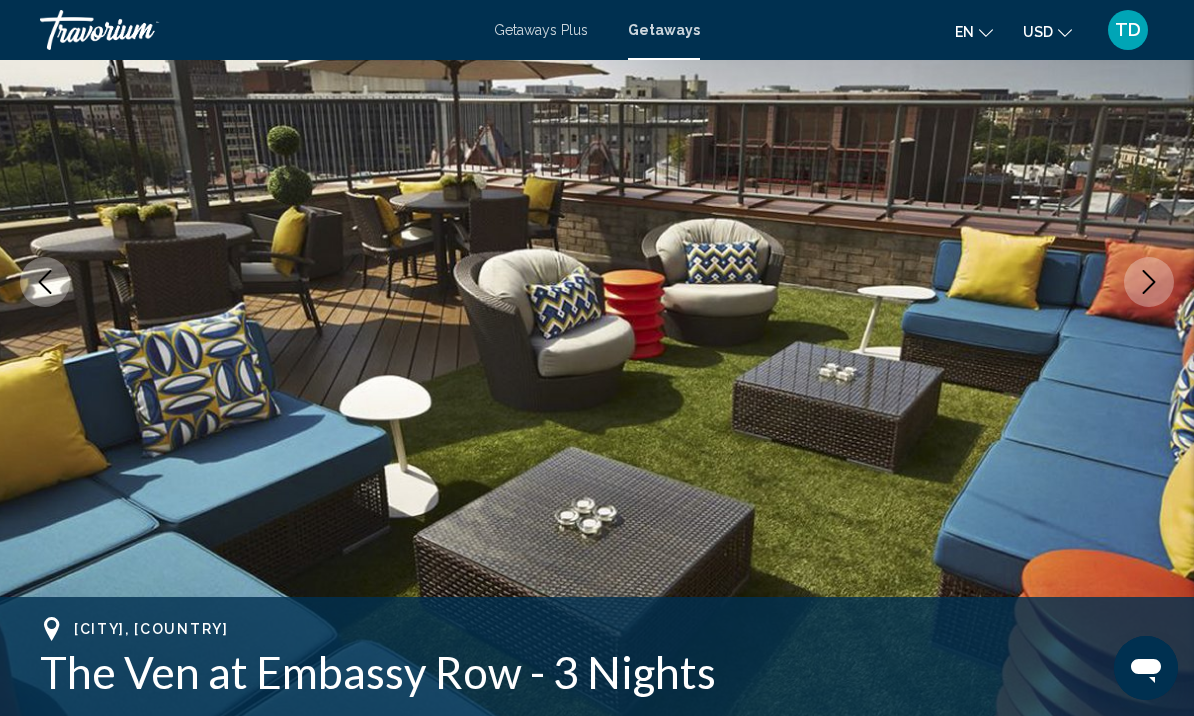 click 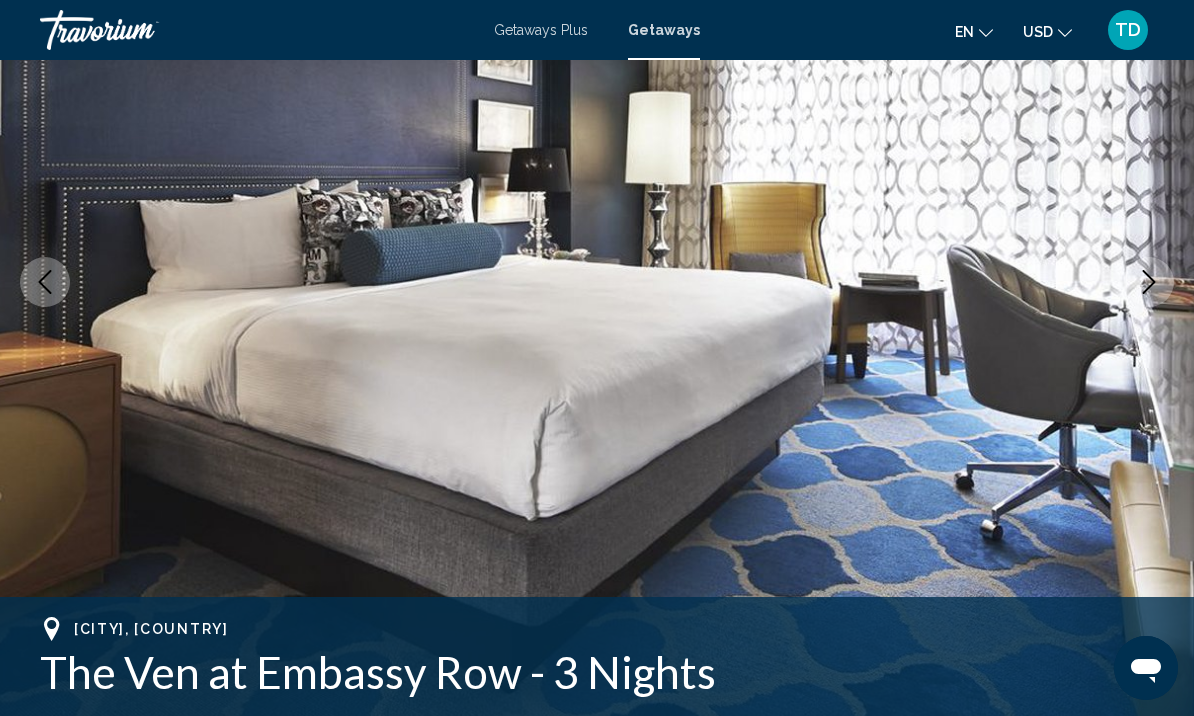 click 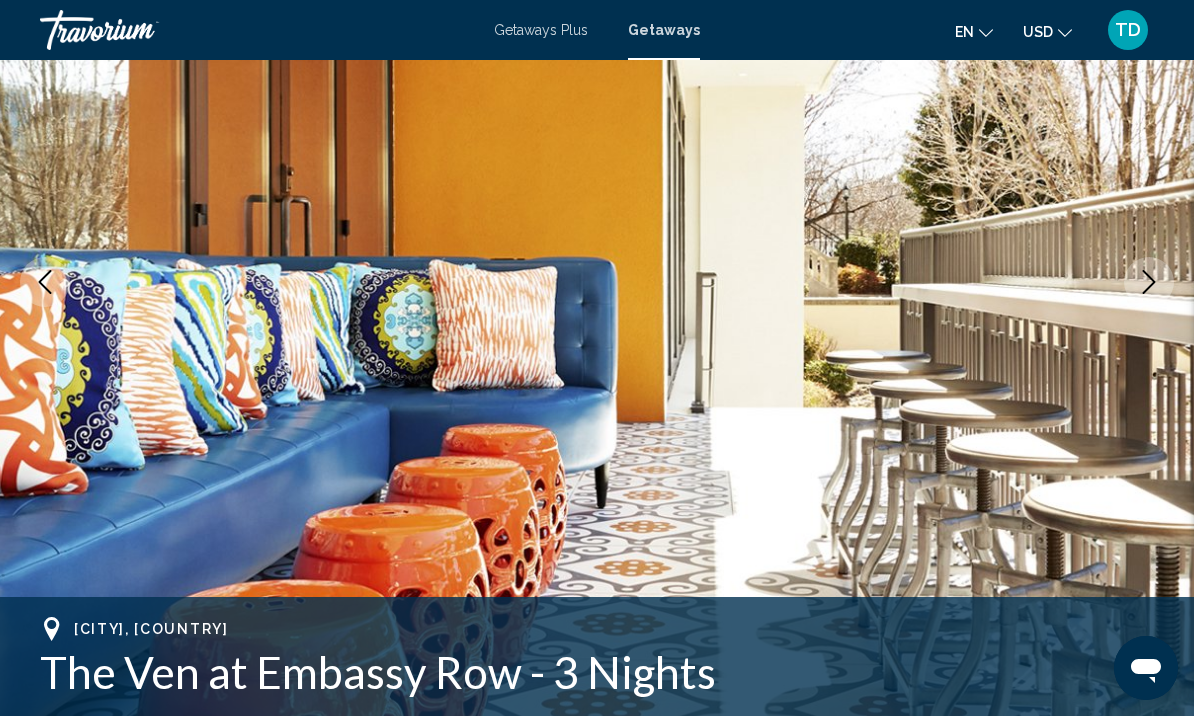 click 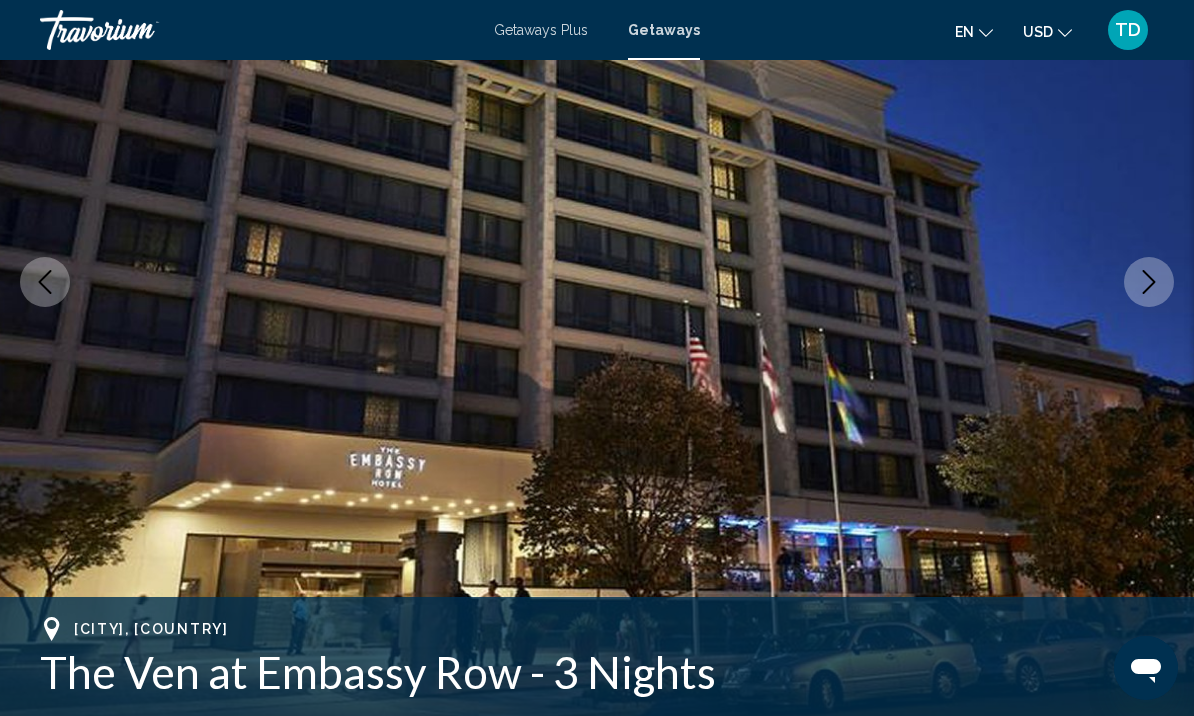 click 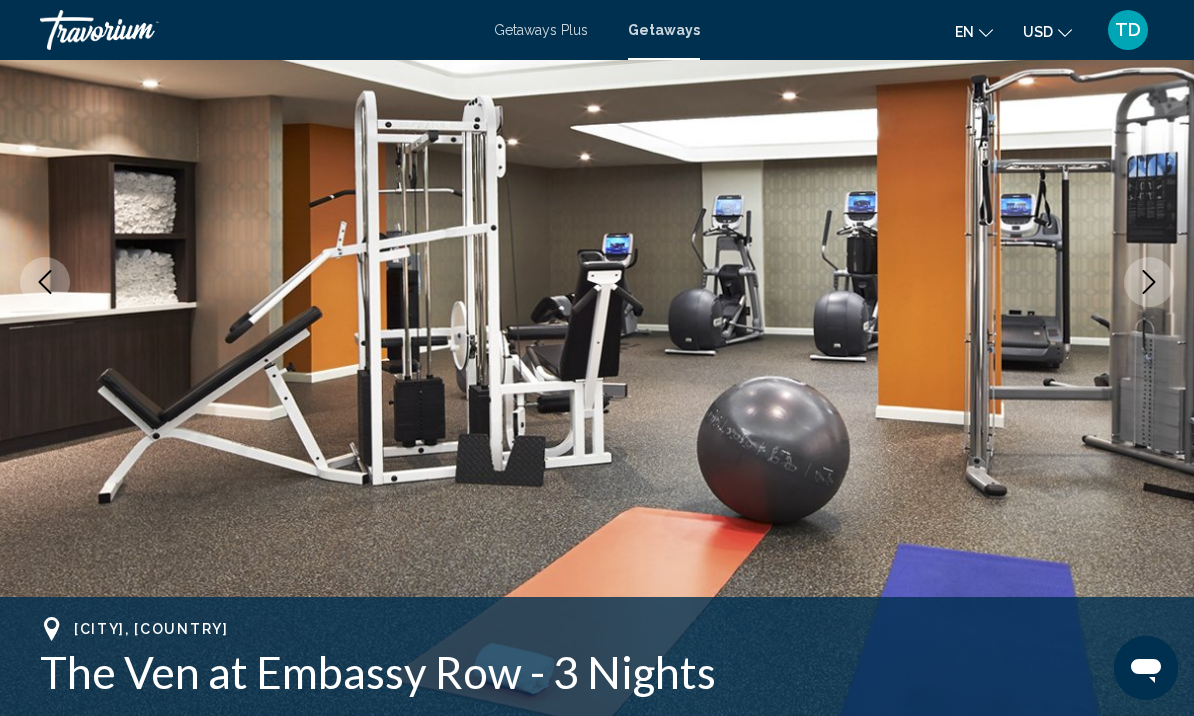 click 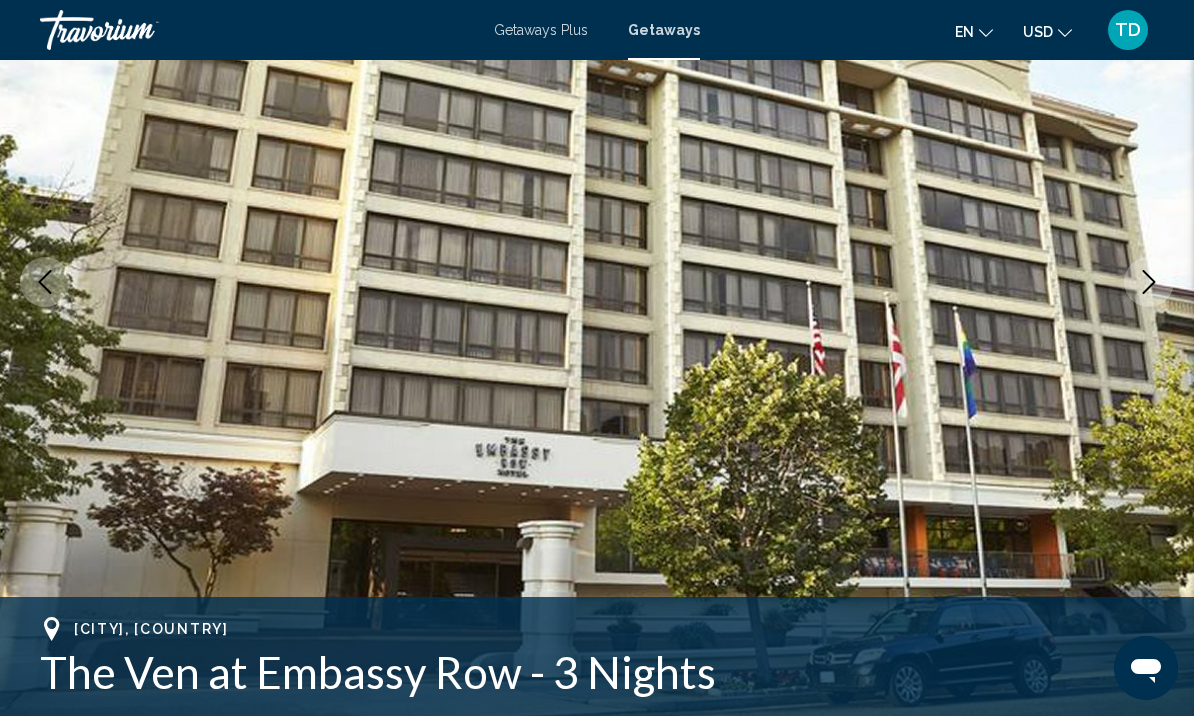 click 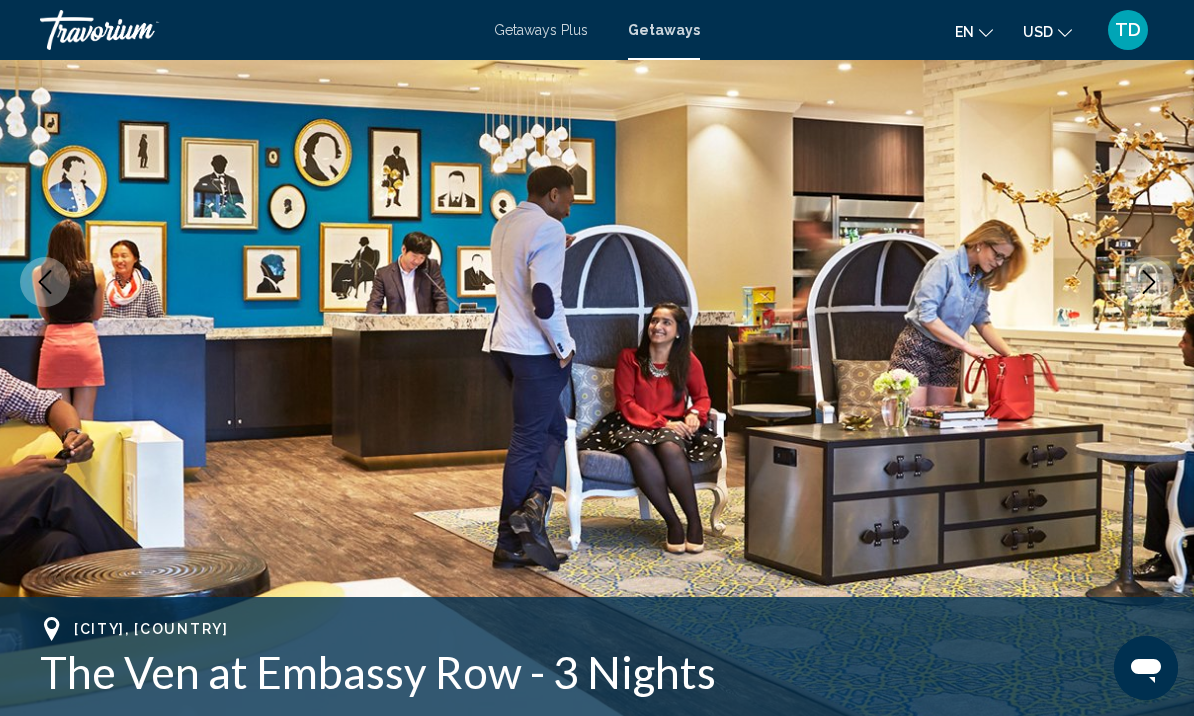 click 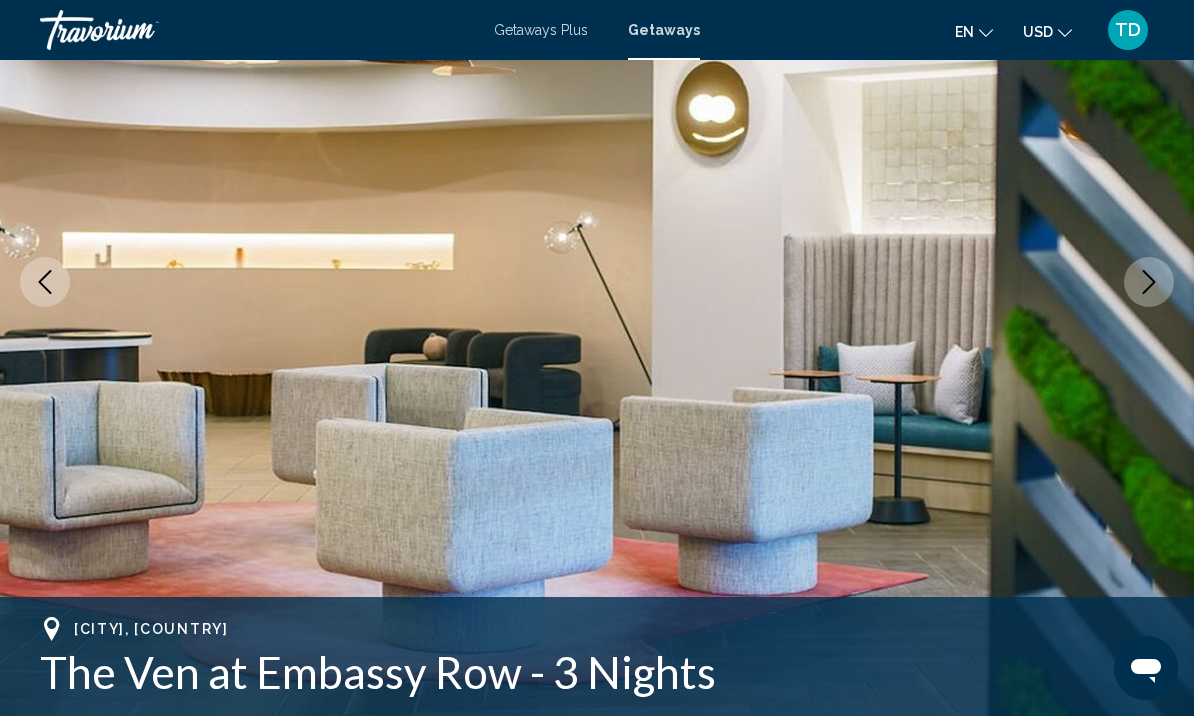 click 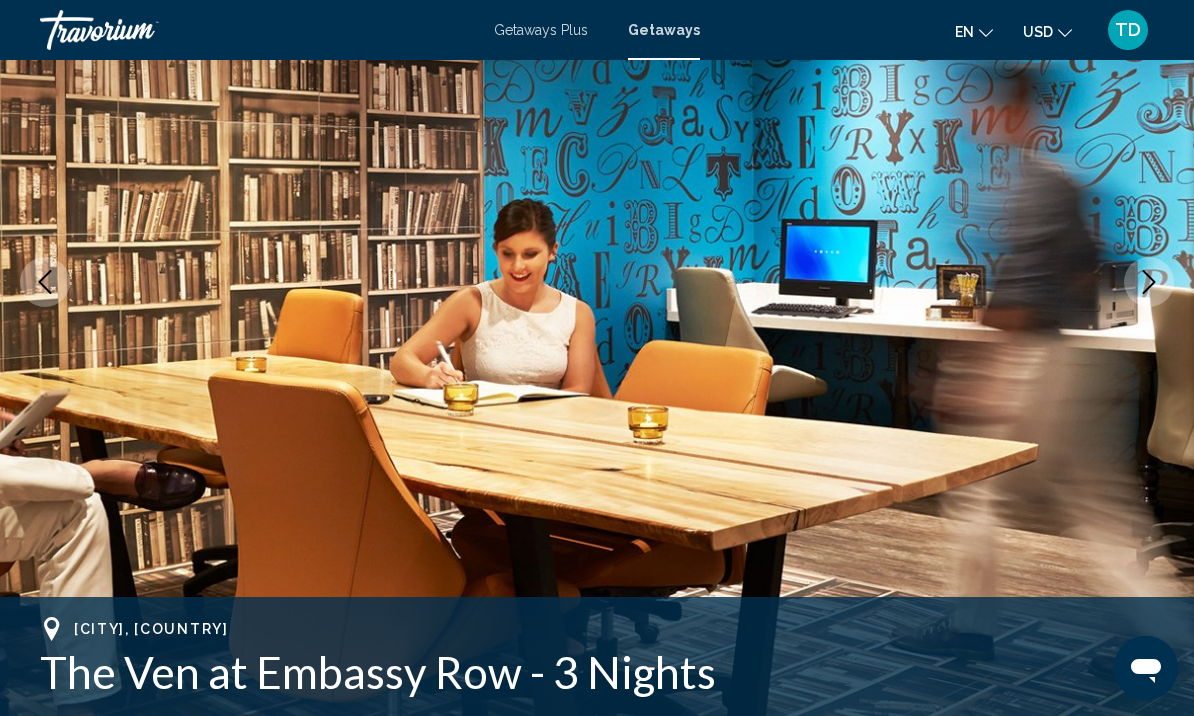 click 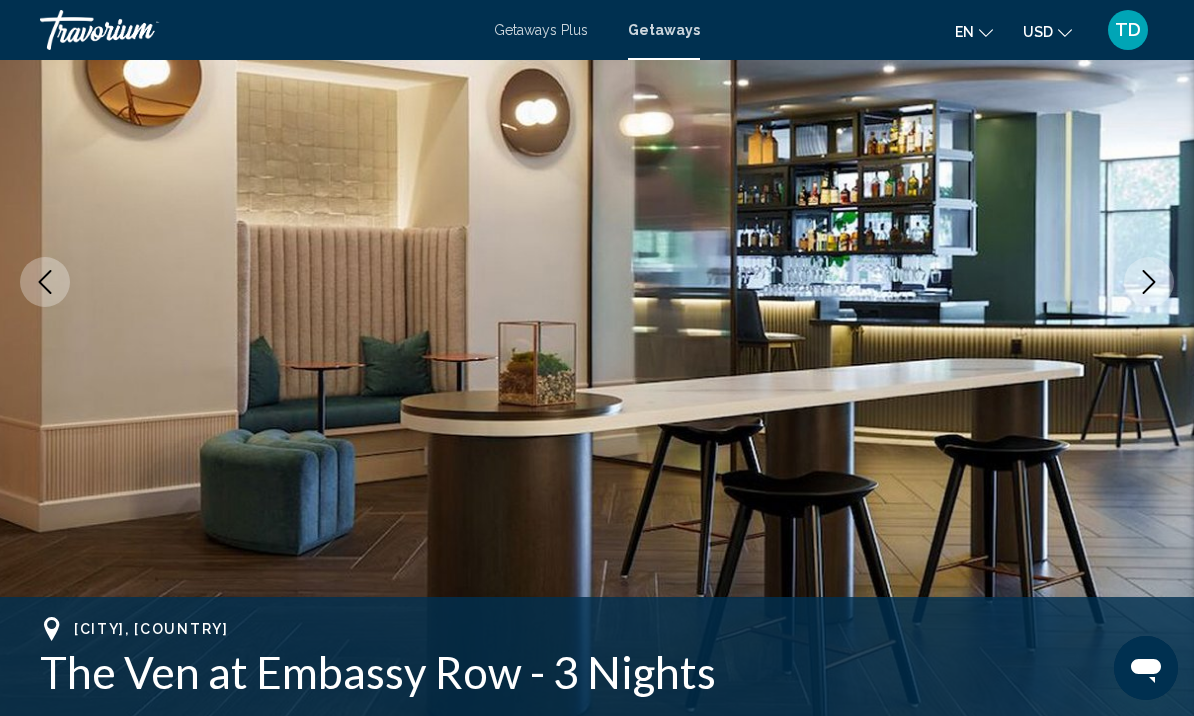 click 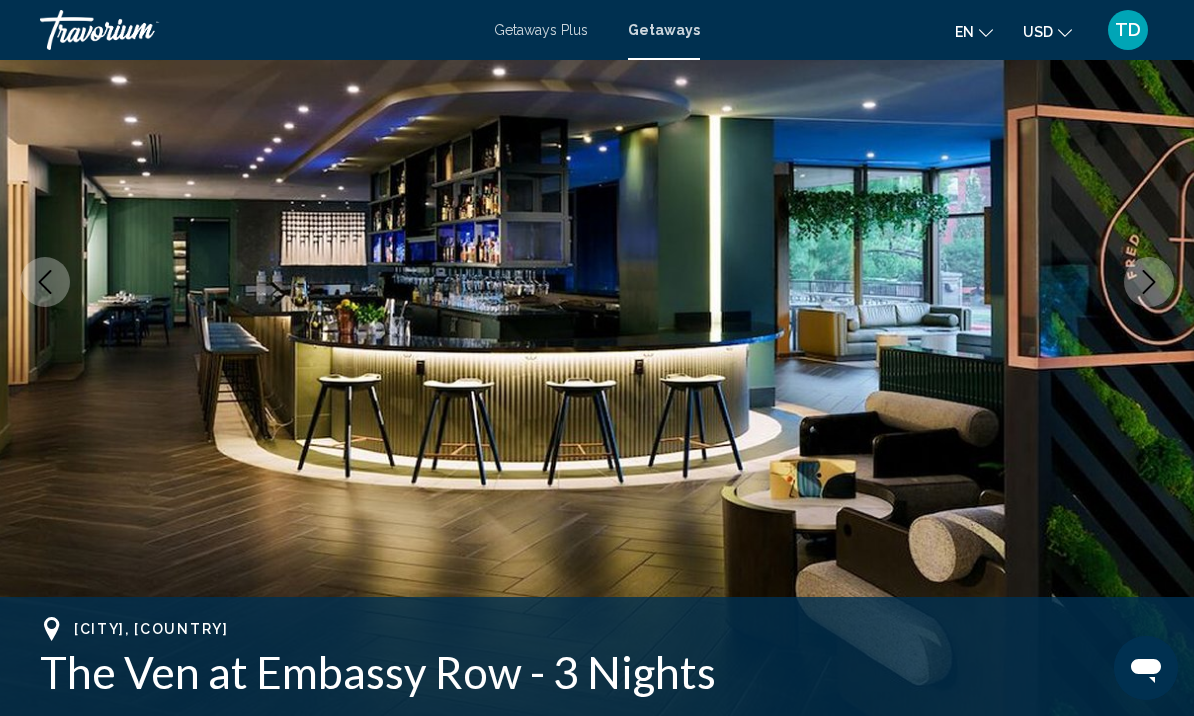 click 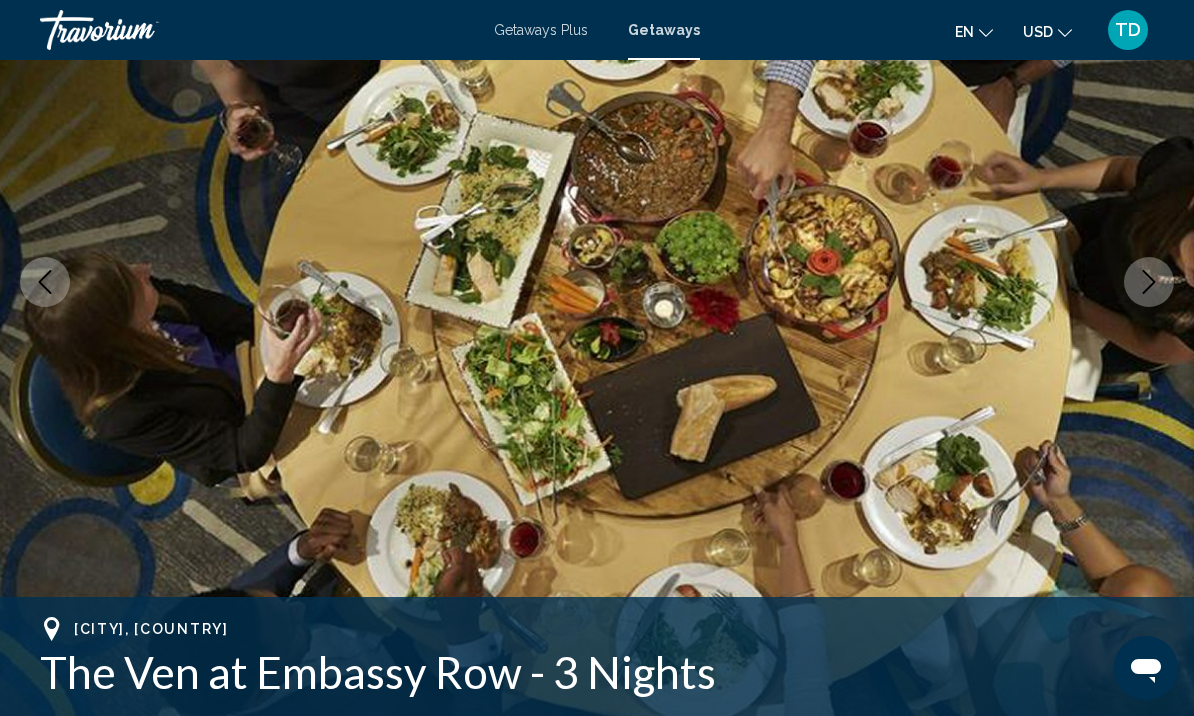 click 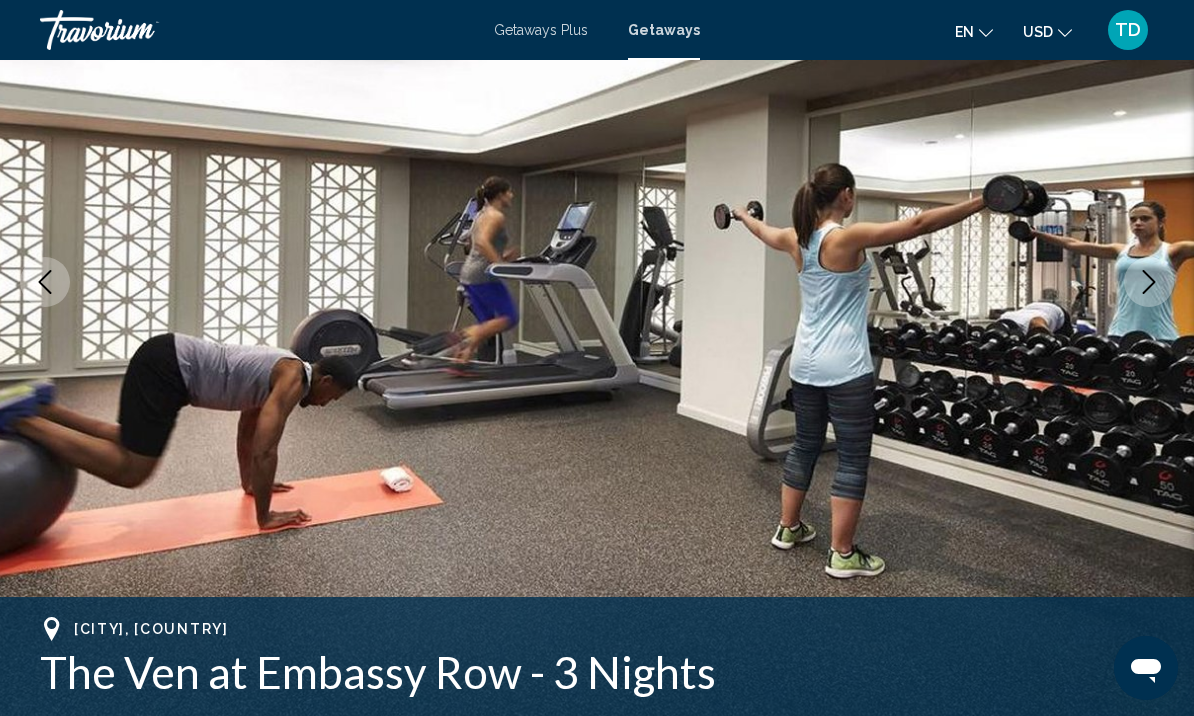 click 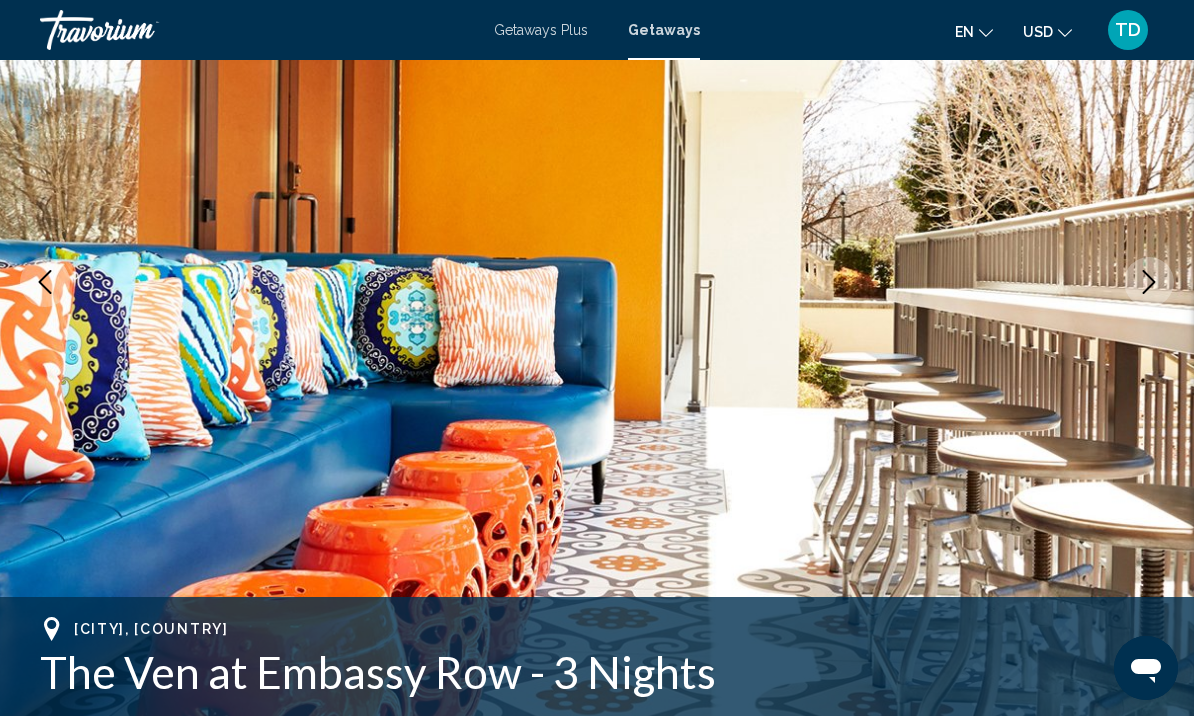 click 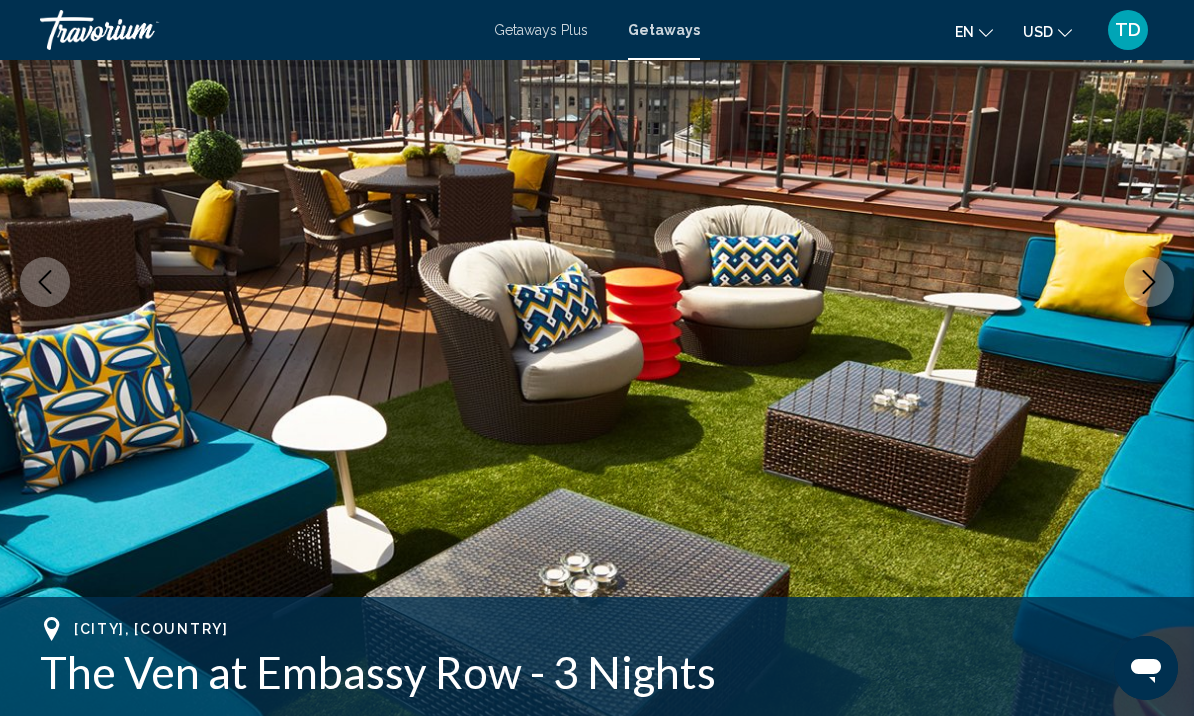 click 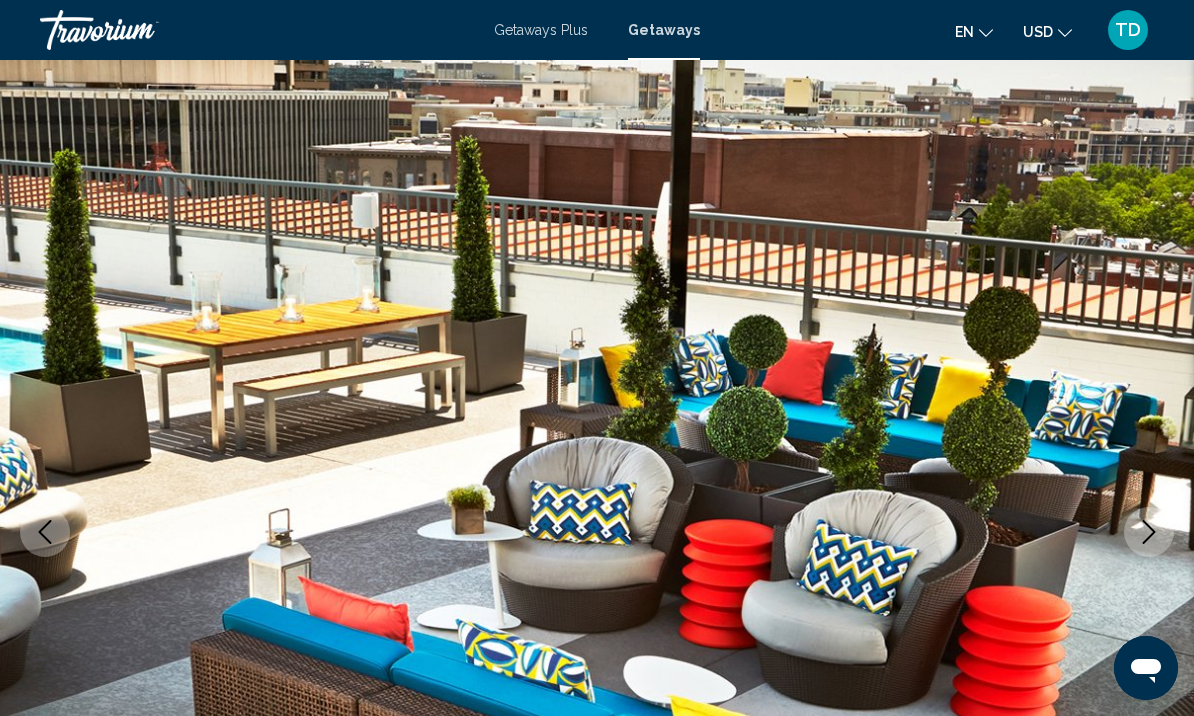 scroll, scrollTop: 7, scrollLeft: 0, axis: vertical 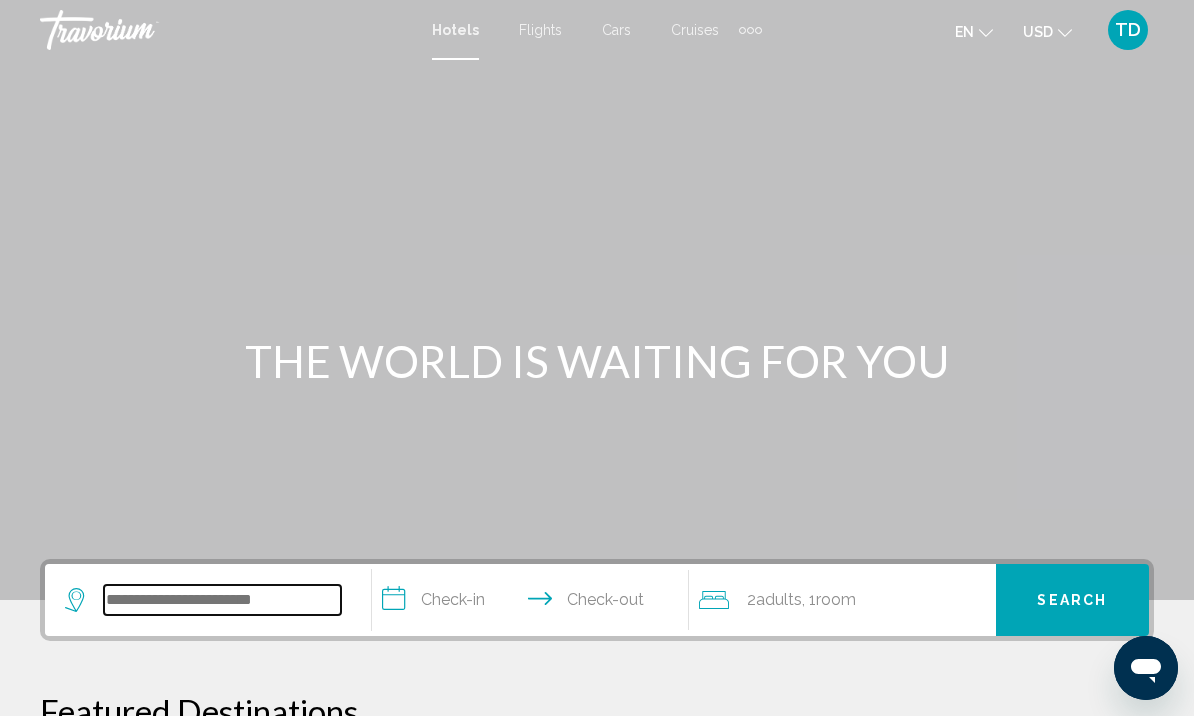 click at bounding box center [222, 600] 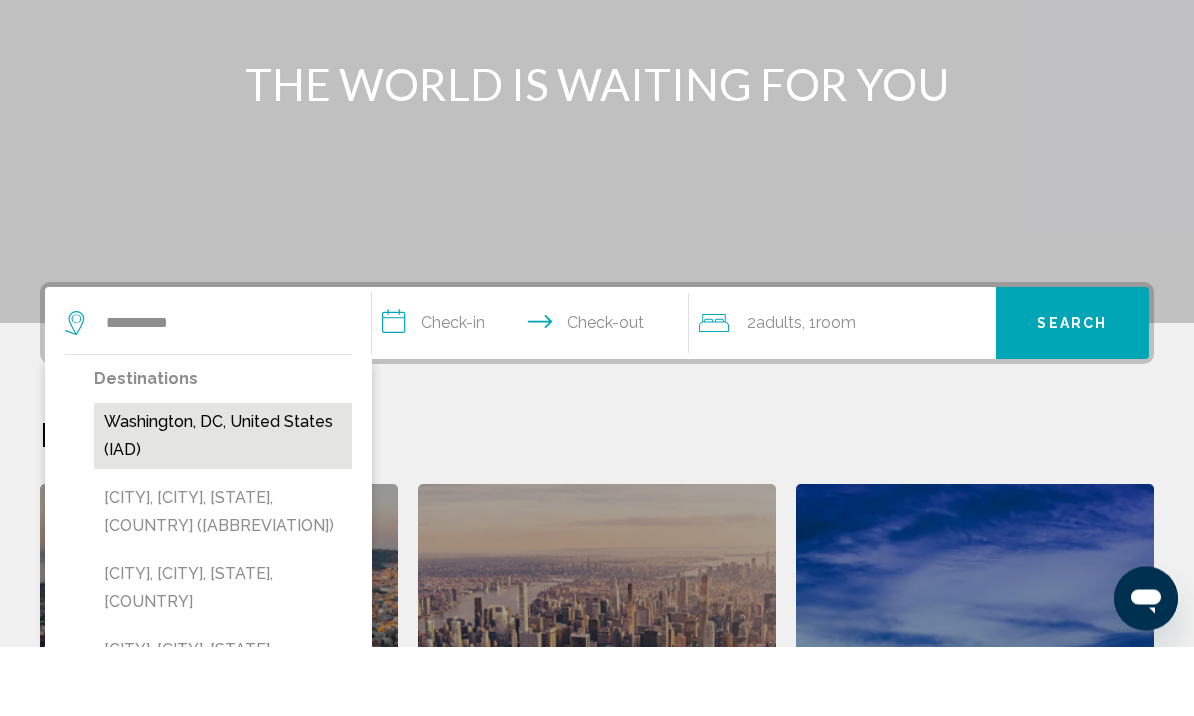 click on "Washington, DC, United States (IAD)" at bounding box center (223, 506) 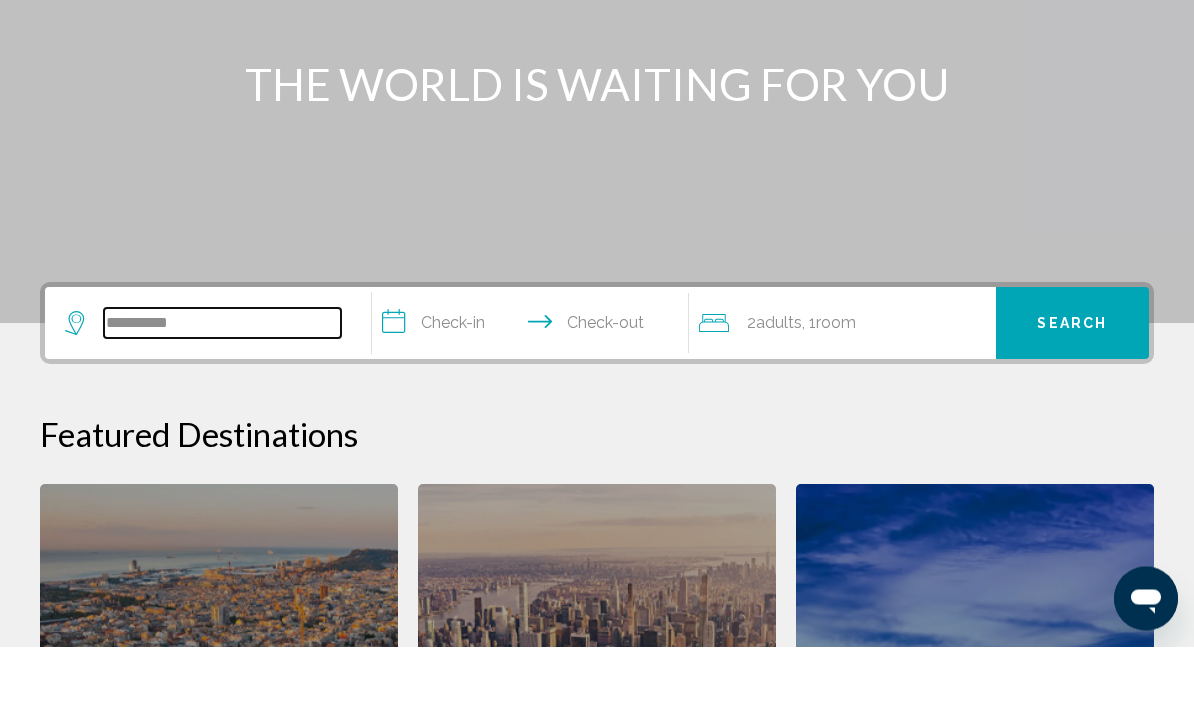 type on "**********" 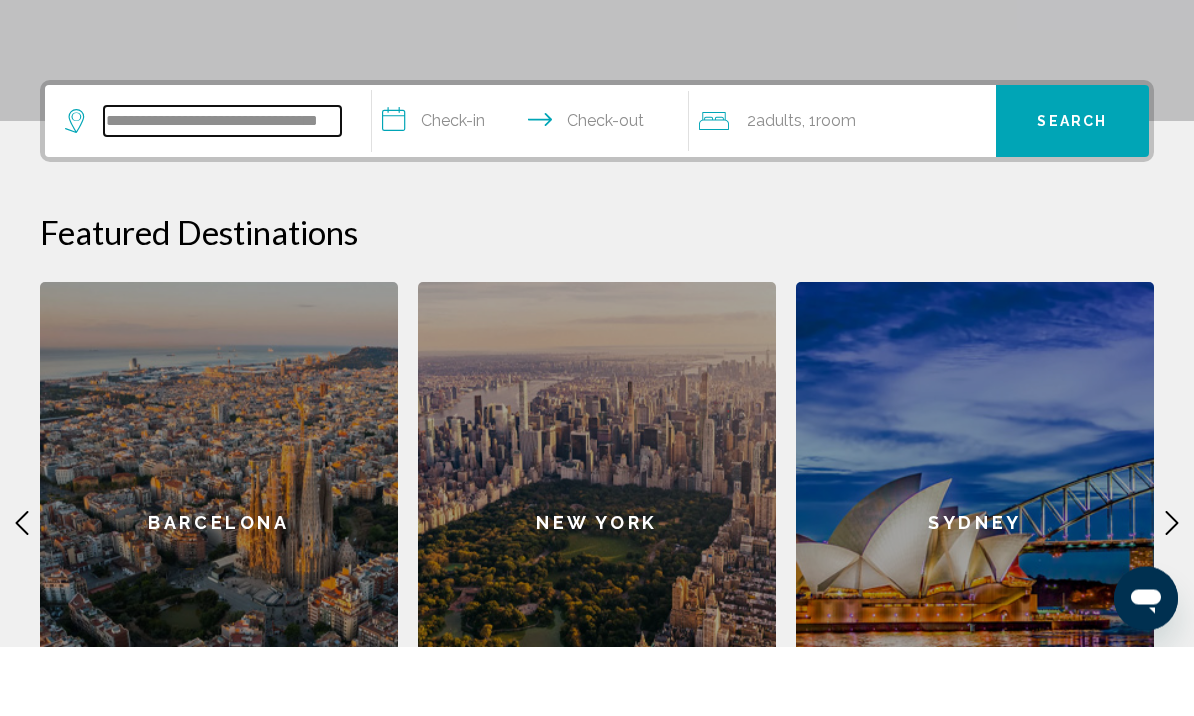 scroll, scrollTop: 424, scrollLeft: 0, axis: vertical 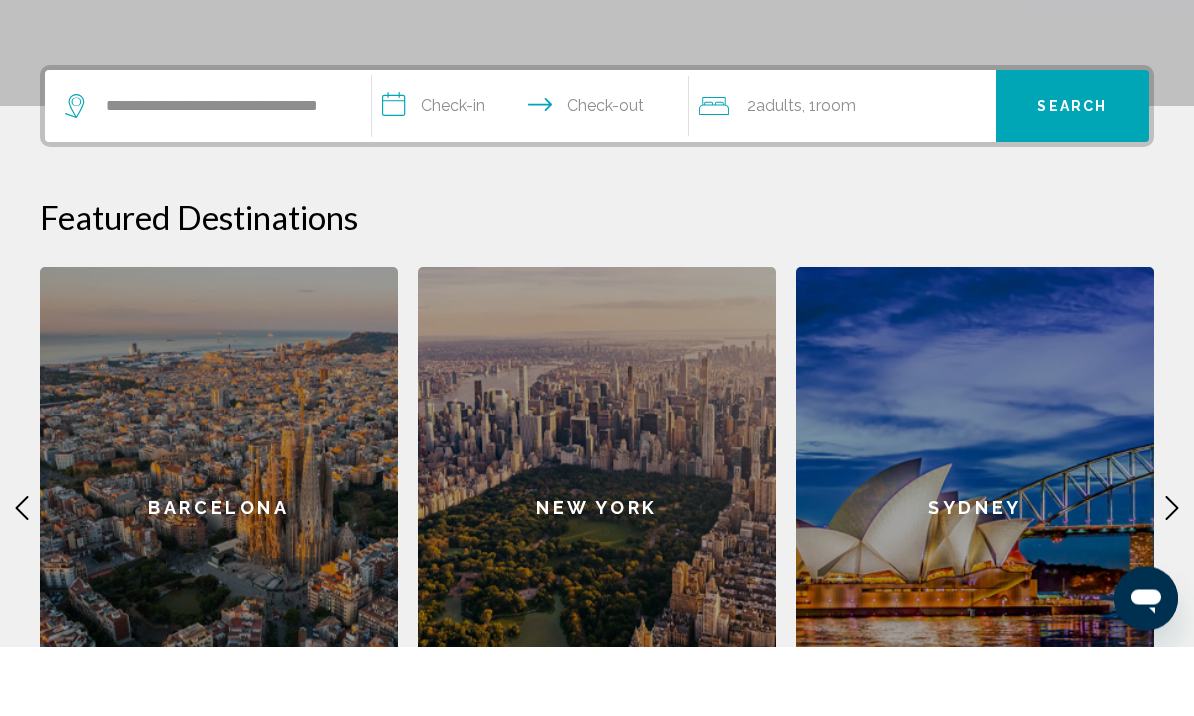 click on "**********" at bounding box center (534, 179) 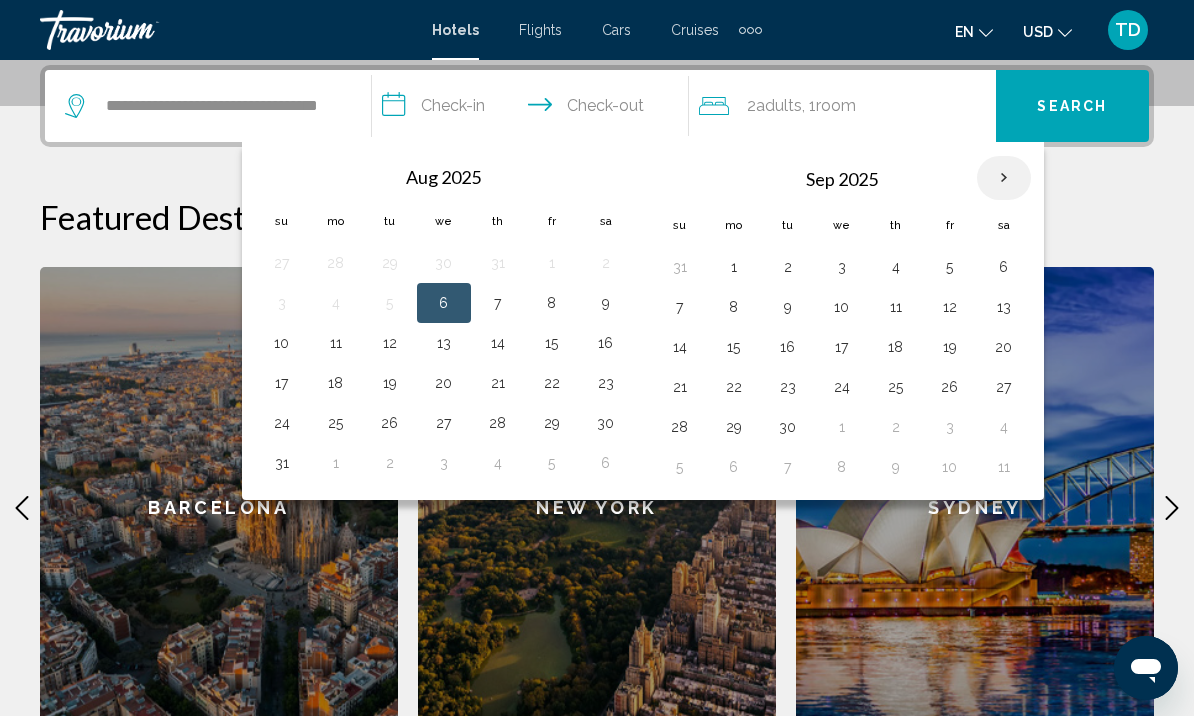 click at bounding box center (1004, 178) 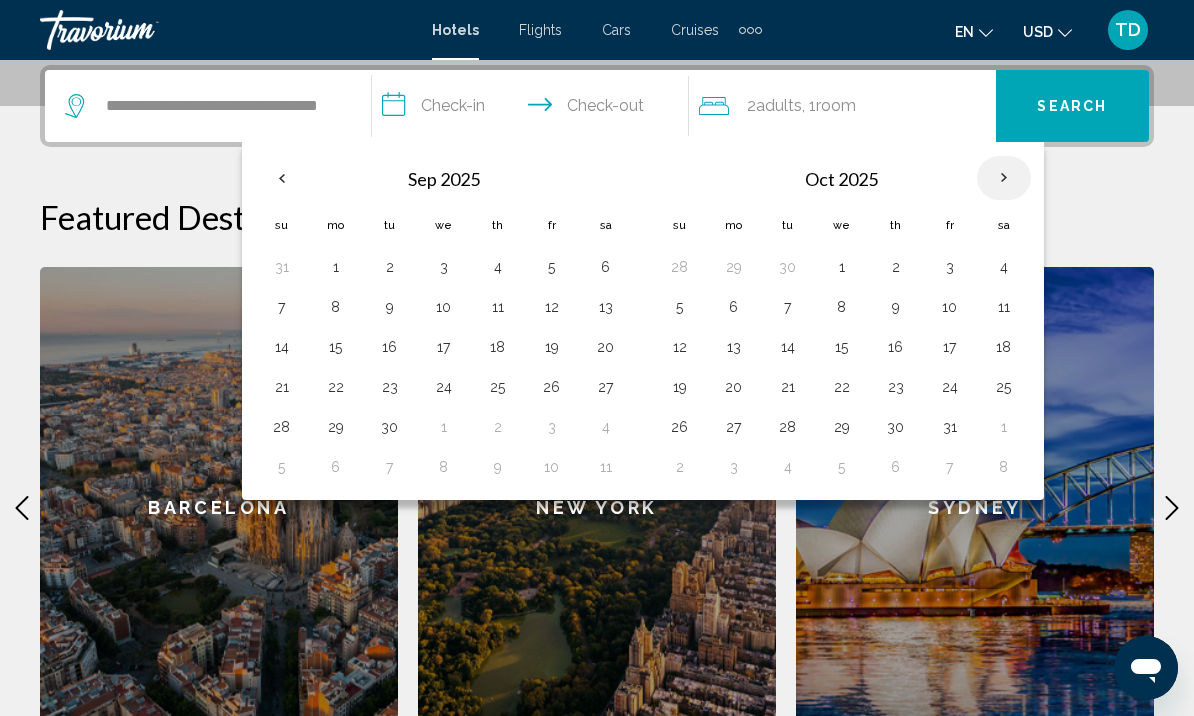 click at bounding box center [1004, 178] 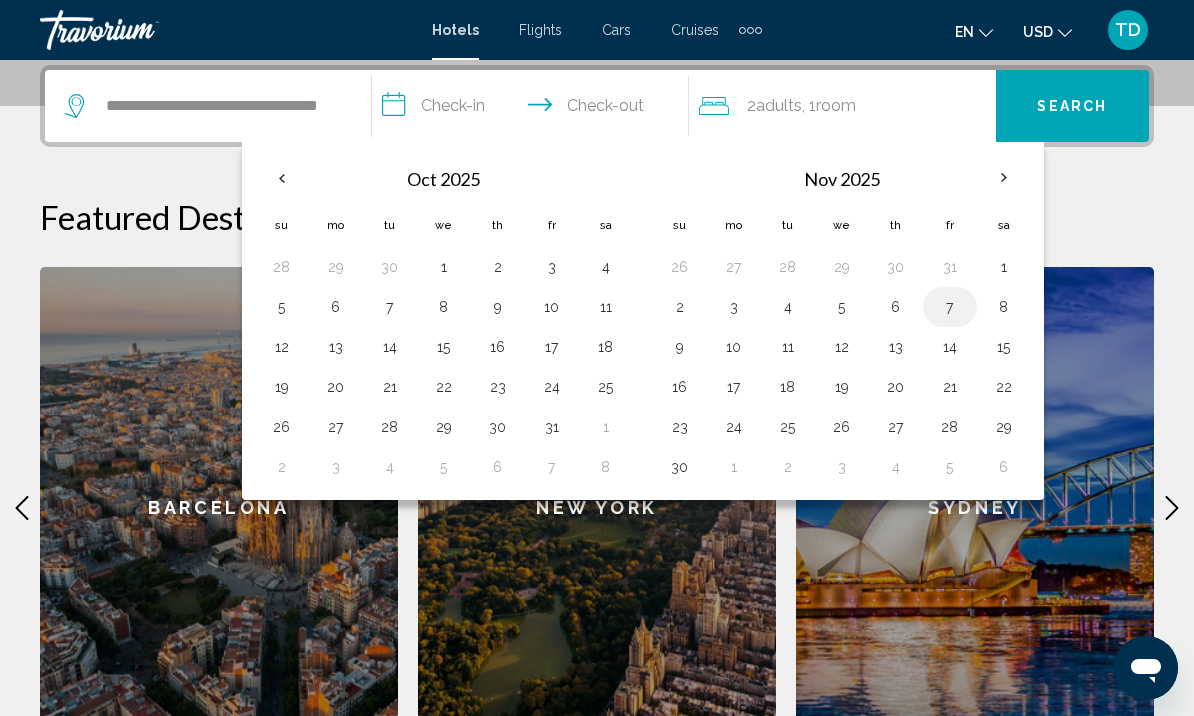 click on "7" at bounding box center [950, 307] 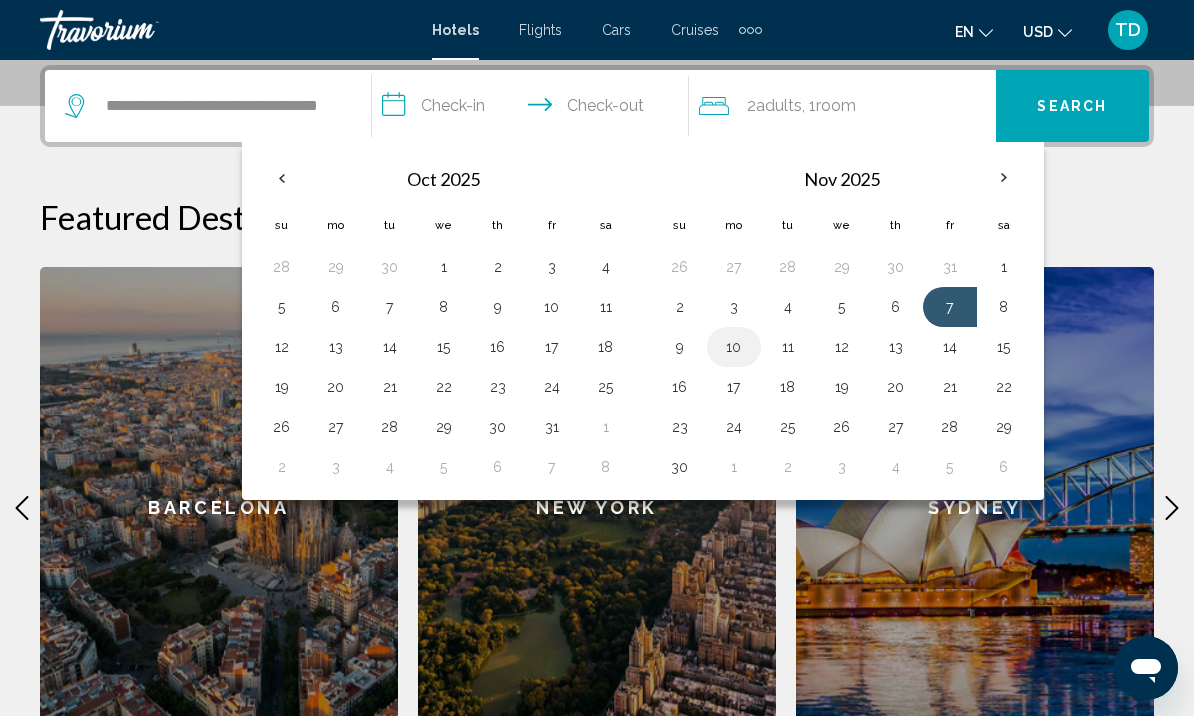 click on "10" at bounding box center [734, 347] 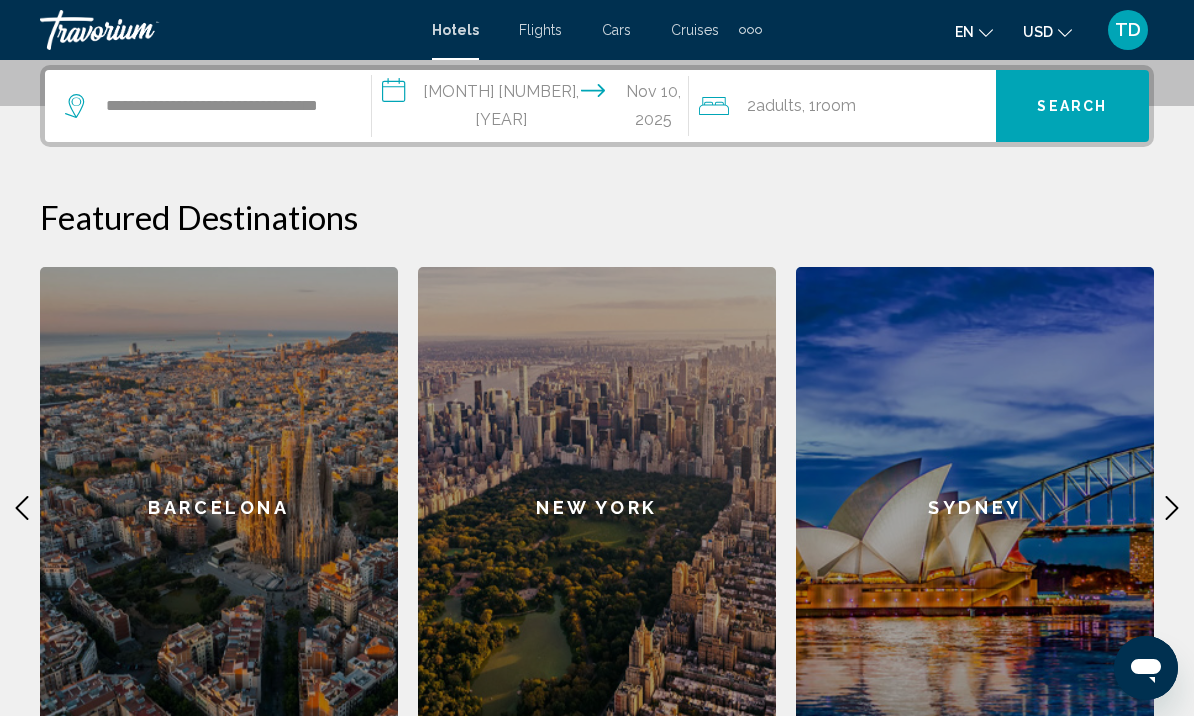 click on "2  Adult Adults , 1  Room rooms" 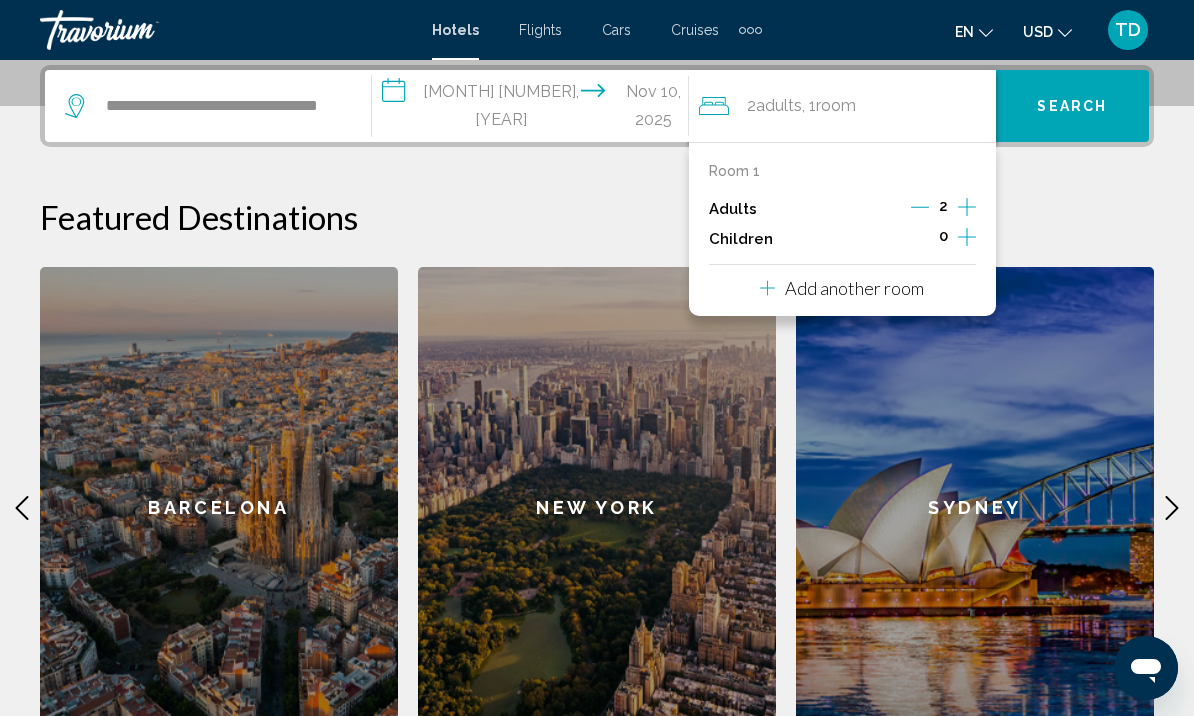 click on "Add another room" at bounding box center (842, 285) 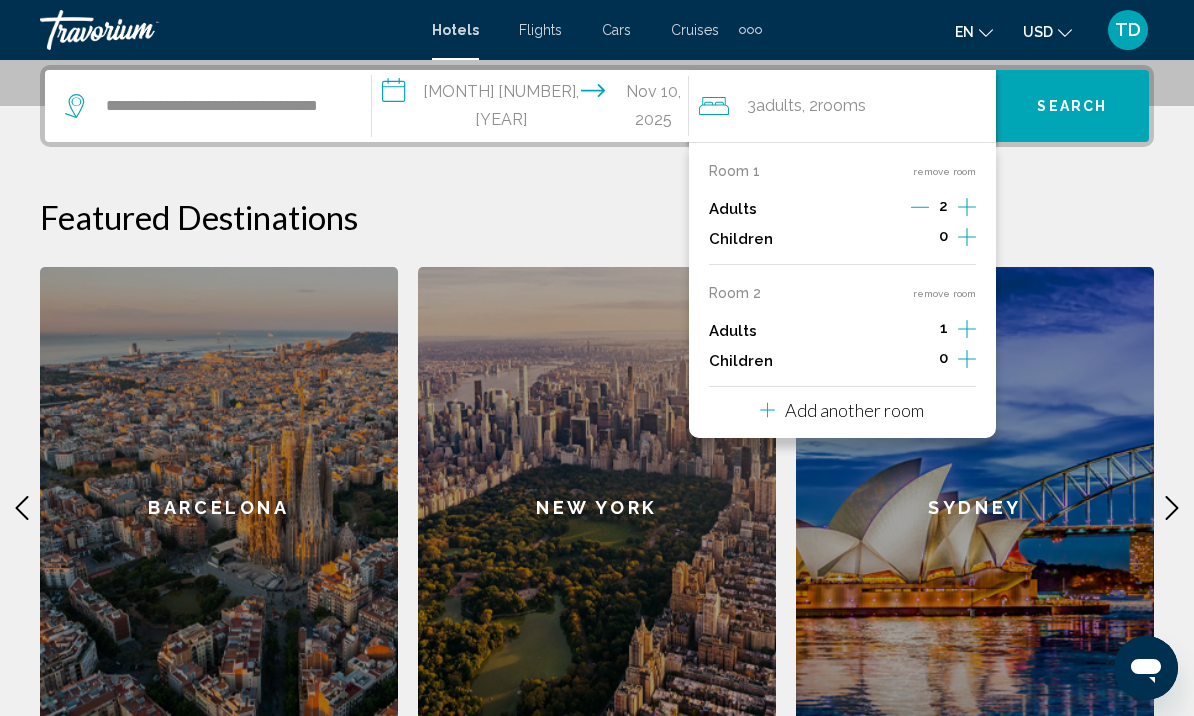 click on "Add another room" at bounding box center [842, 407] 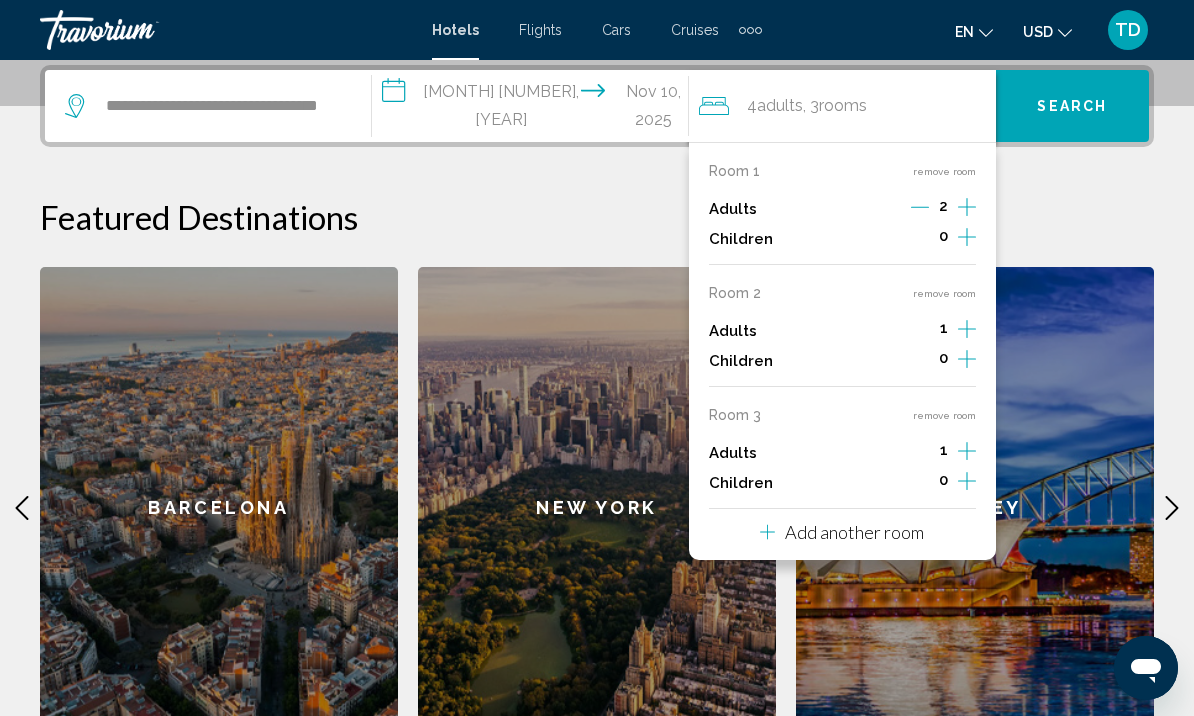 click 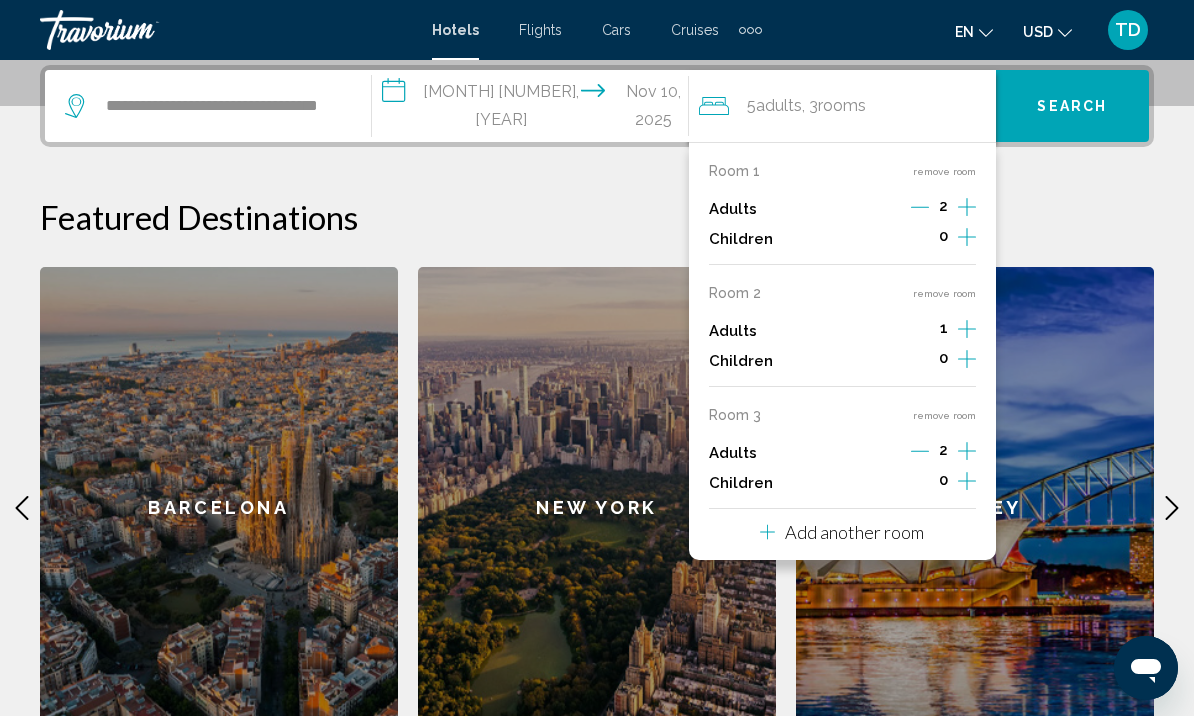 click 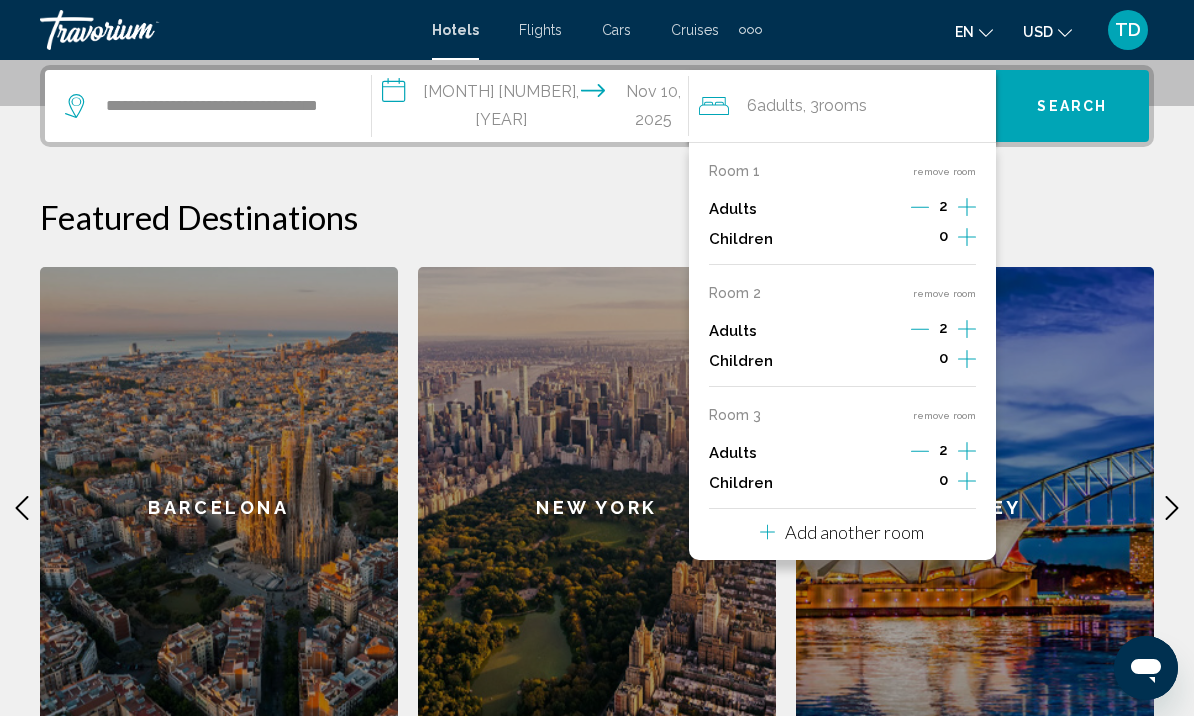 click 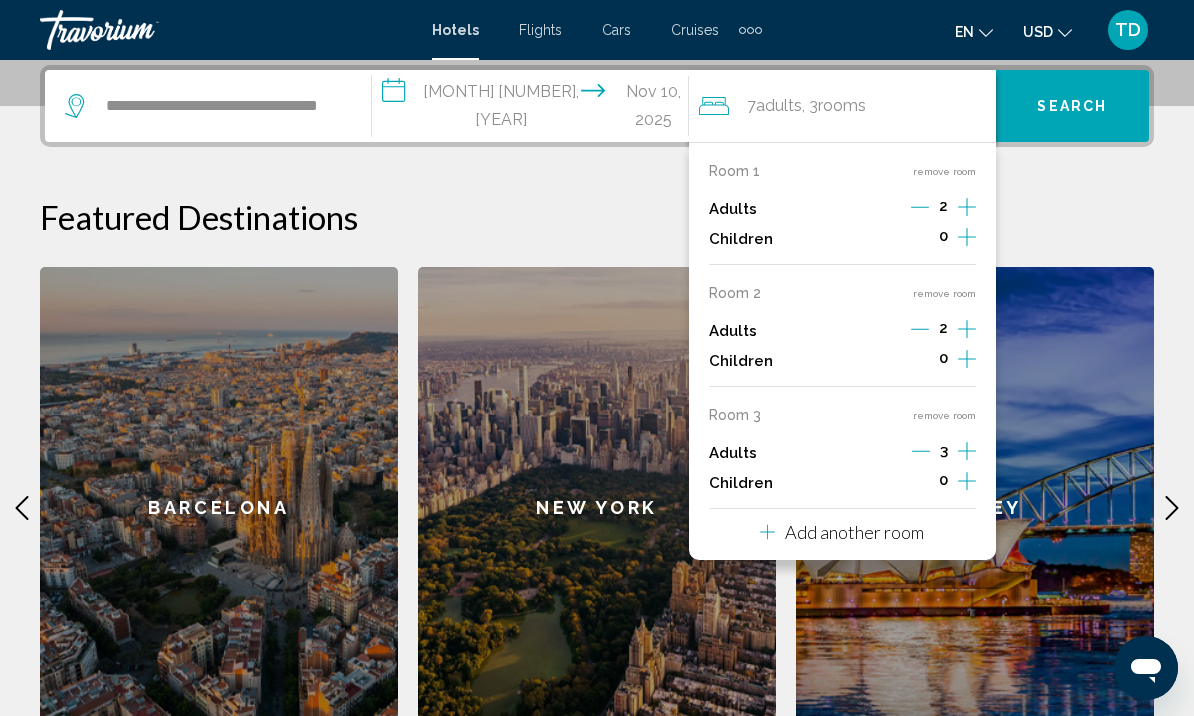 click 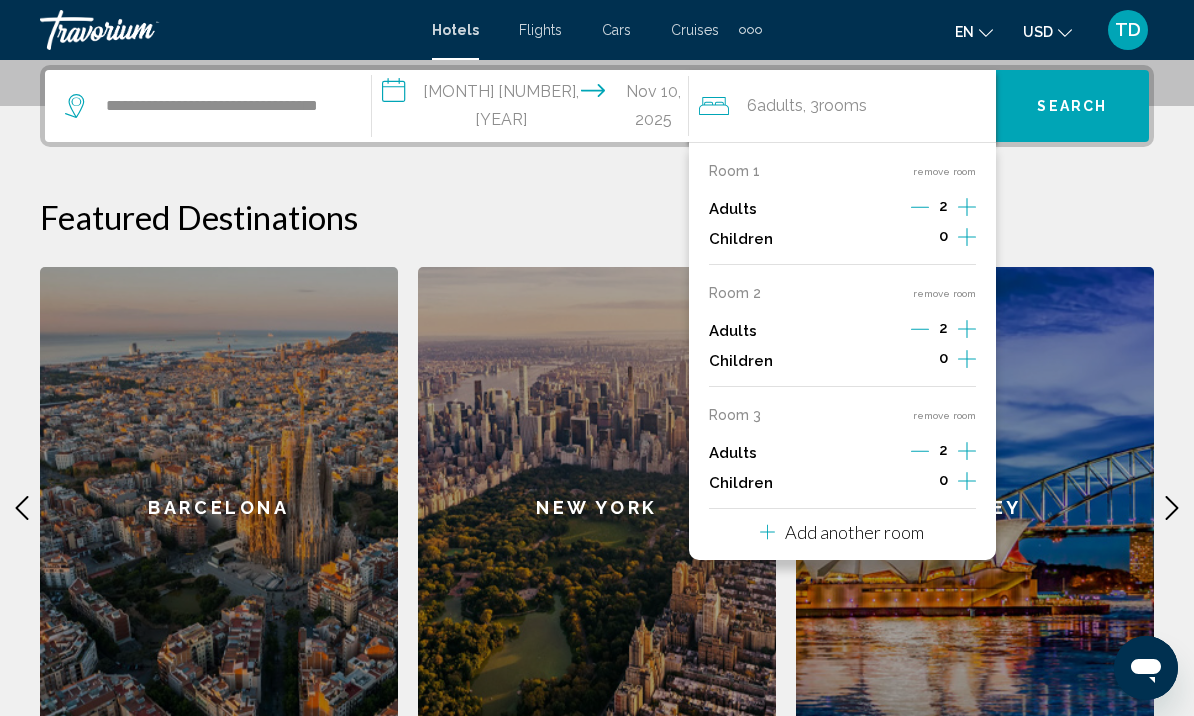click on "Adults
2" at bounding box center [842, 453] 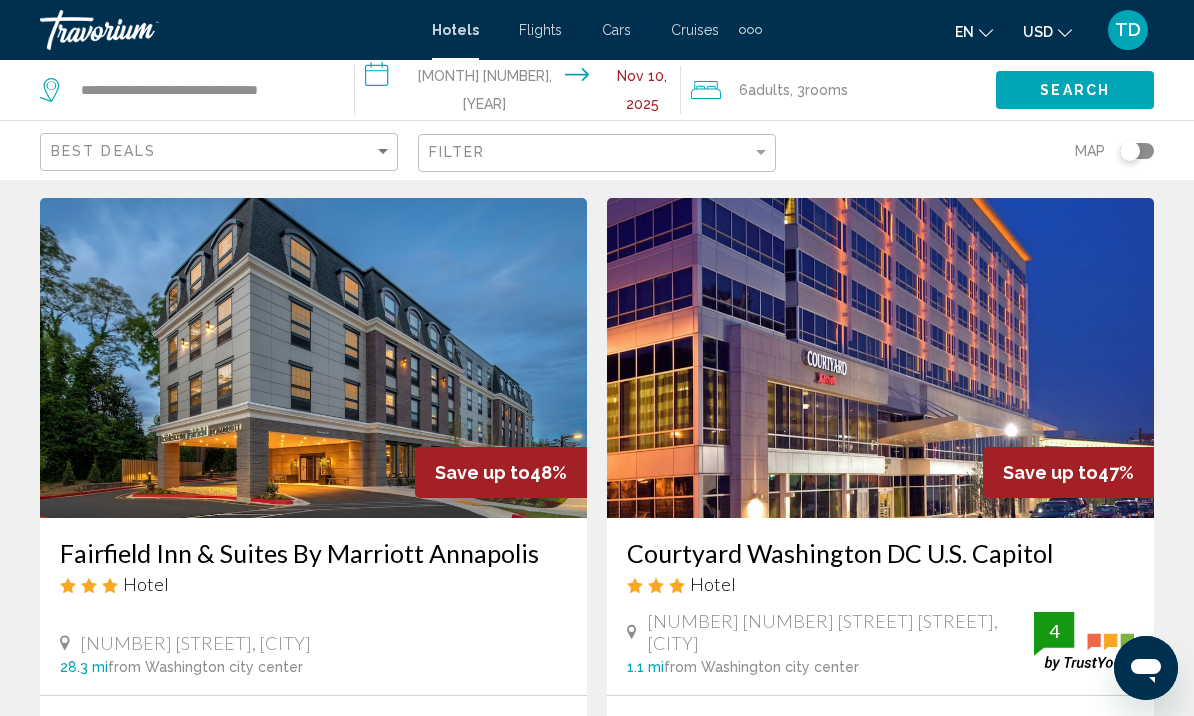 scroll, scrollTop: 769, scrollLeft: 0, axis: vertical 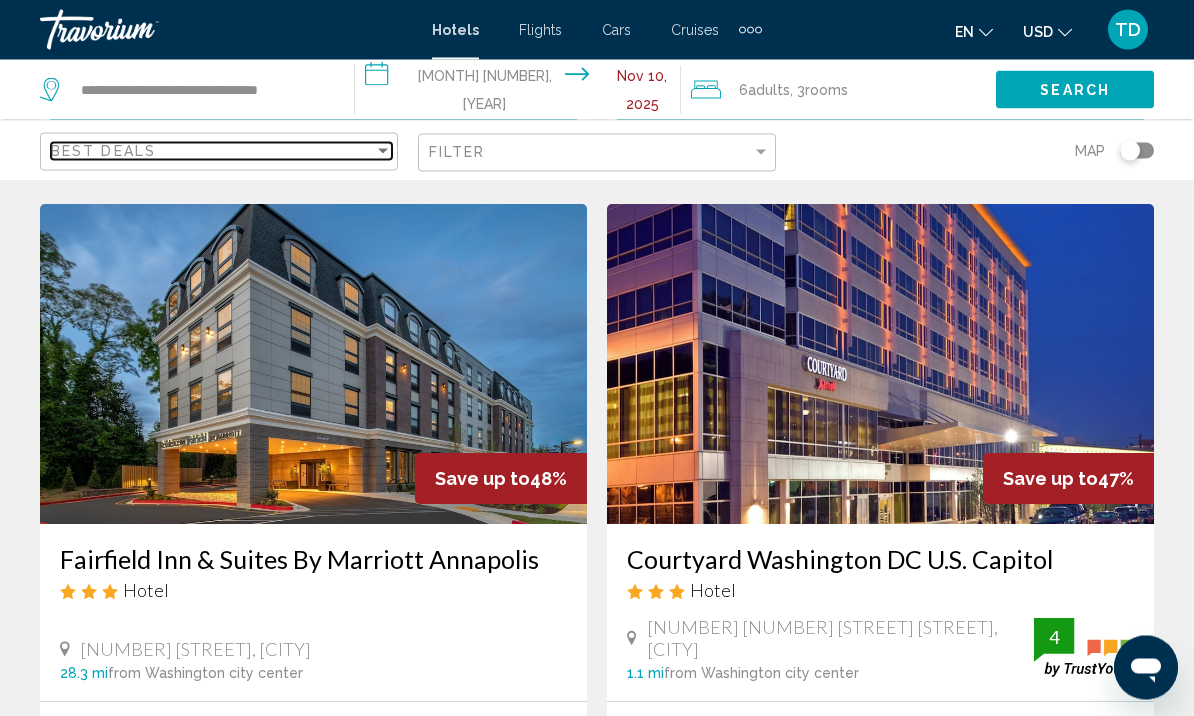 click on "Best Deals" at bounding box center [212, 151] 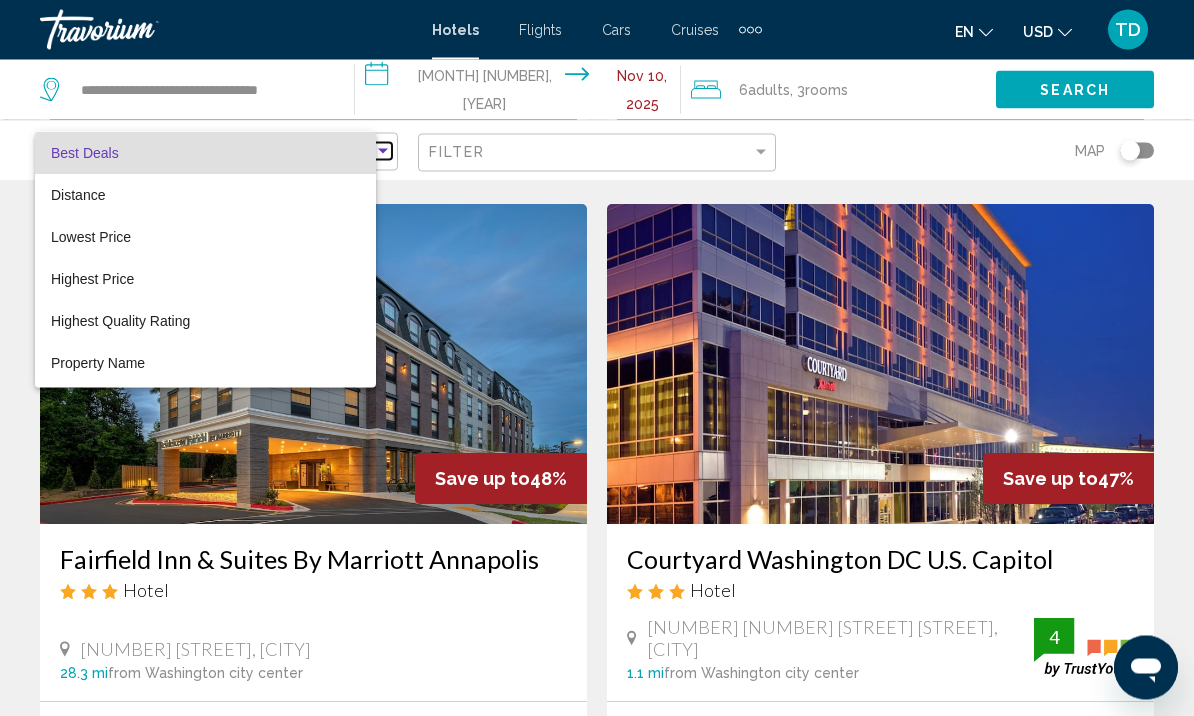 scroll, scrollTop: 770, scrollLeft: 0, axis: vertical 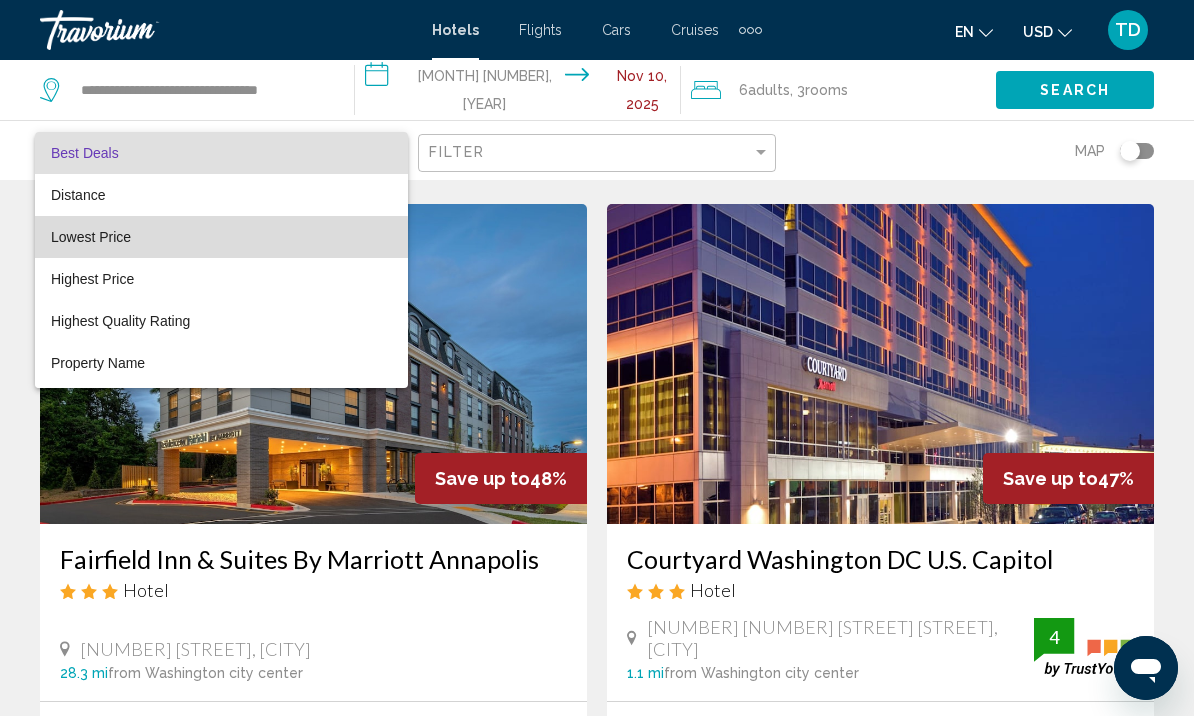 click on "Lowest Price" at bounding box center [221, 237] 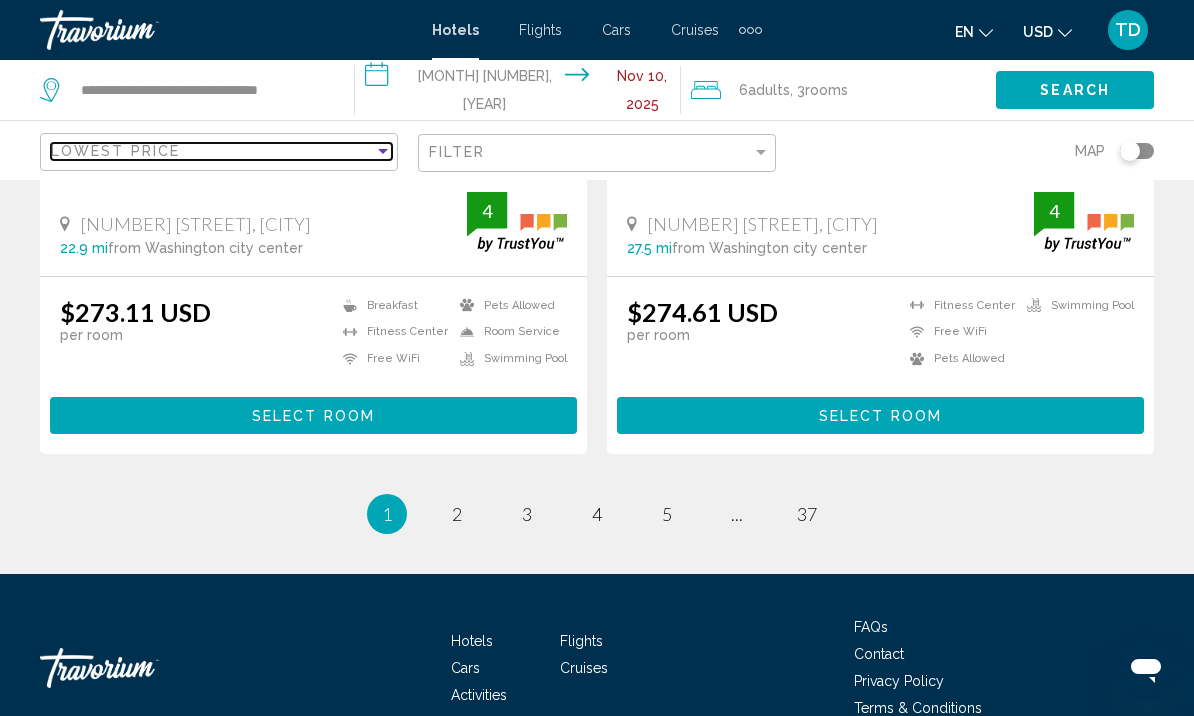 scroll, scrollTop: 4173, scrollLeft: 0, axis: vertical 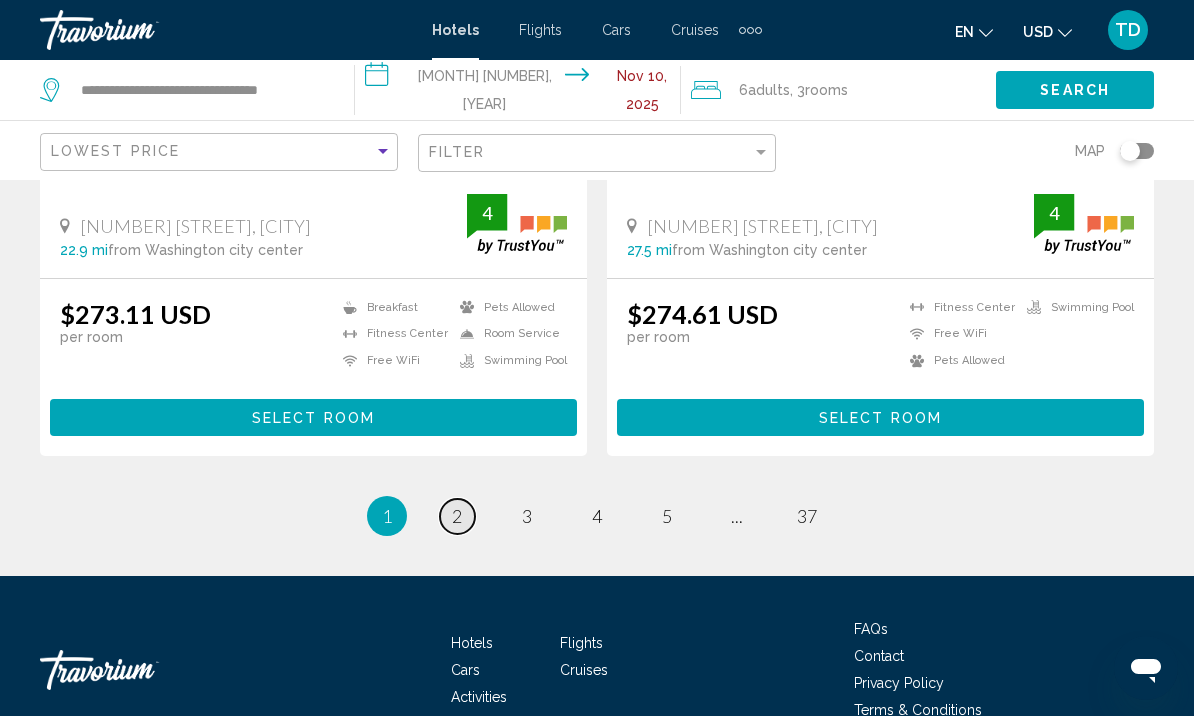 click on "2" at bounding box center [457, 516] 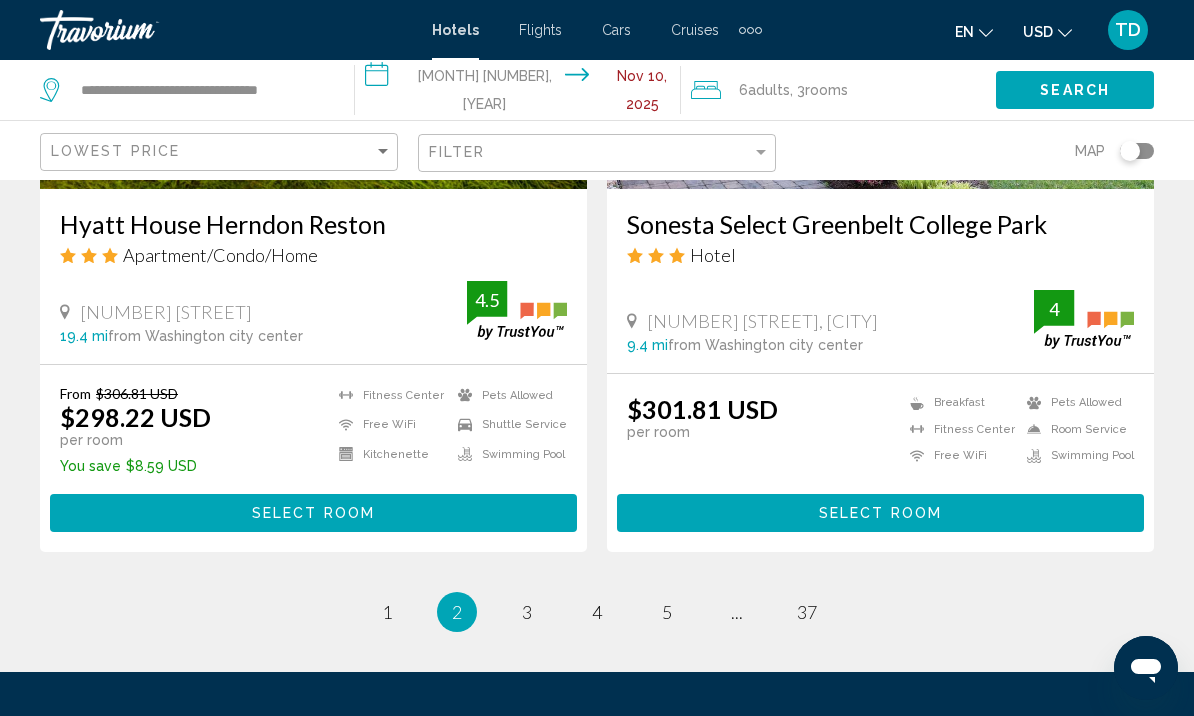scroll, scrollTop: 4096, scrollLeft: 0, axis: vertical 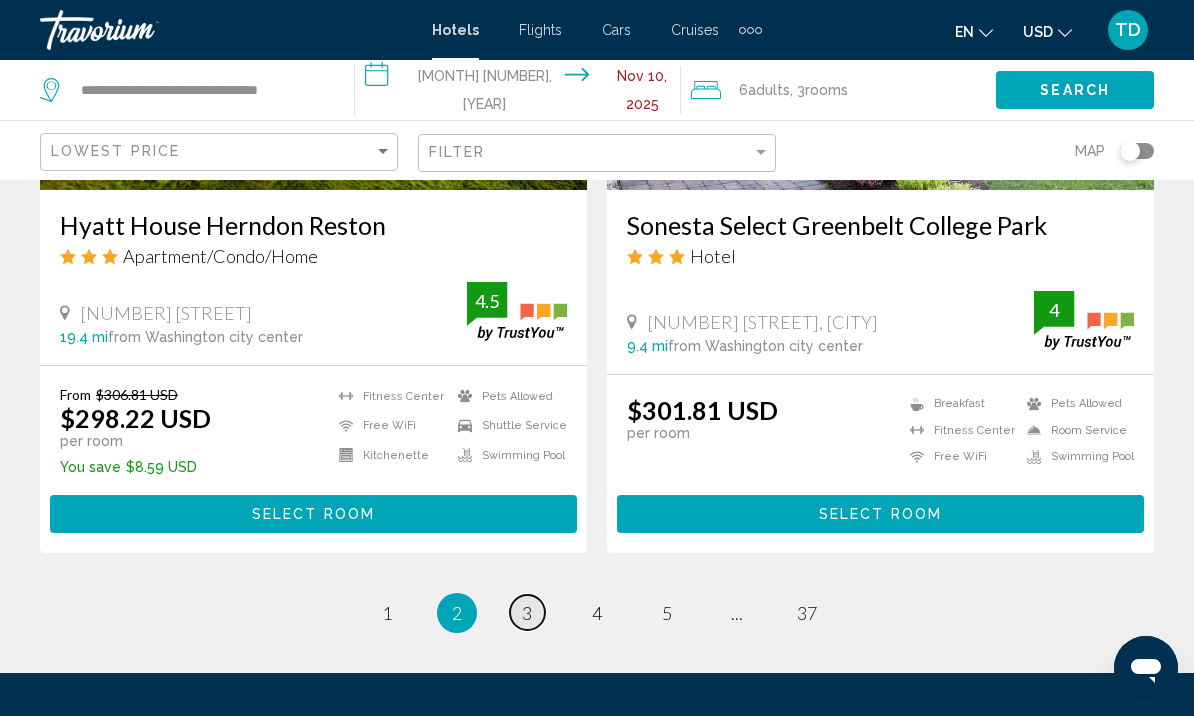 click on "3" at bounding box center (527, 613) 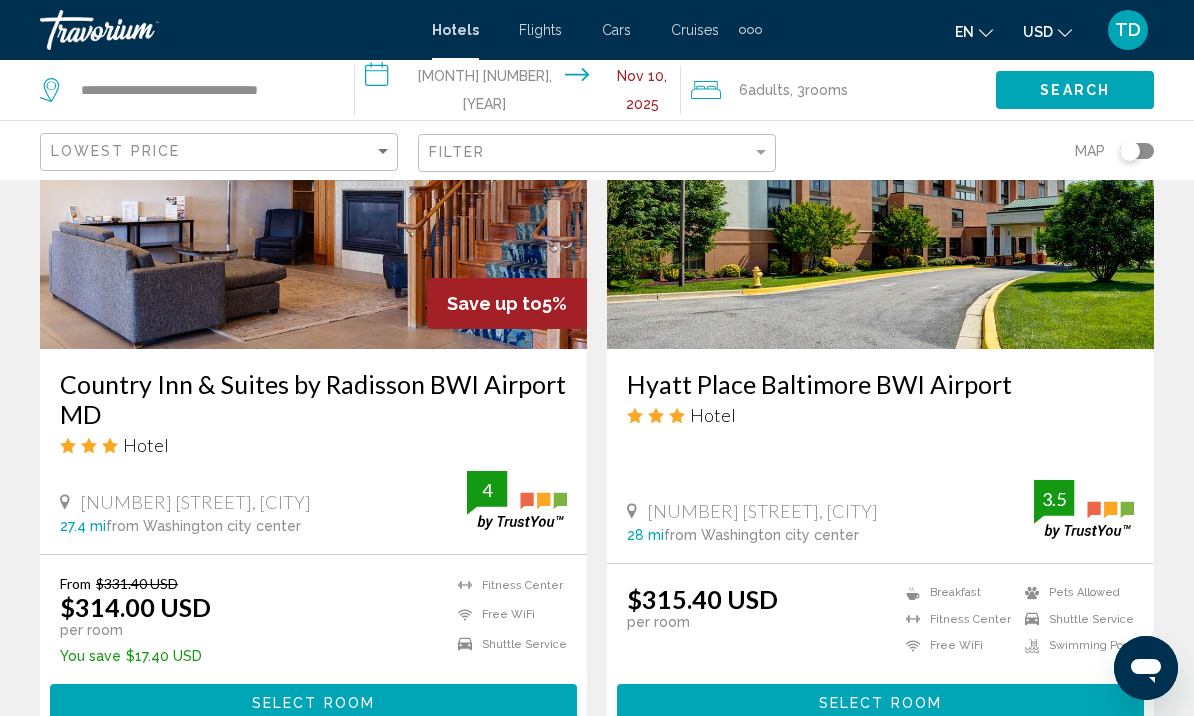scroll, scrollTop: 4266, scrollLeft: 0, axis: vertical 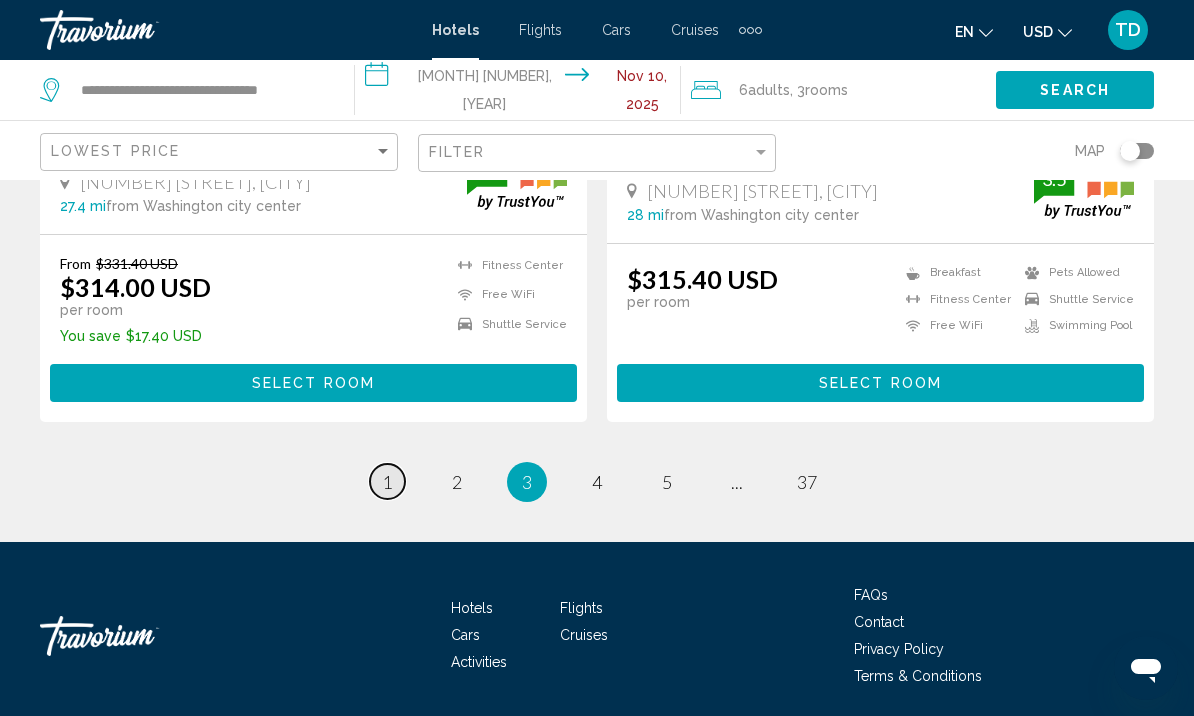 click on "page  1" at bounding box center [387, 481] 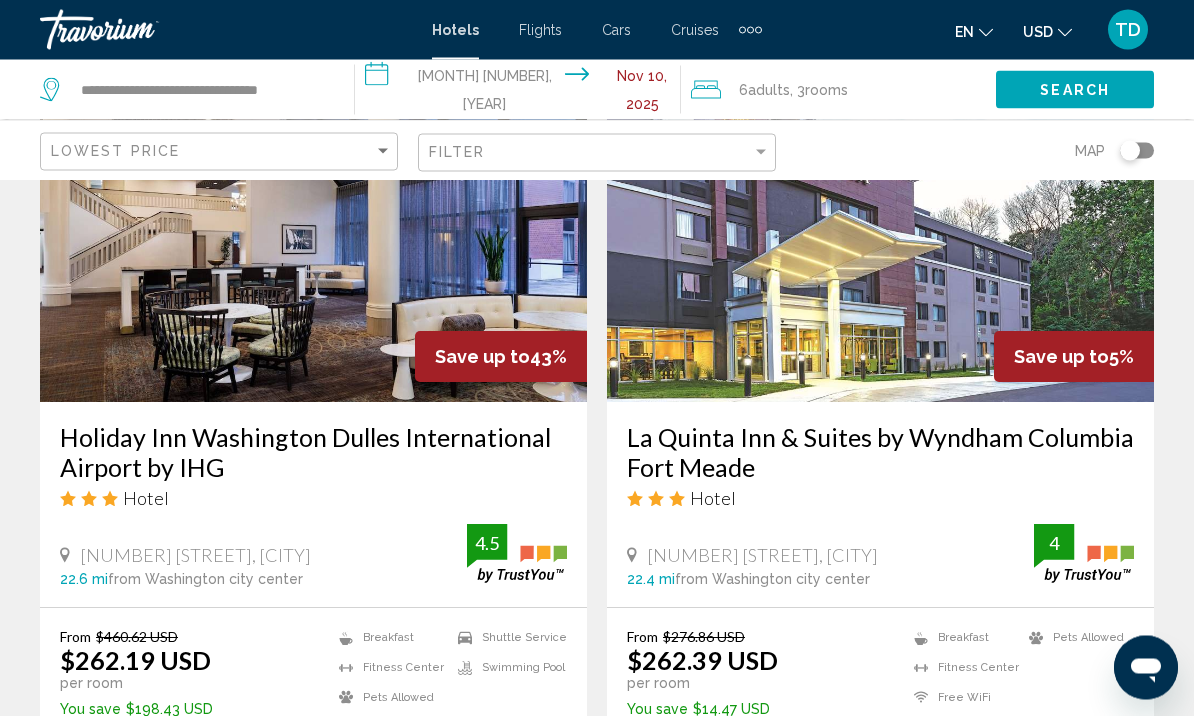 scroll, scrollTop: 3091, scrollLeft: 0, axis: vertical 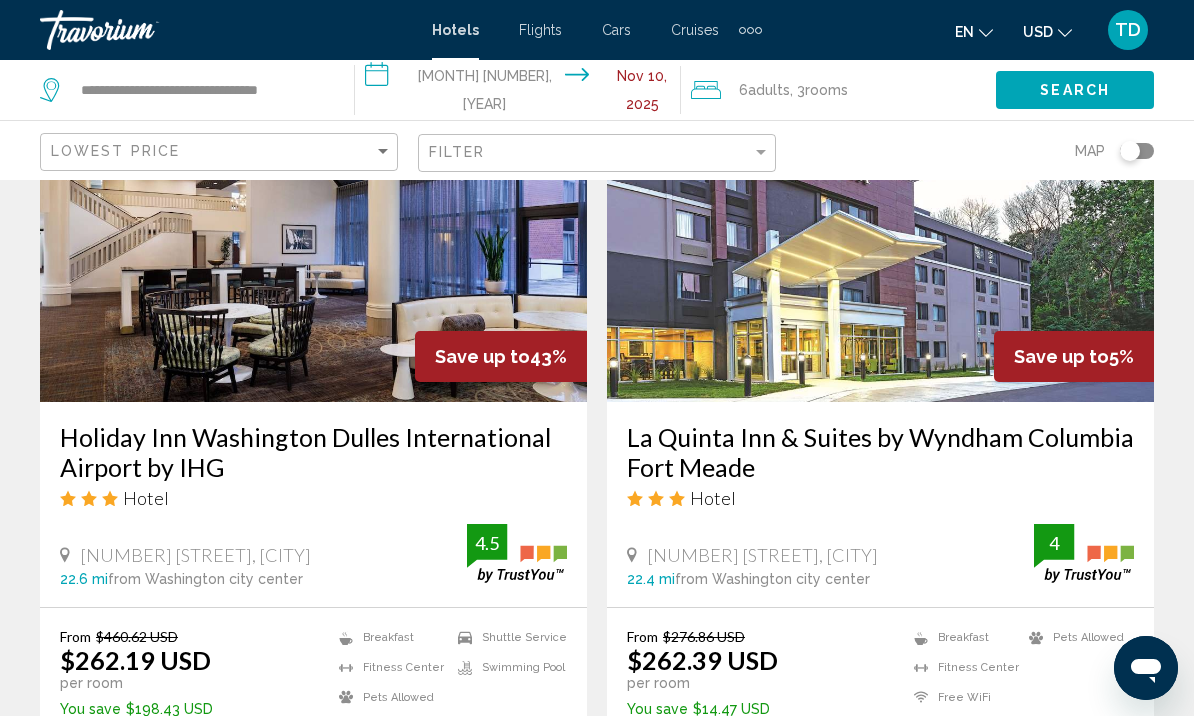 click at bounding box center (880, 242) 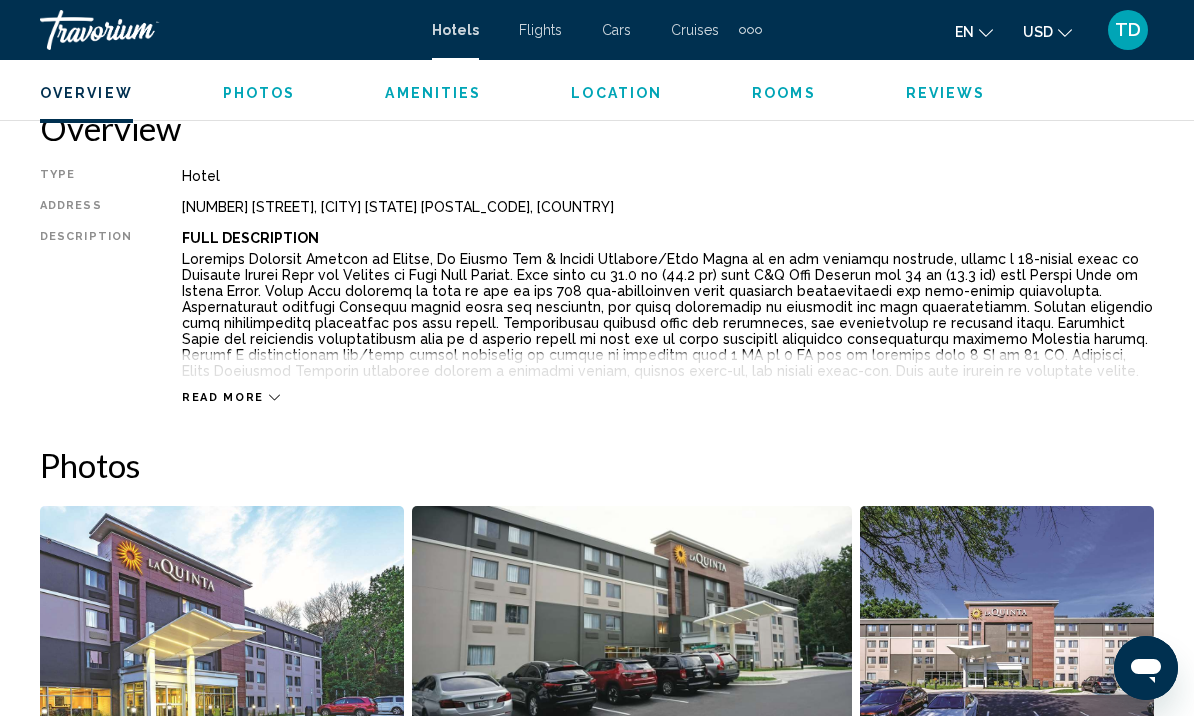 scroll, scrollTop: 1002, scrollLeft: 0, axis: vertical 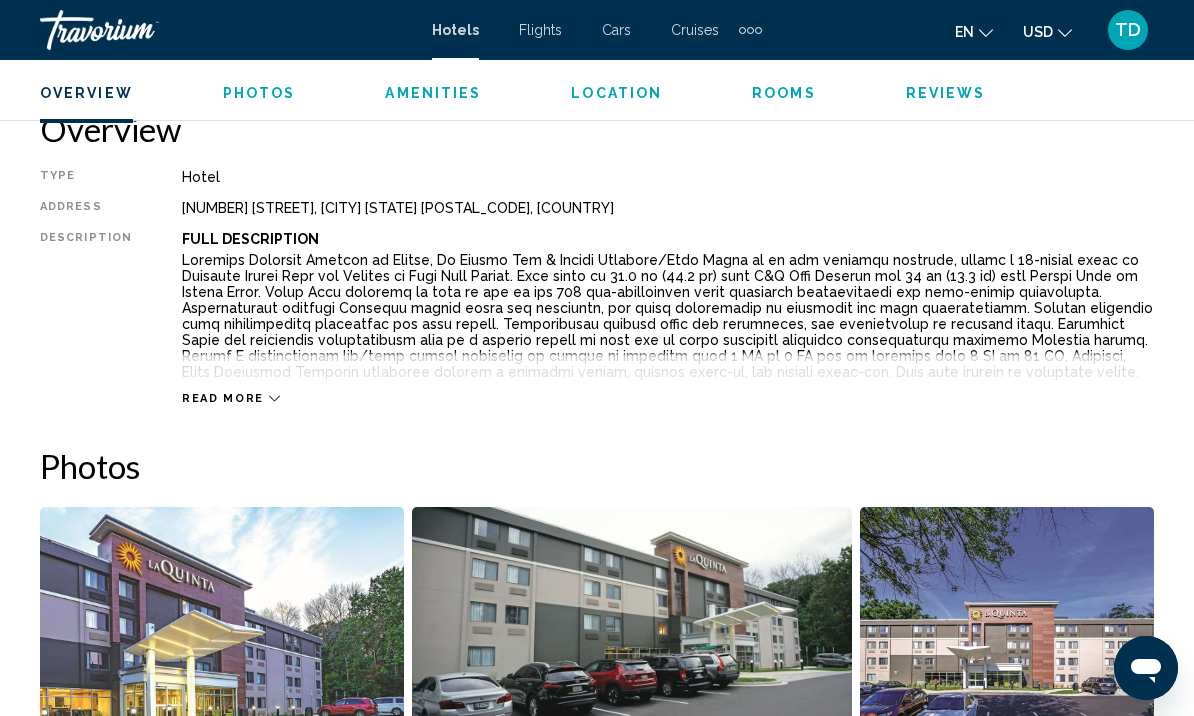 click at bounding box center [631, 631] 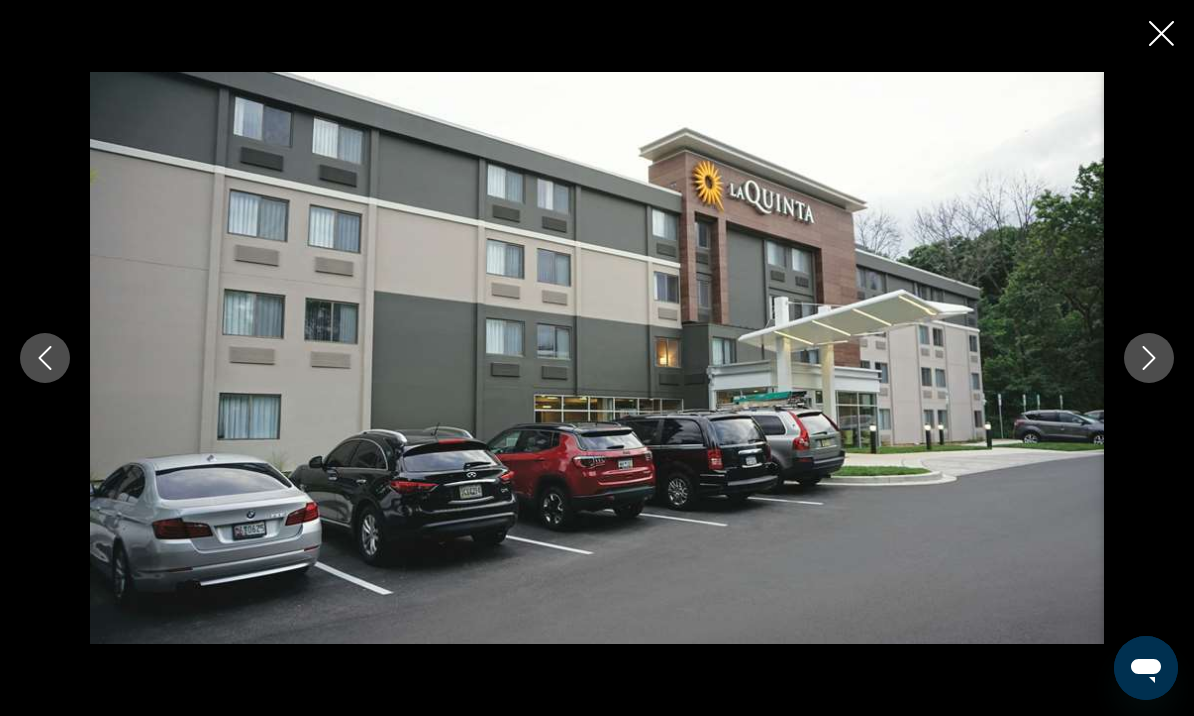 click at bounding box center [1149, 358] 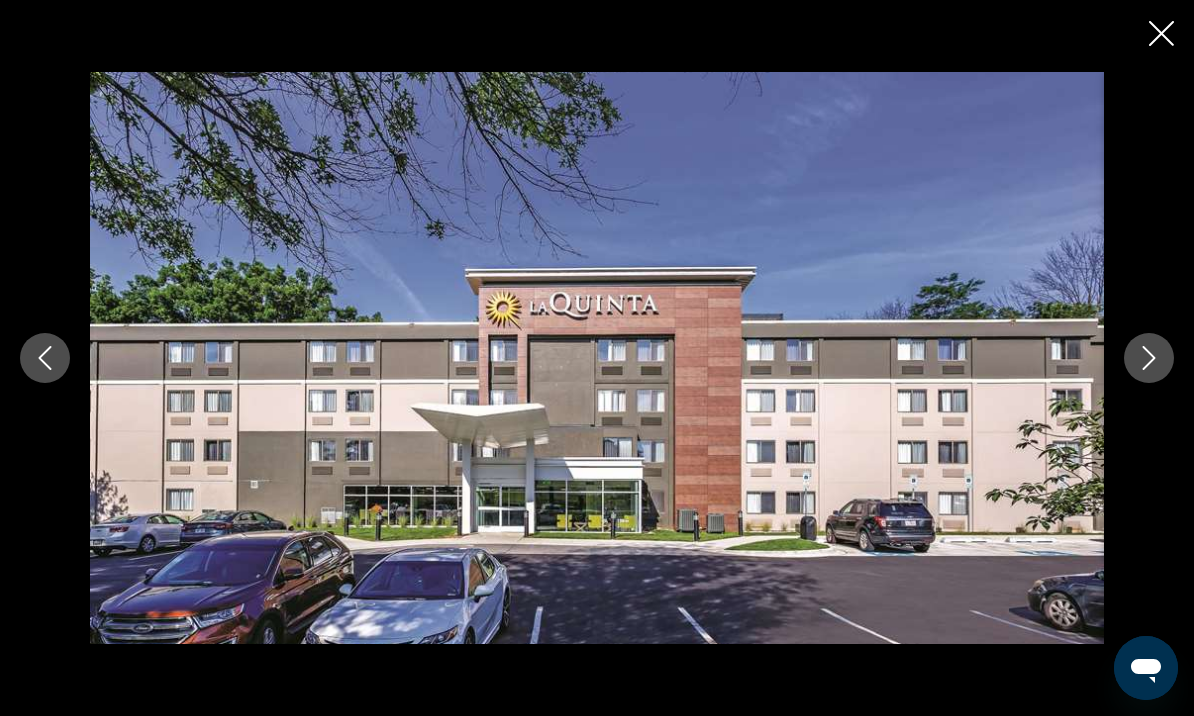 click 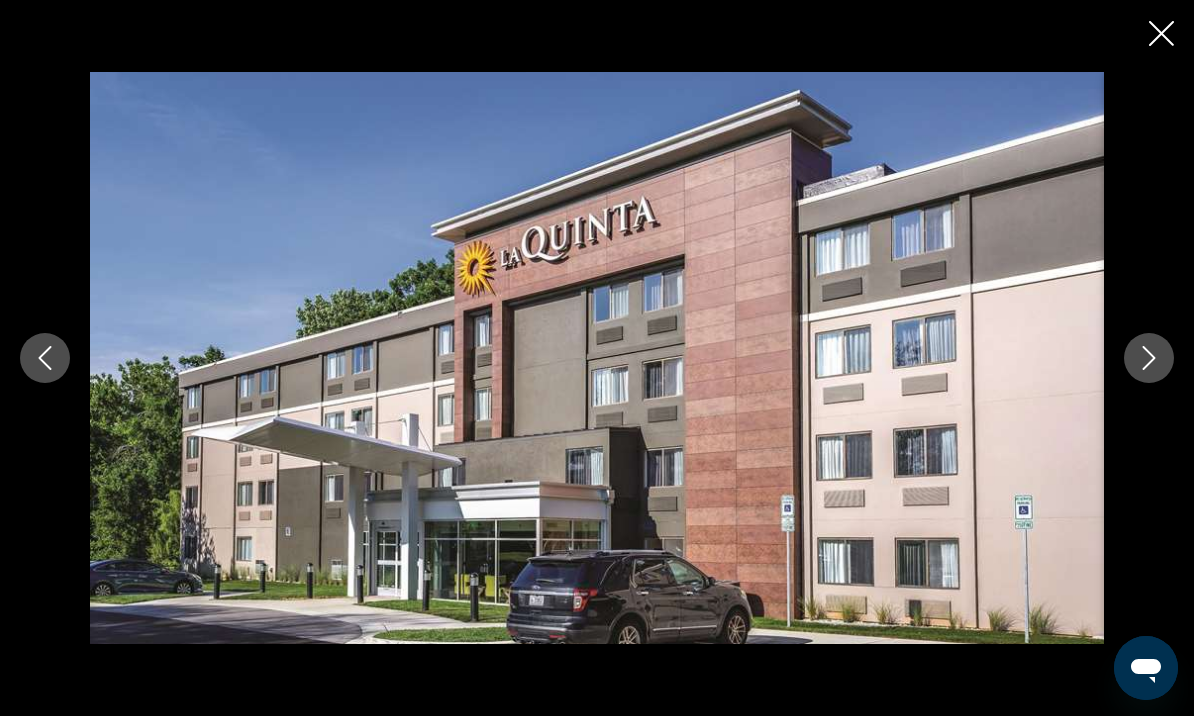 click 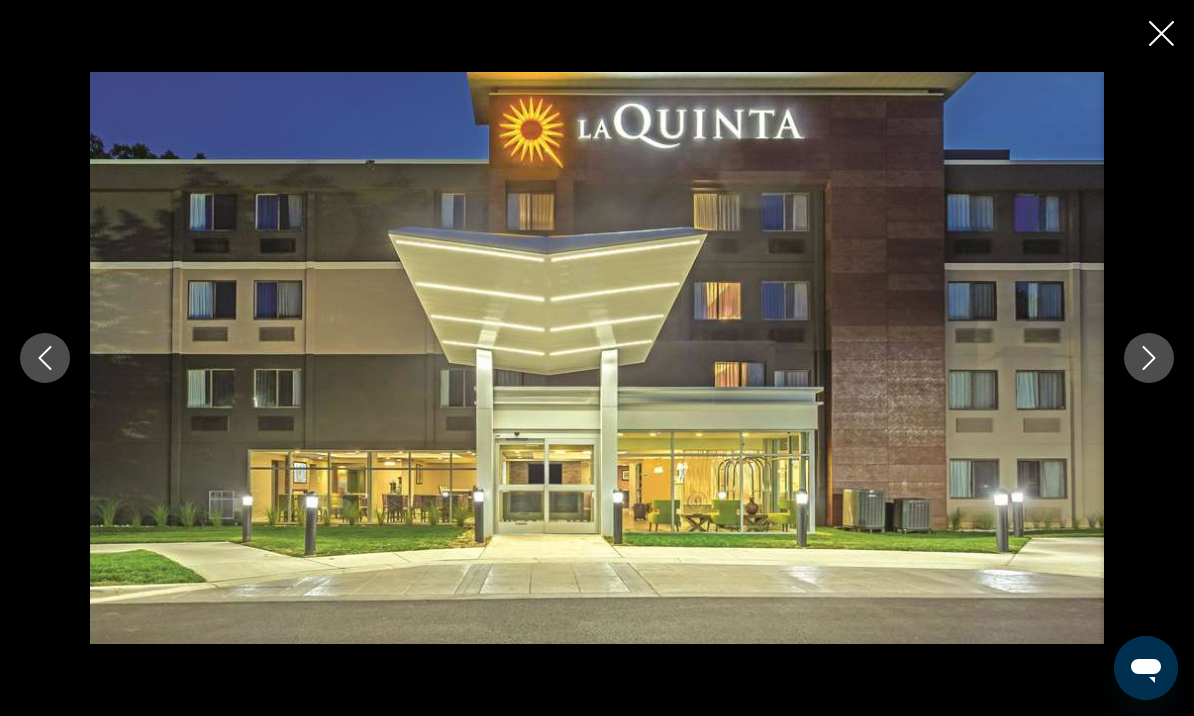 click 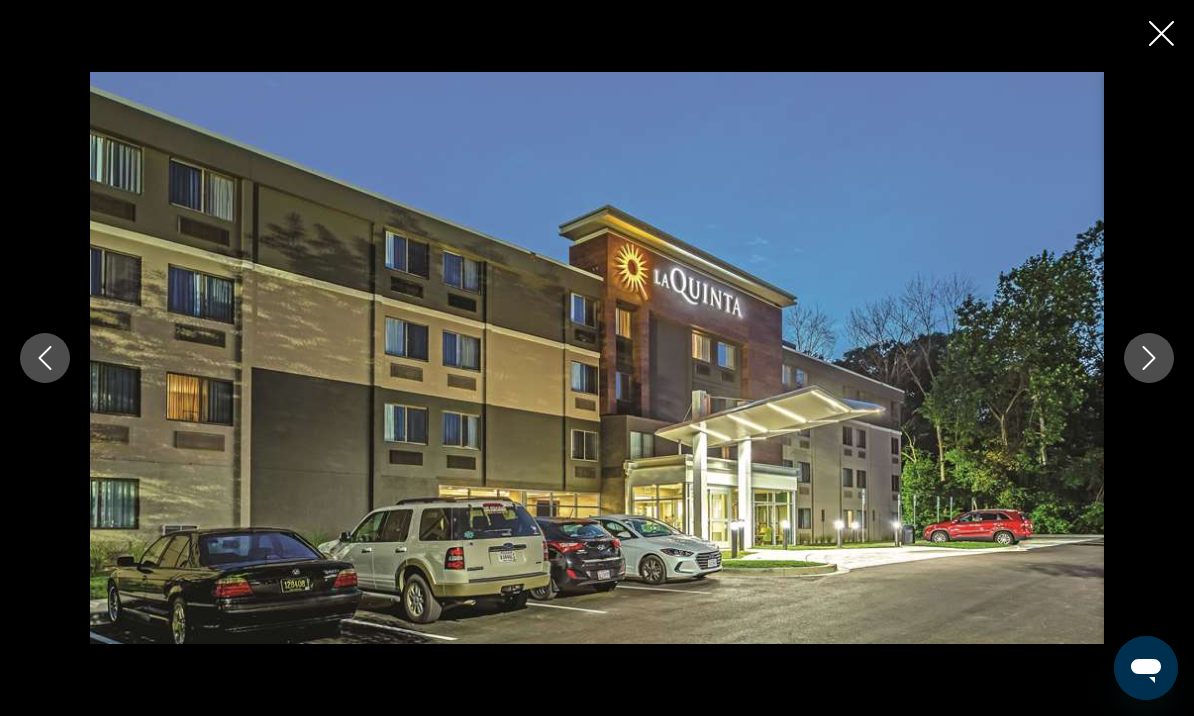 click 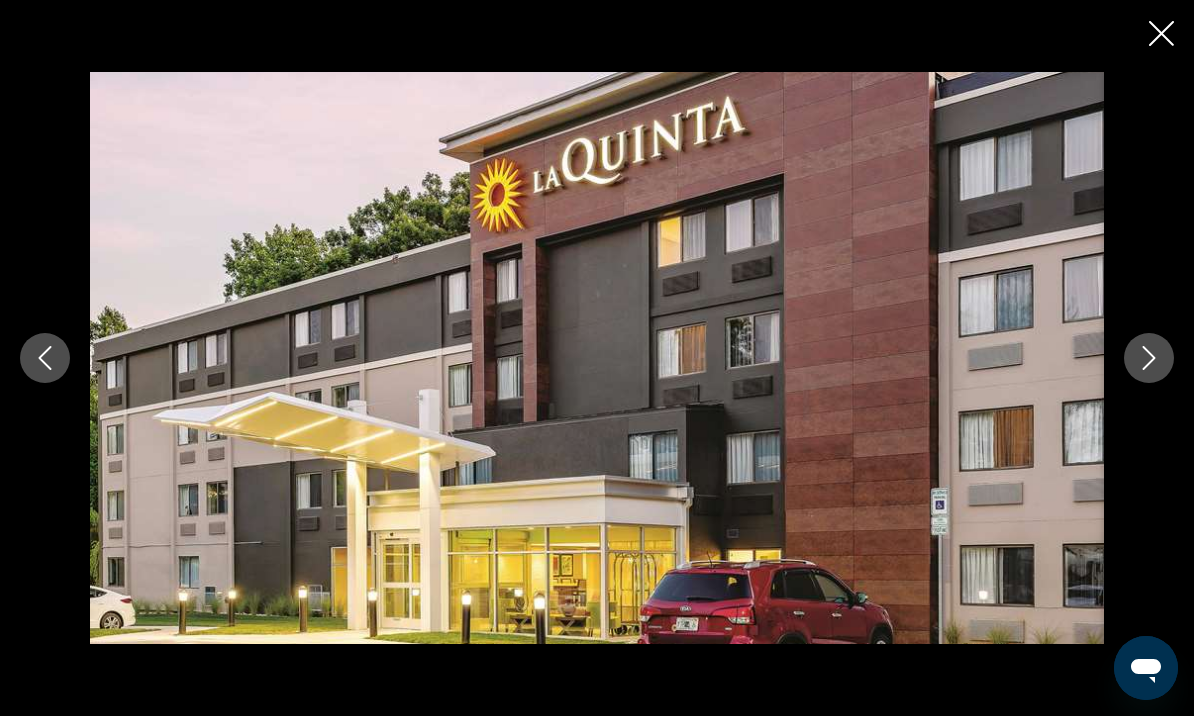 click at bounding box center (1149, 358) 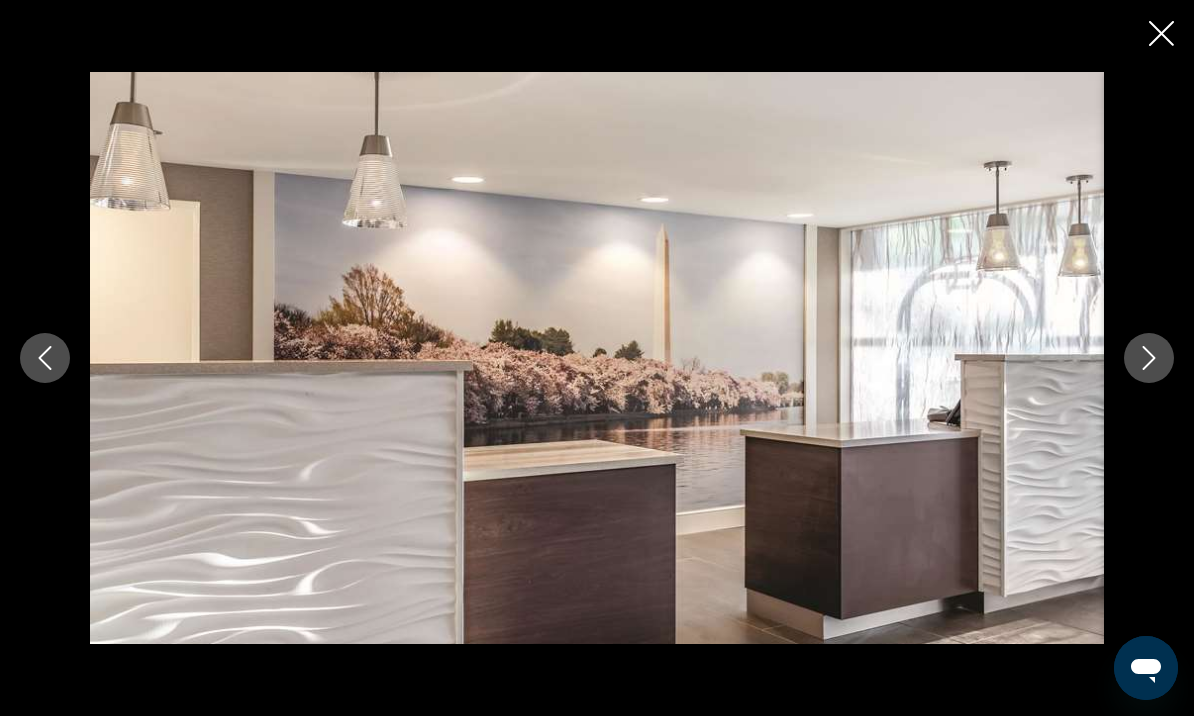 click at bounding box center (1149, 358) 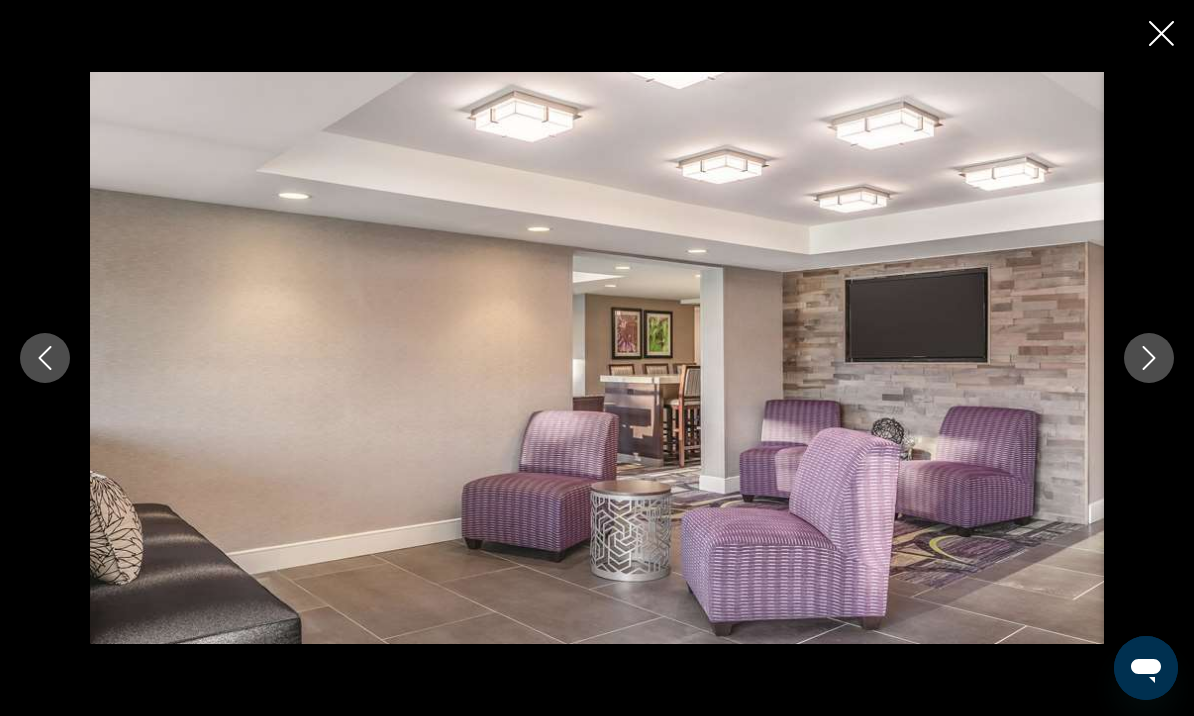 click at bounding box center [1149, 358] 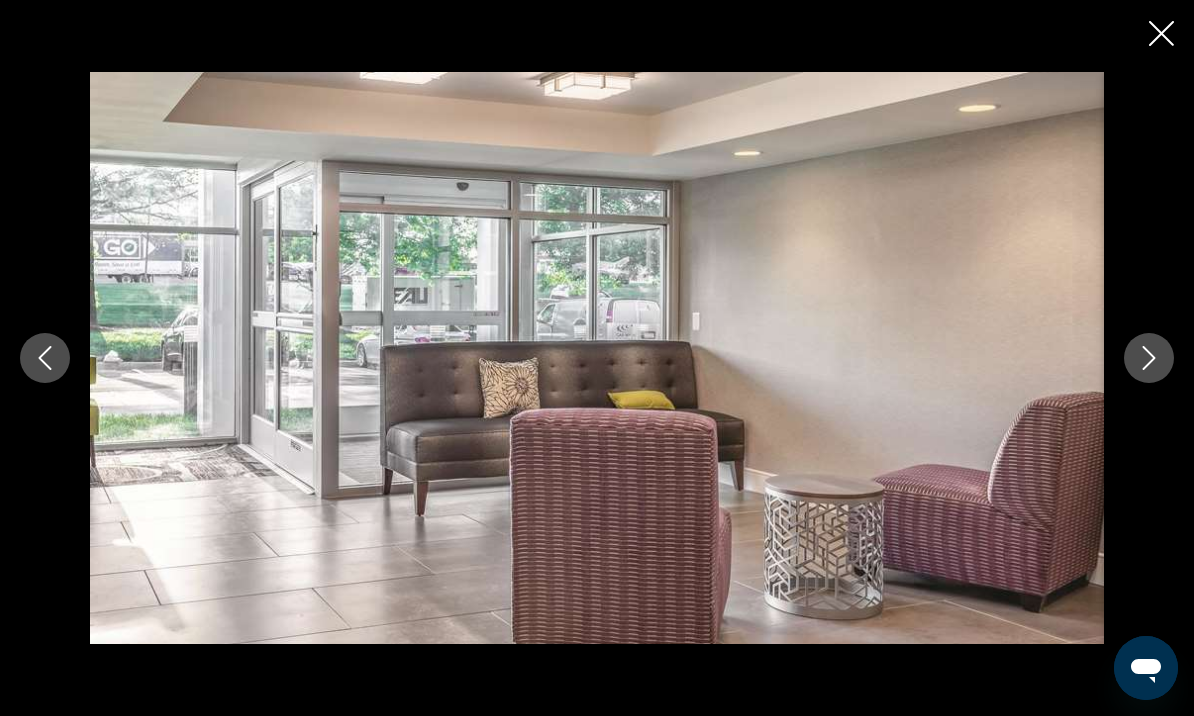 click at bounding box center [1149, 358] 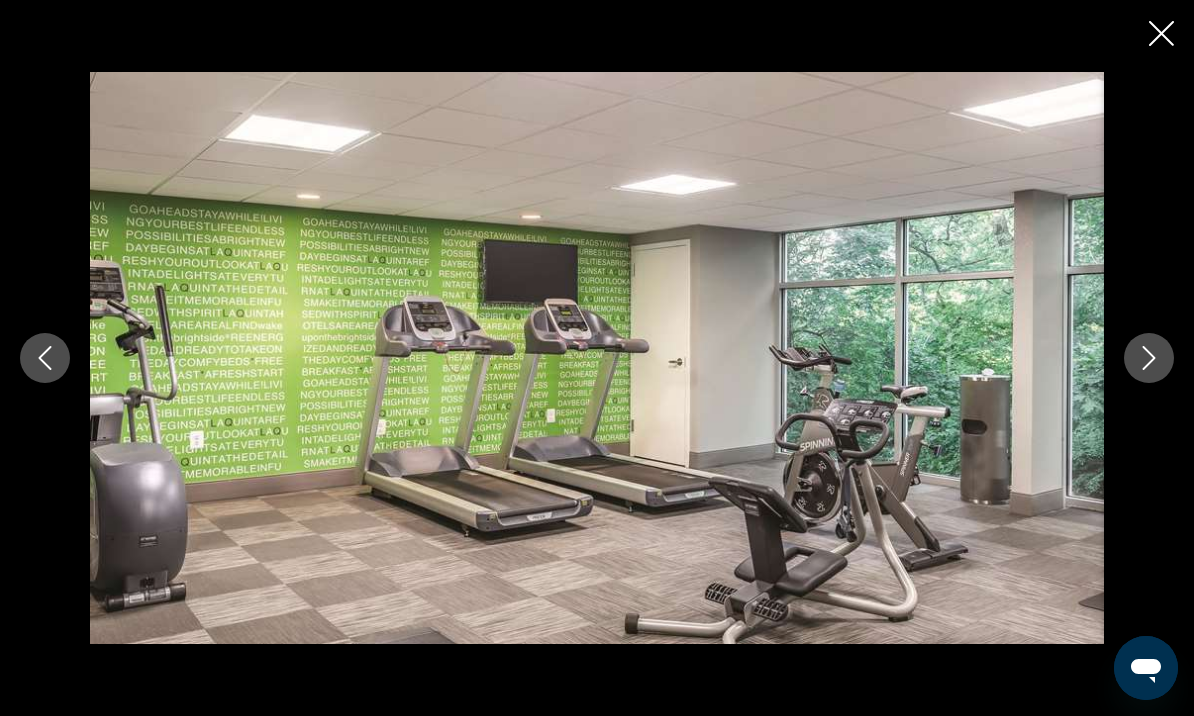 click at bounding box center (1149, 358) 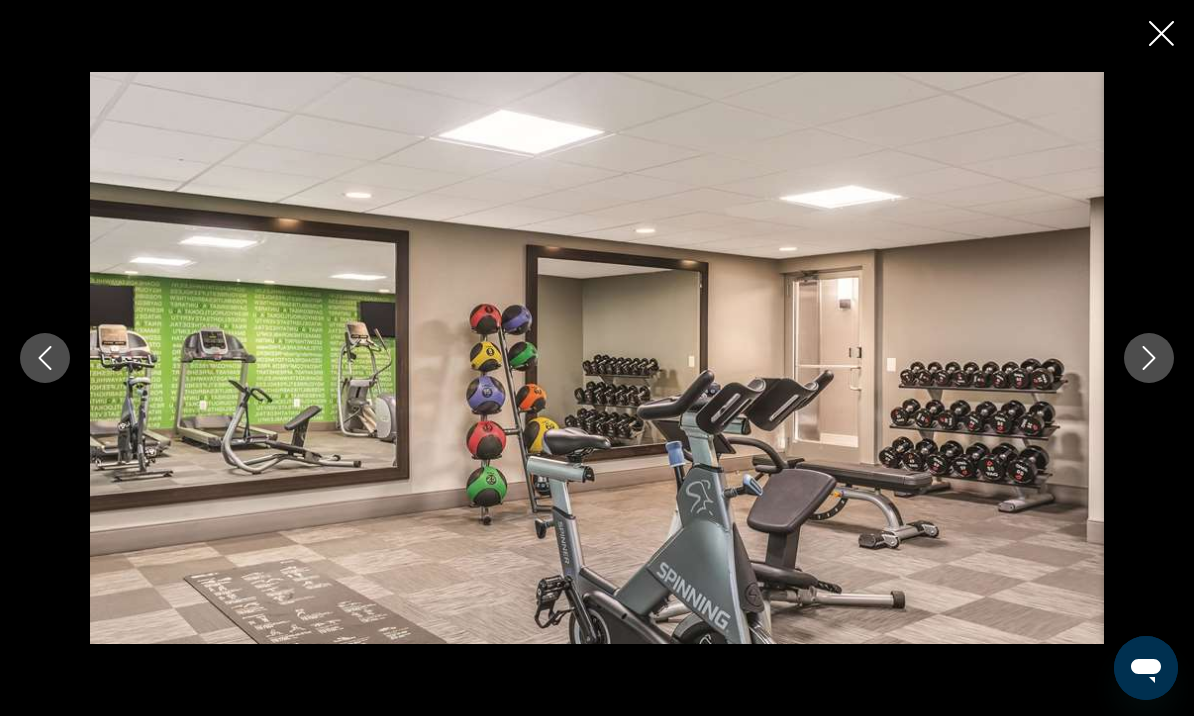 click at bounding box center [1149, 358] 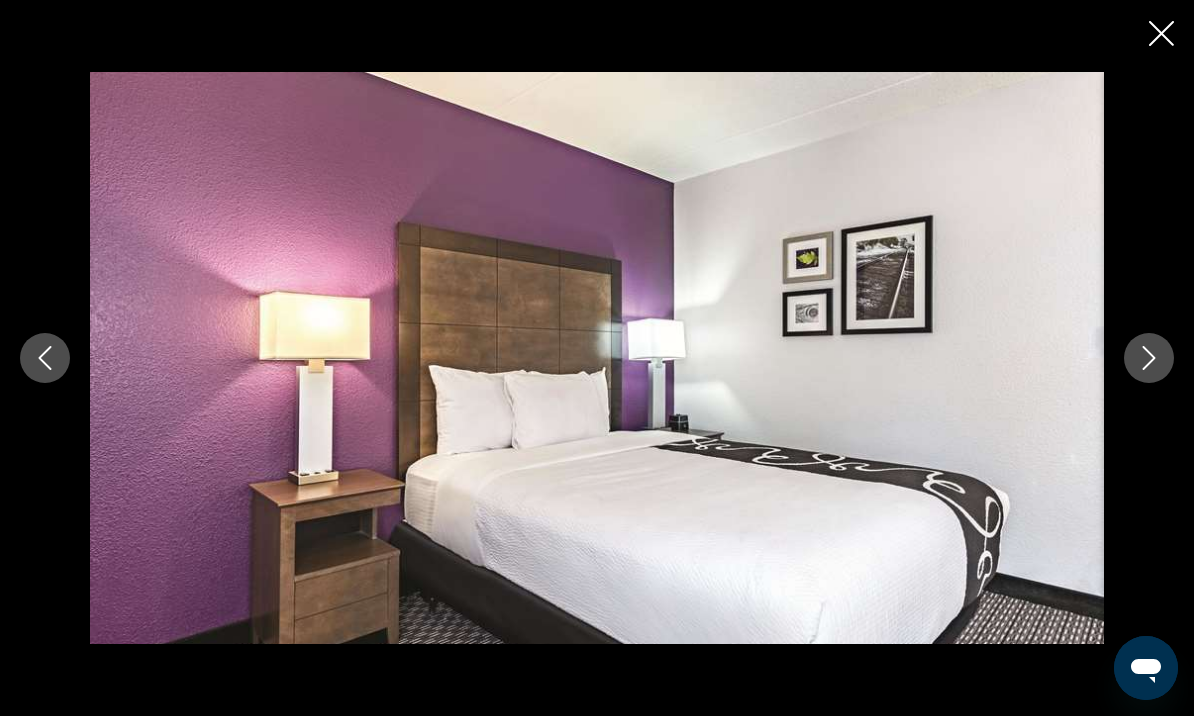 click at bounding box center (1149, 358) 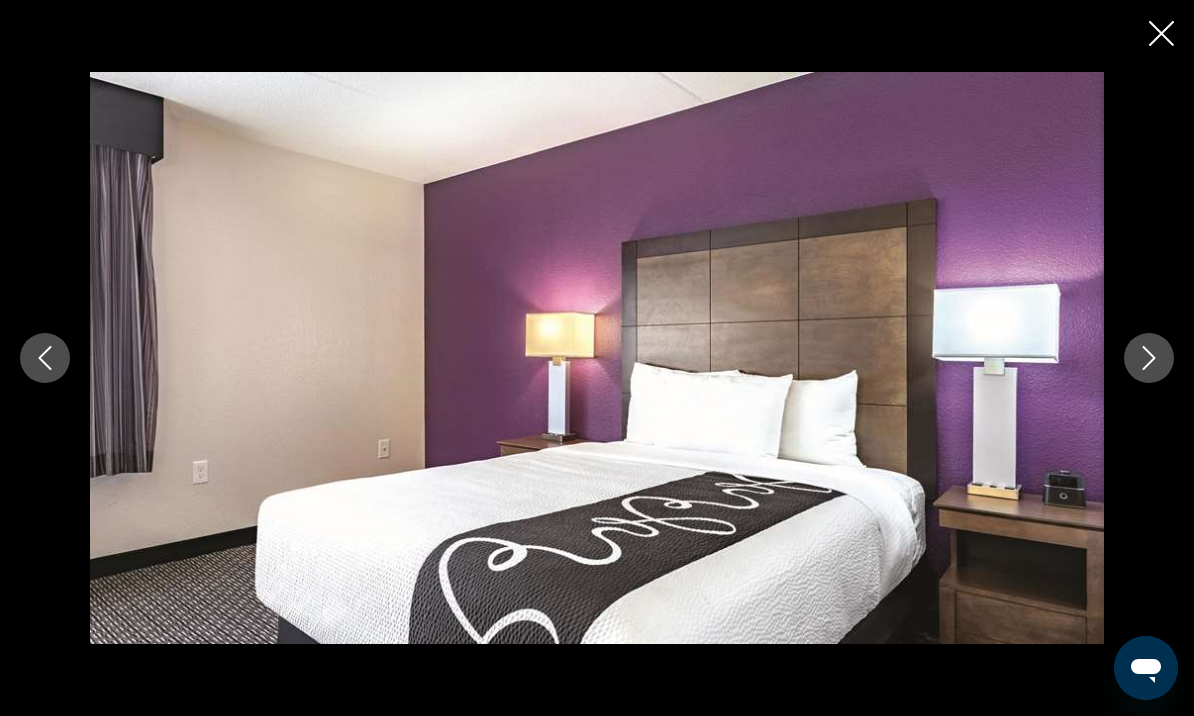 click at bounding box center (1149, 358) 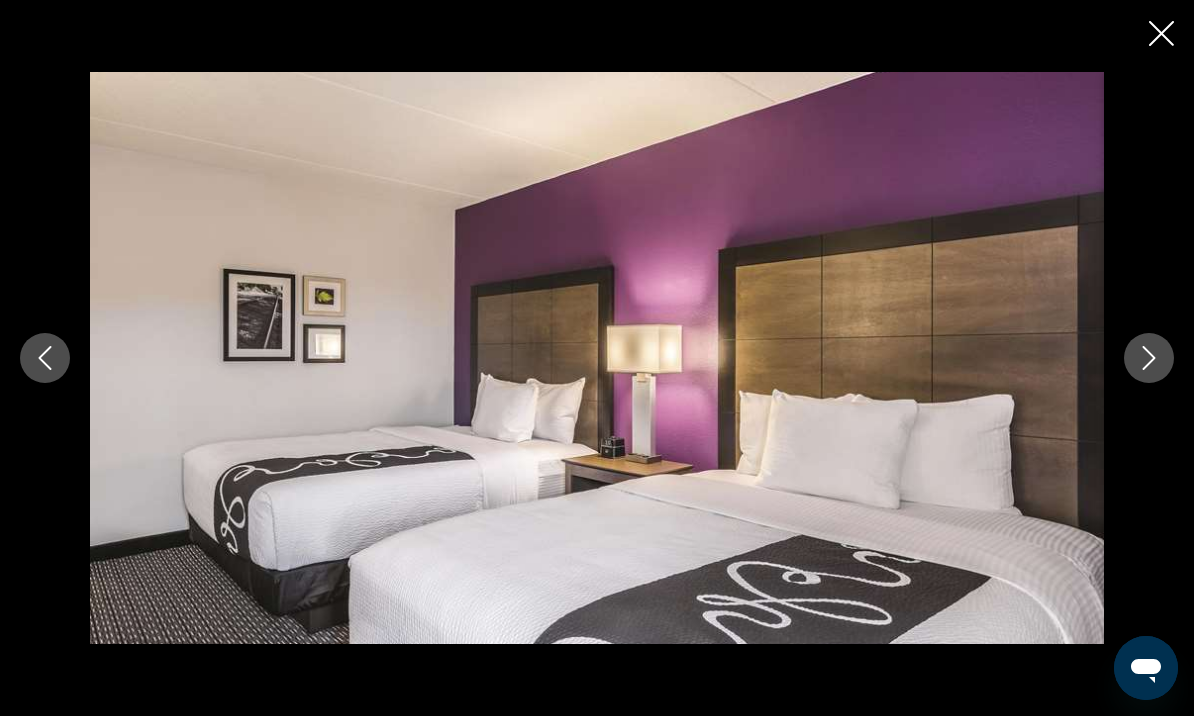 click at bounding box center [1149, 358] 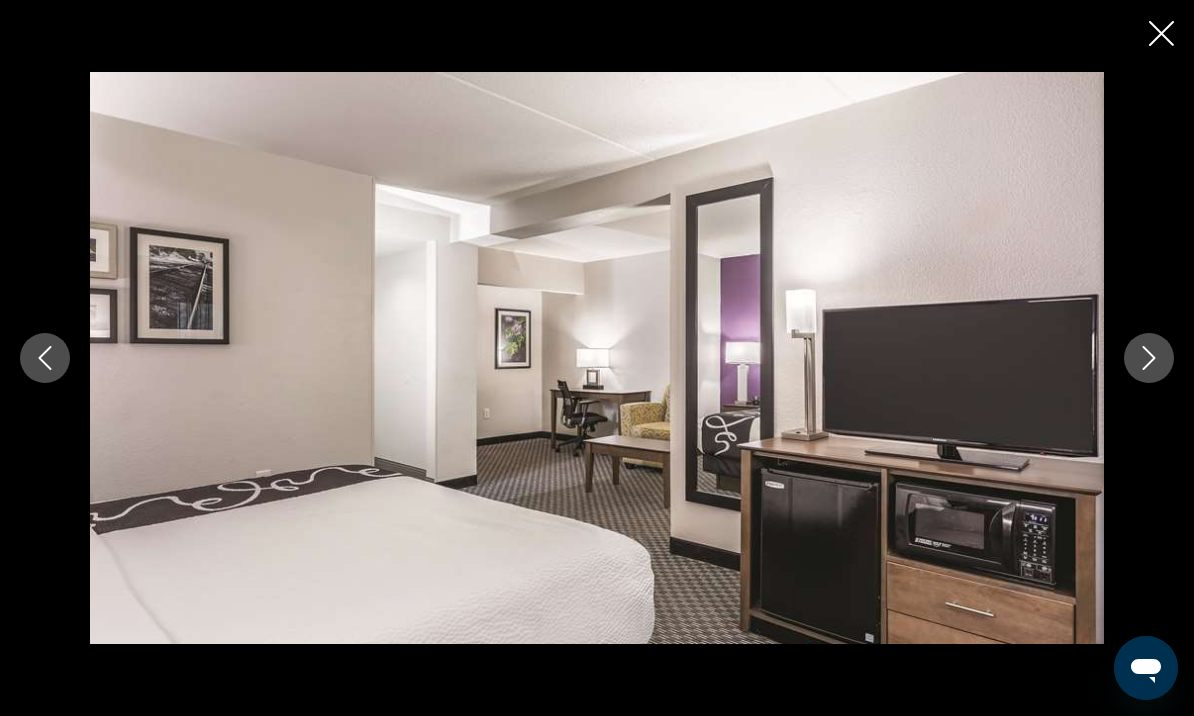 click at bounding box center (1149, 358) 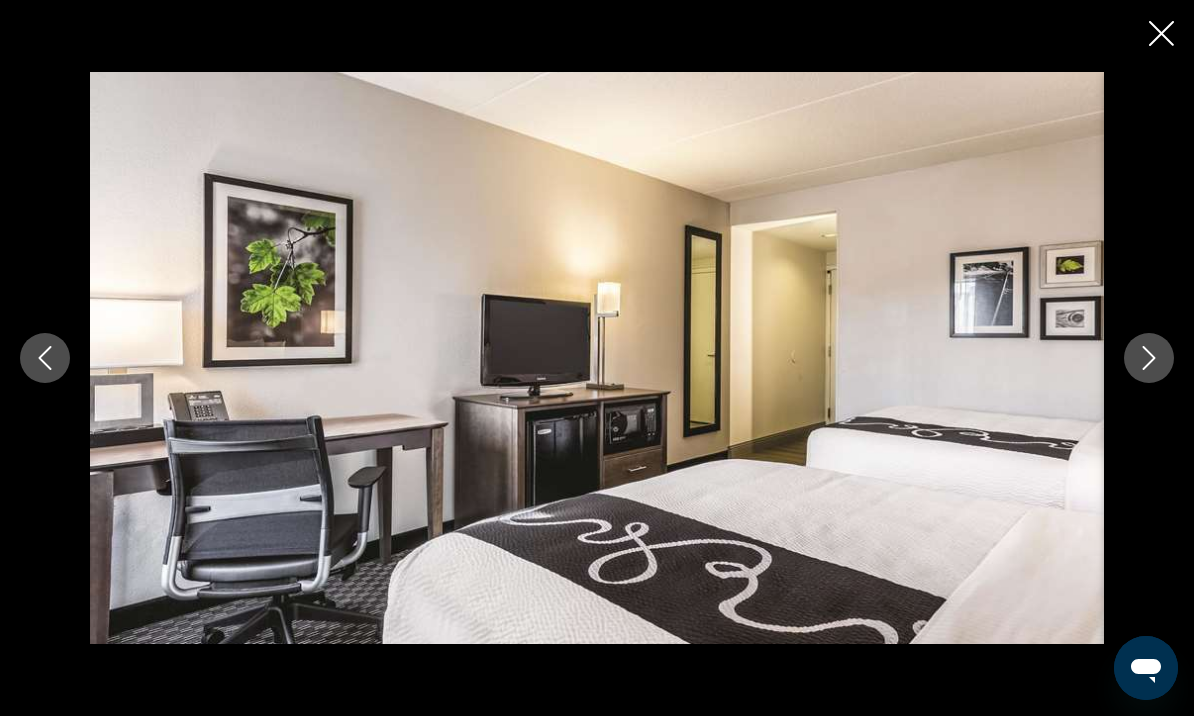 click 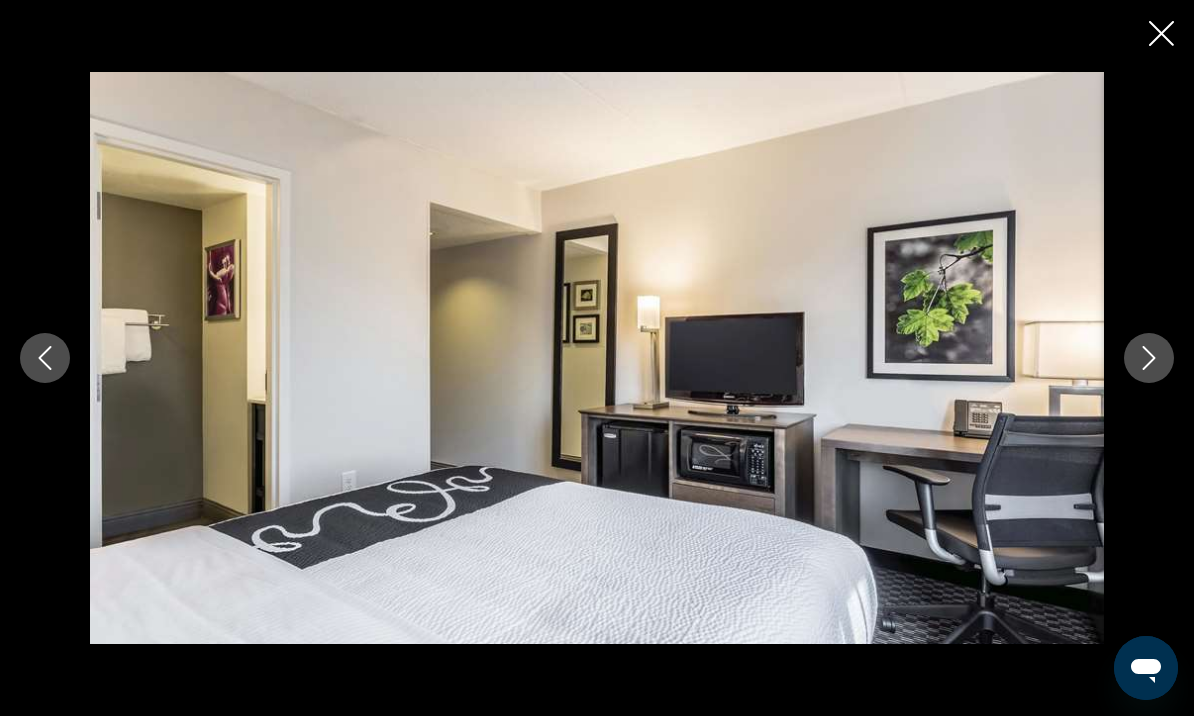 click 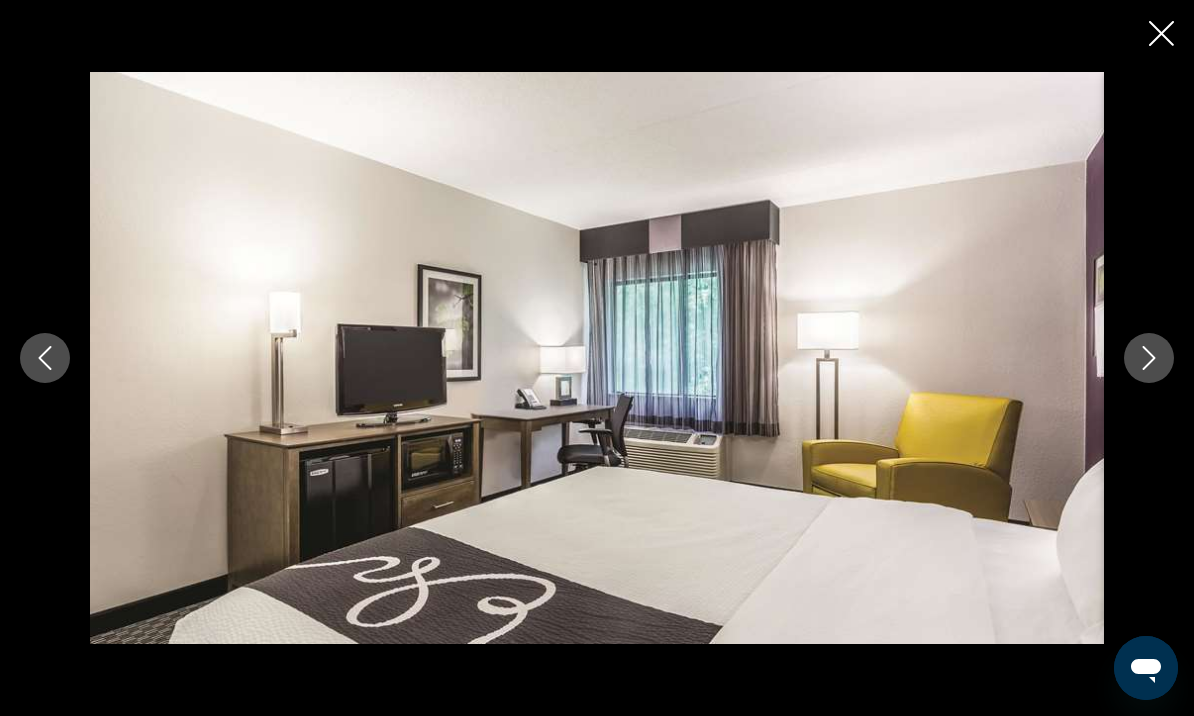 click 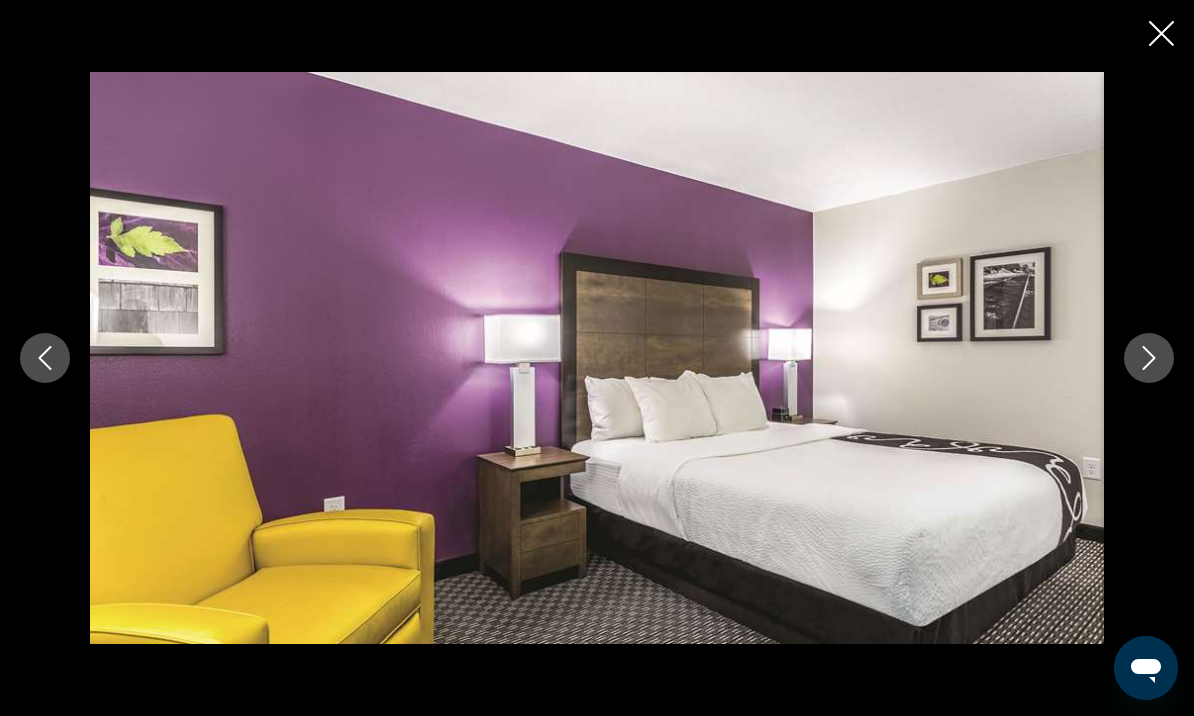 click at bounding box center (1149, 358) 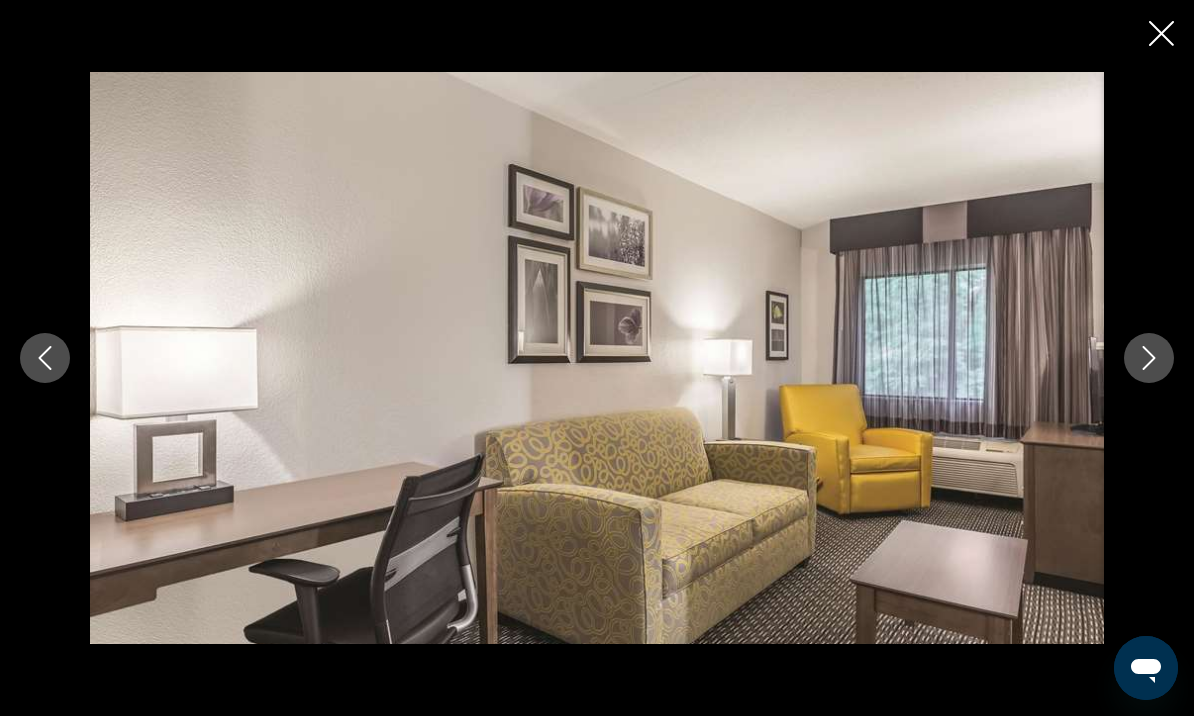 click 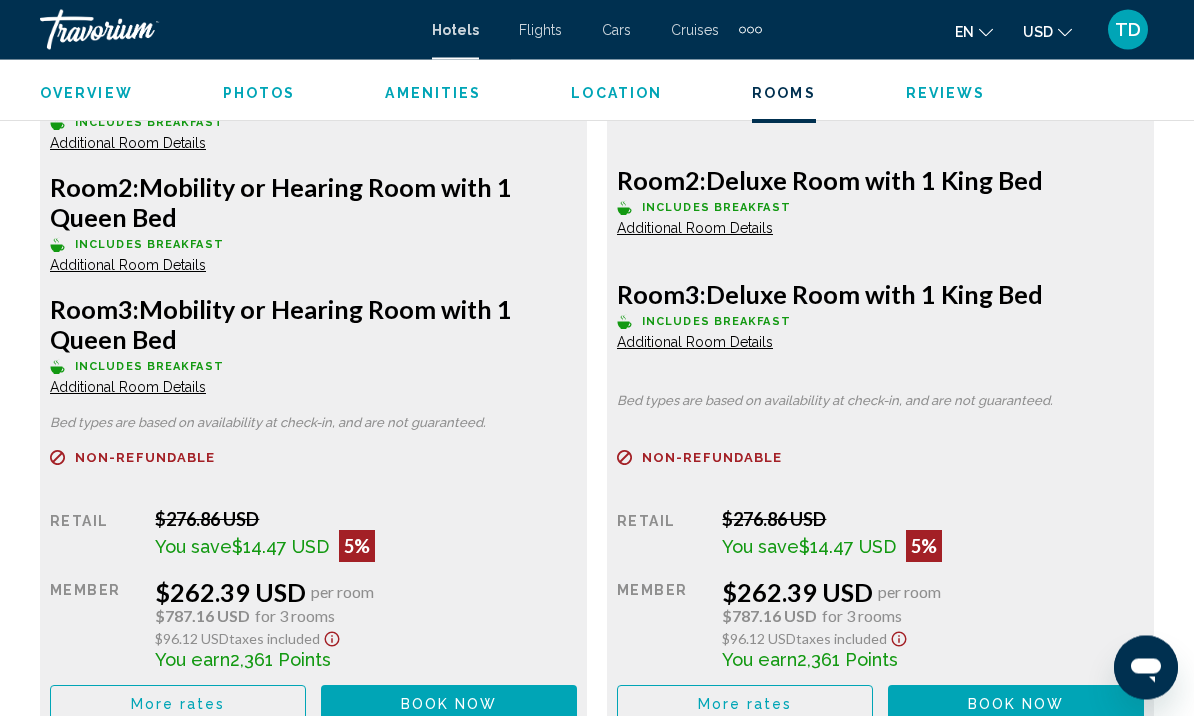 scroll, scrollTop: 3393, scrollLeft: 0, axis: vertical 